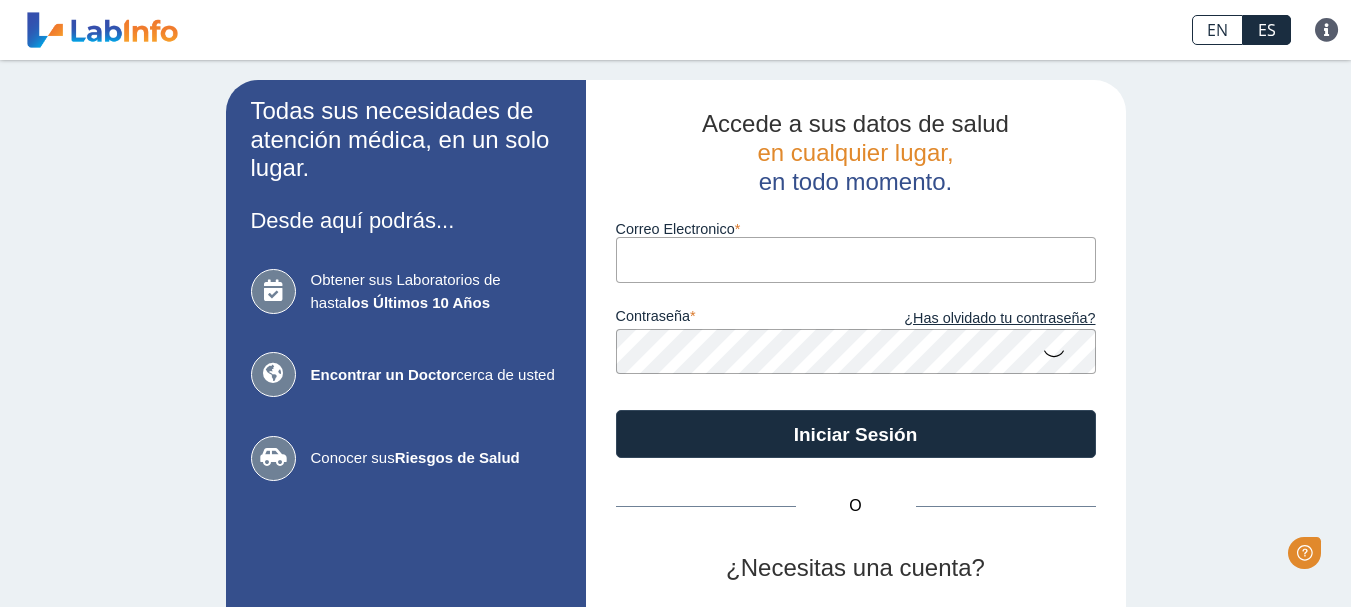 scroll, scrollTop: 0, scrollLeft: 0, axis: both 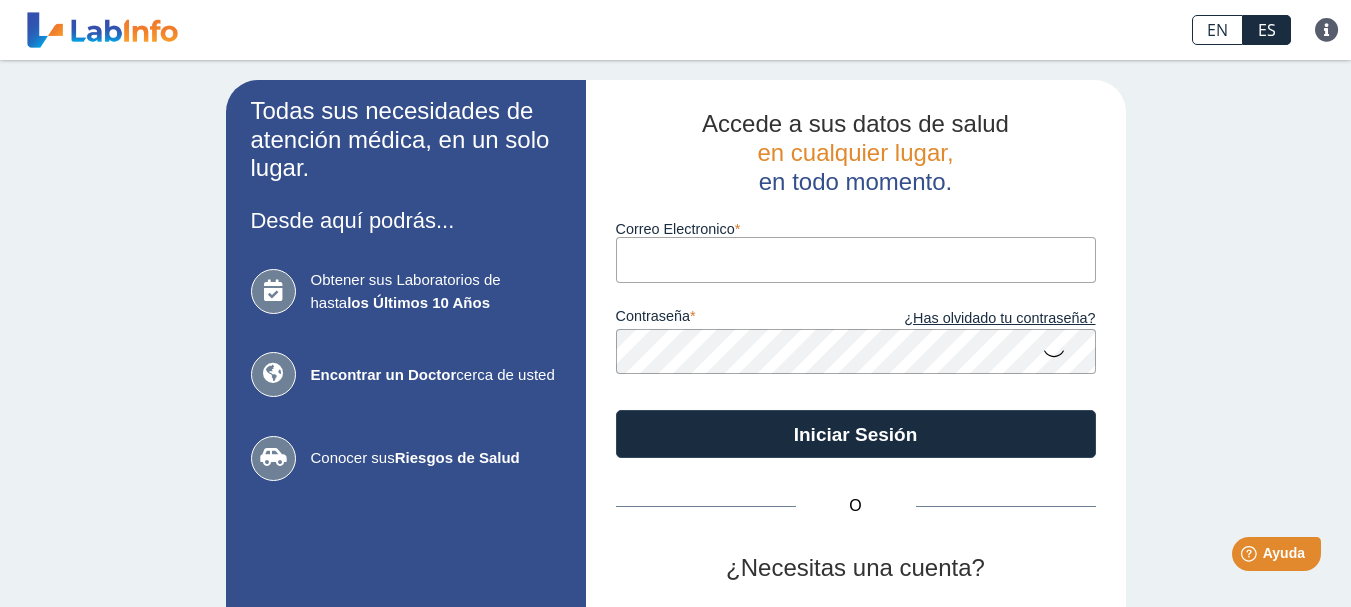 type on "[EMAIL_ADDRESS][DOMAIN_NAME]" 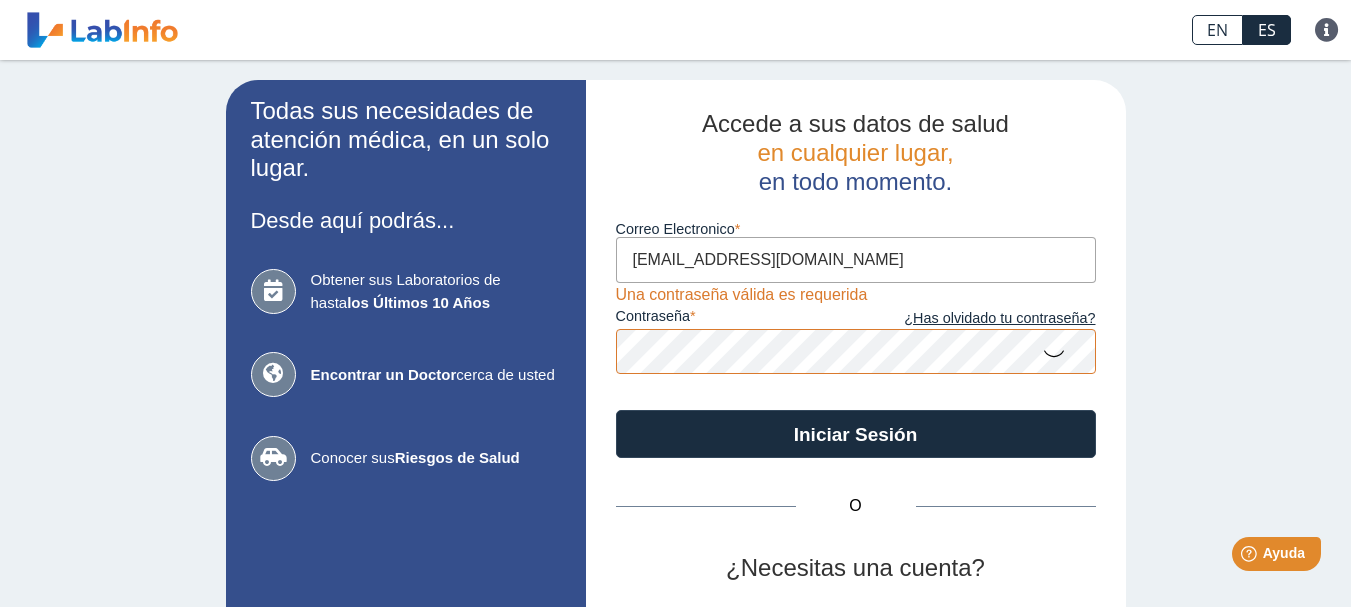 click 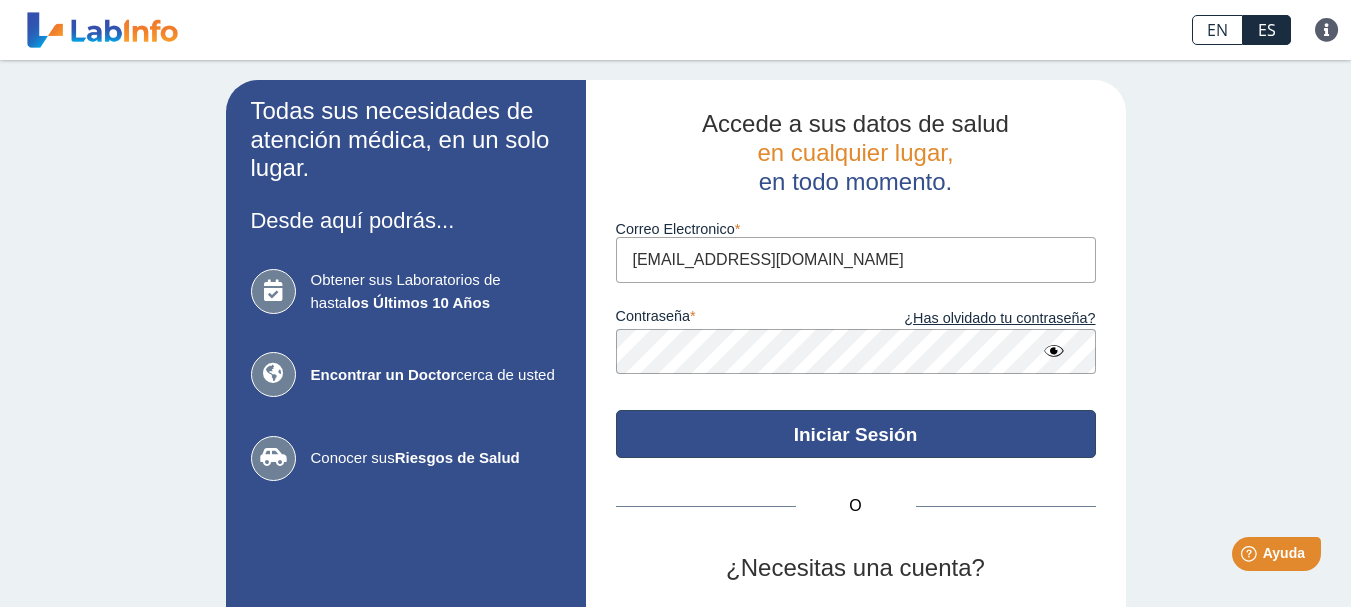 click on "Iniciar Sesión" 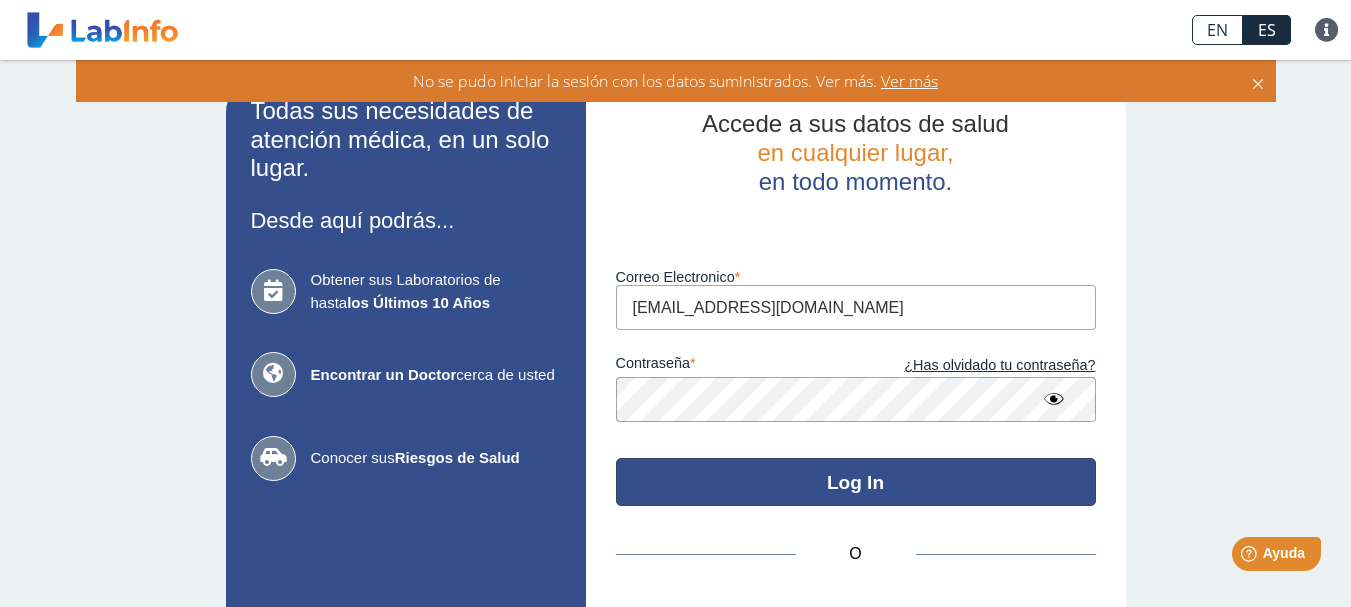 click on "Log In" 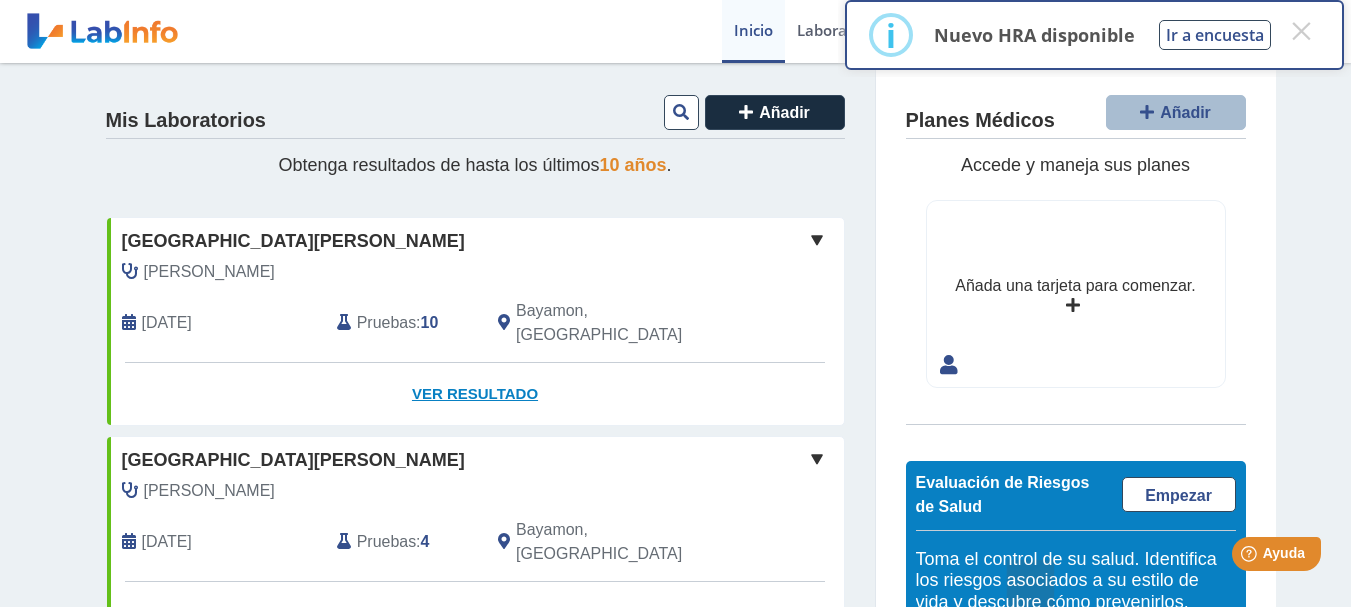 click on "Ver Resultado" 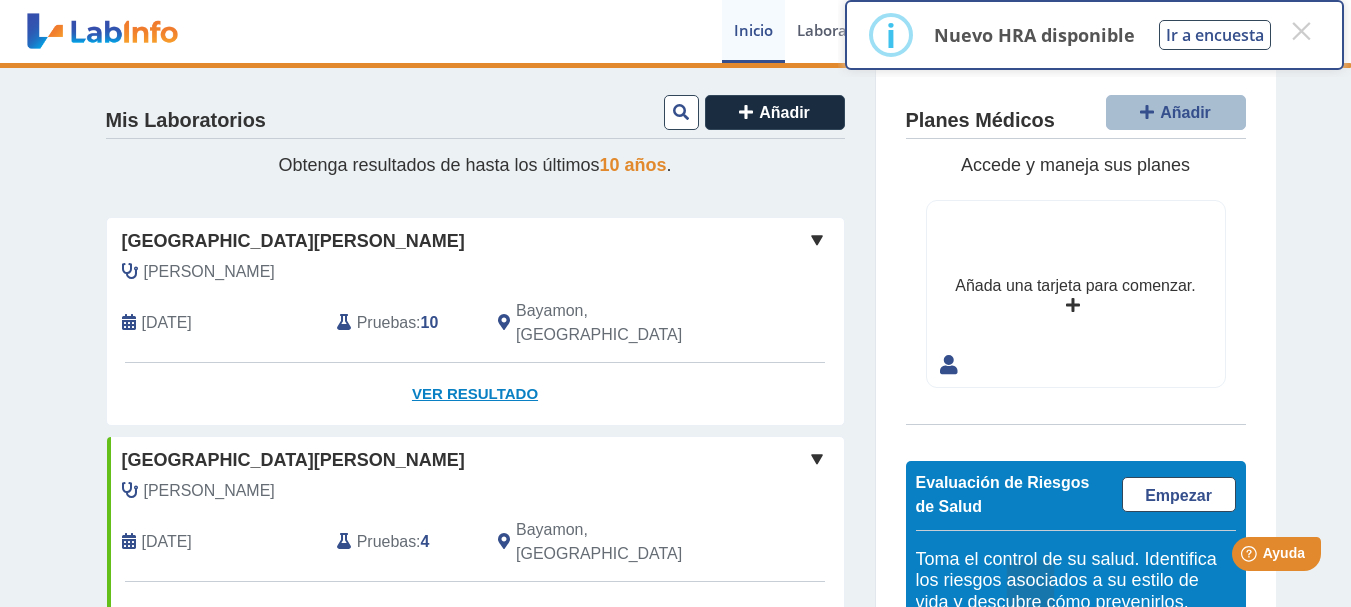 click on "Ver Resultado" 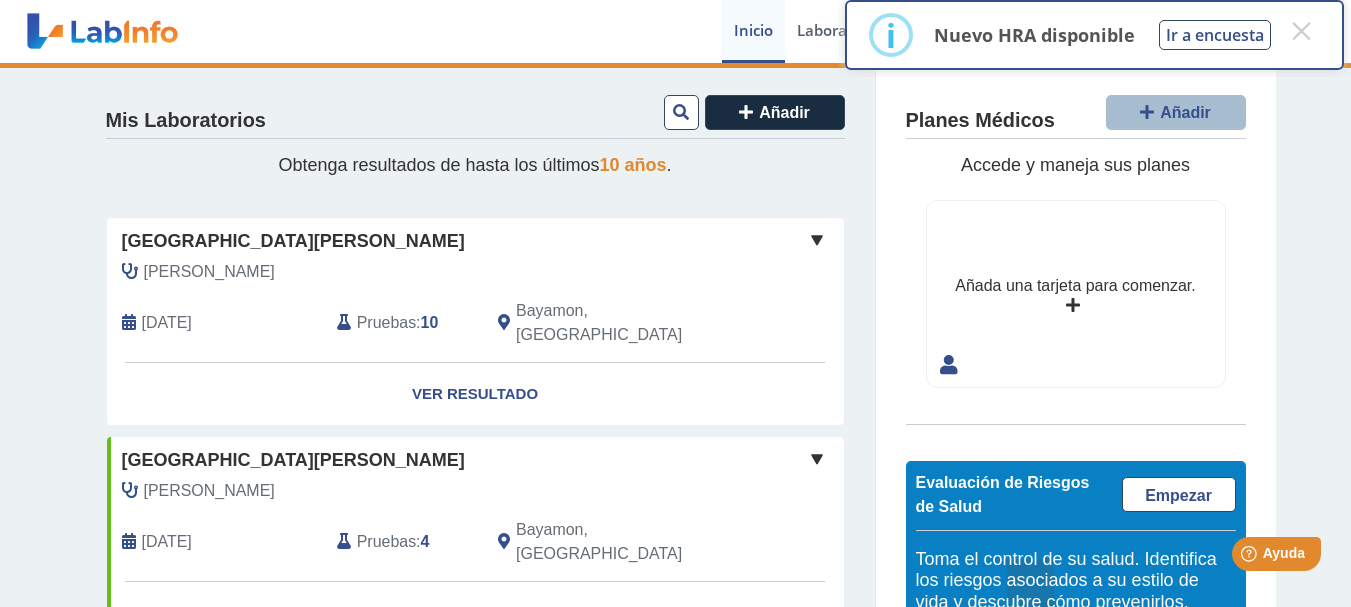 scroll, scrollTop: 40, scrollLeft: 0, axis: vertical 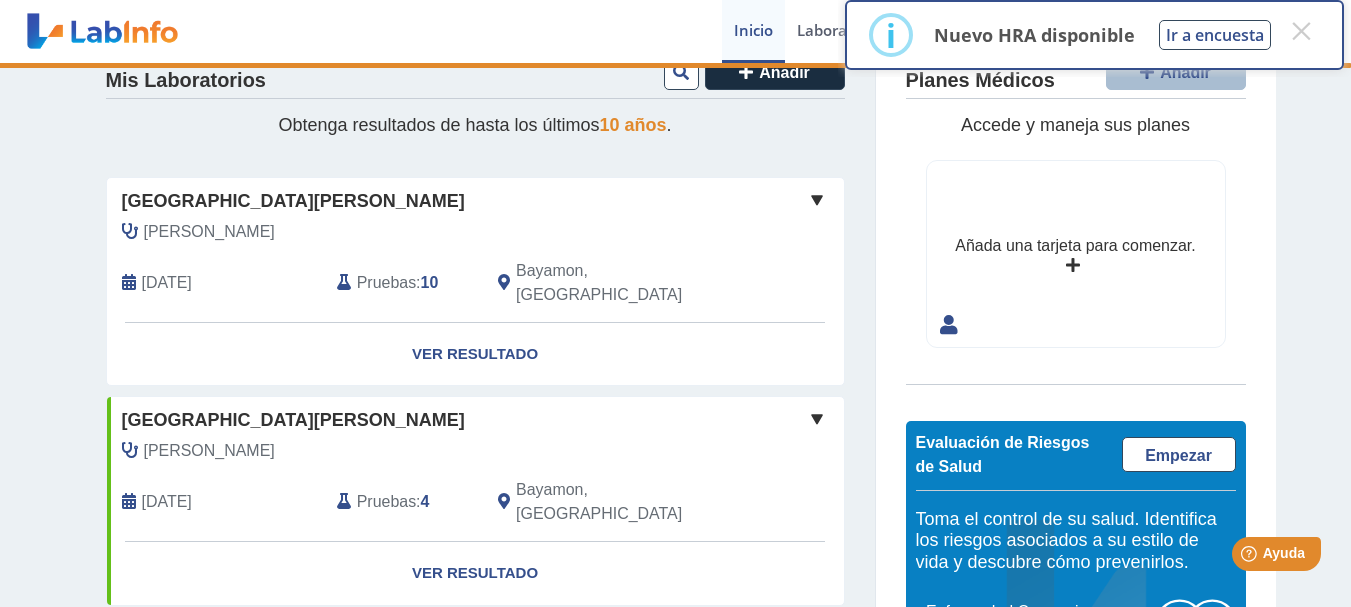 click on "Metro [PERSON_NAME] Clinic [PERSON_NAME]   [DATE] Pruebas :  4  Bayamon, PR   Yo   Yo" 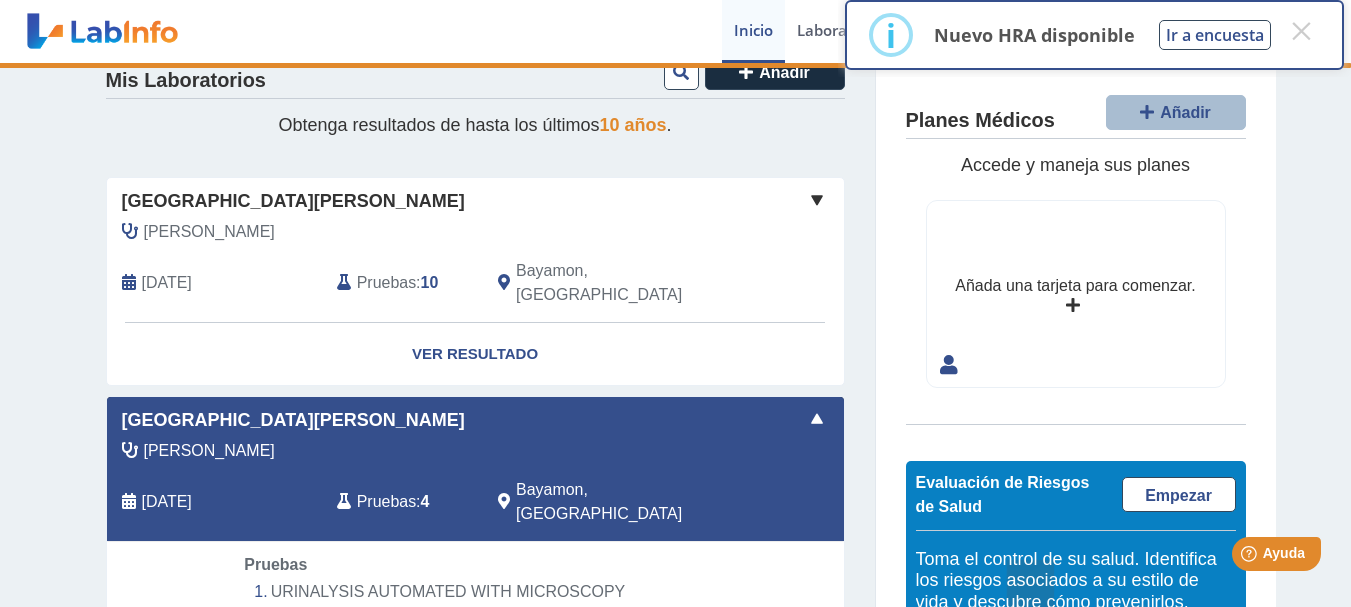 click on "Metro [PERSON_NAME] Clinic [PERSON_NAME]   [DATE] Pruebas :  4  Bayamon, PR   Yo   Yo" 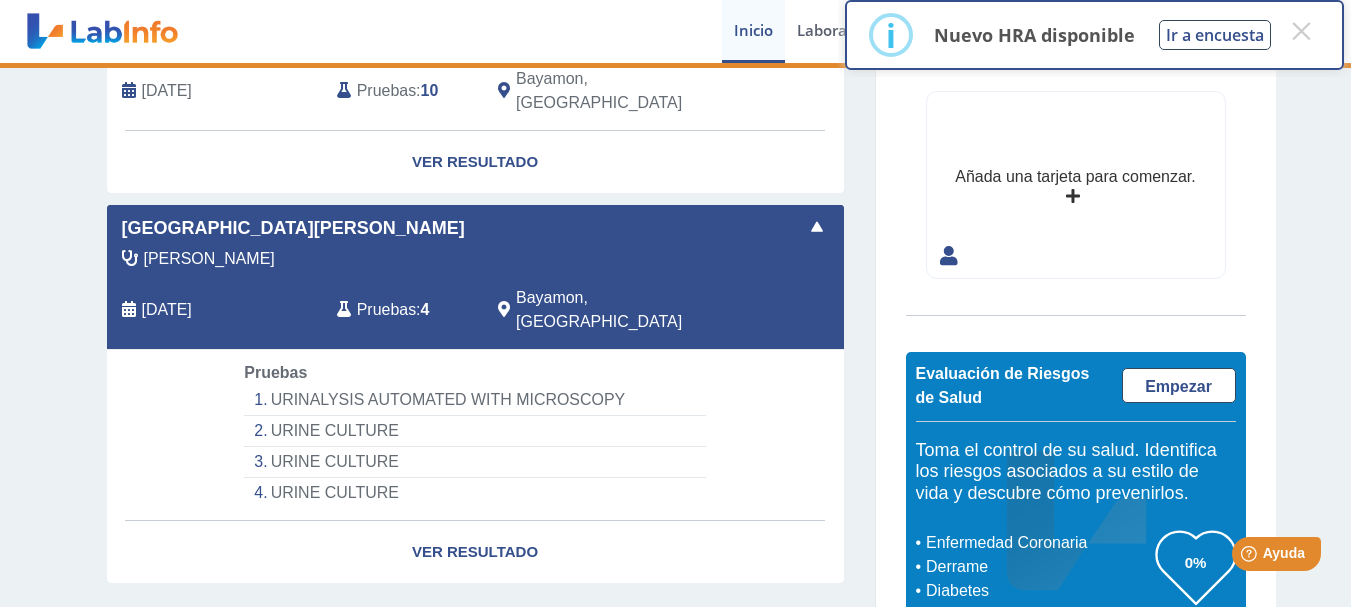 scroll, scrollTop: 0, scrollLeft: 0, axis: both 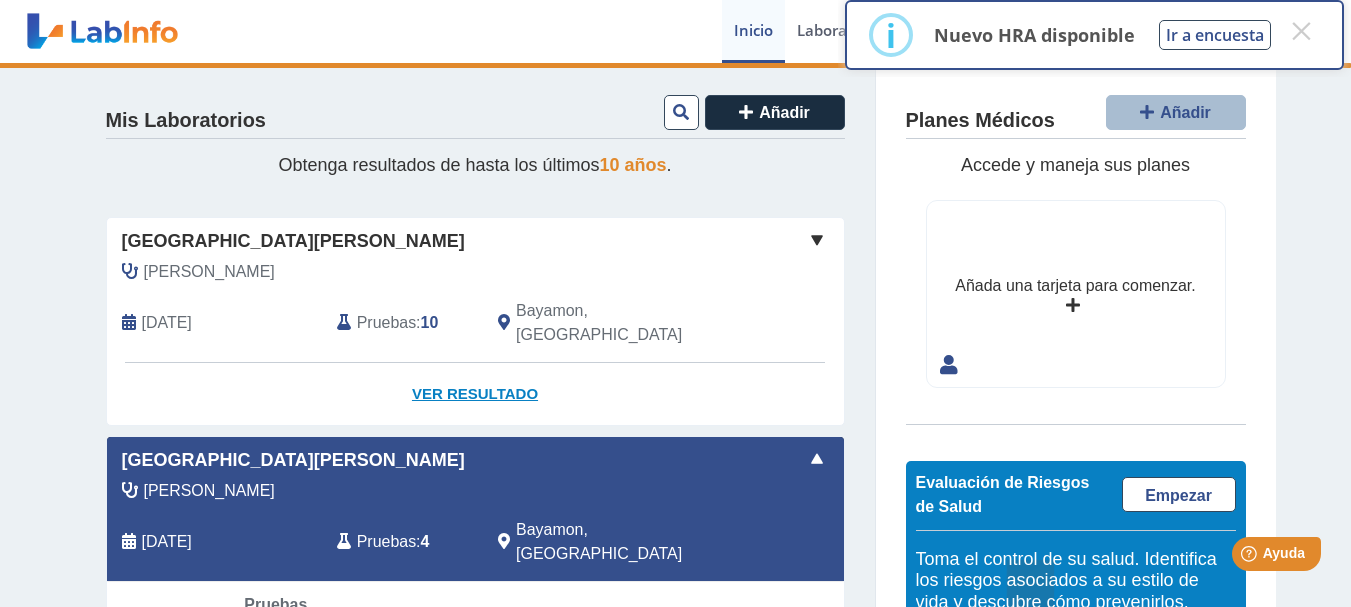 click on "Ver Resultado" 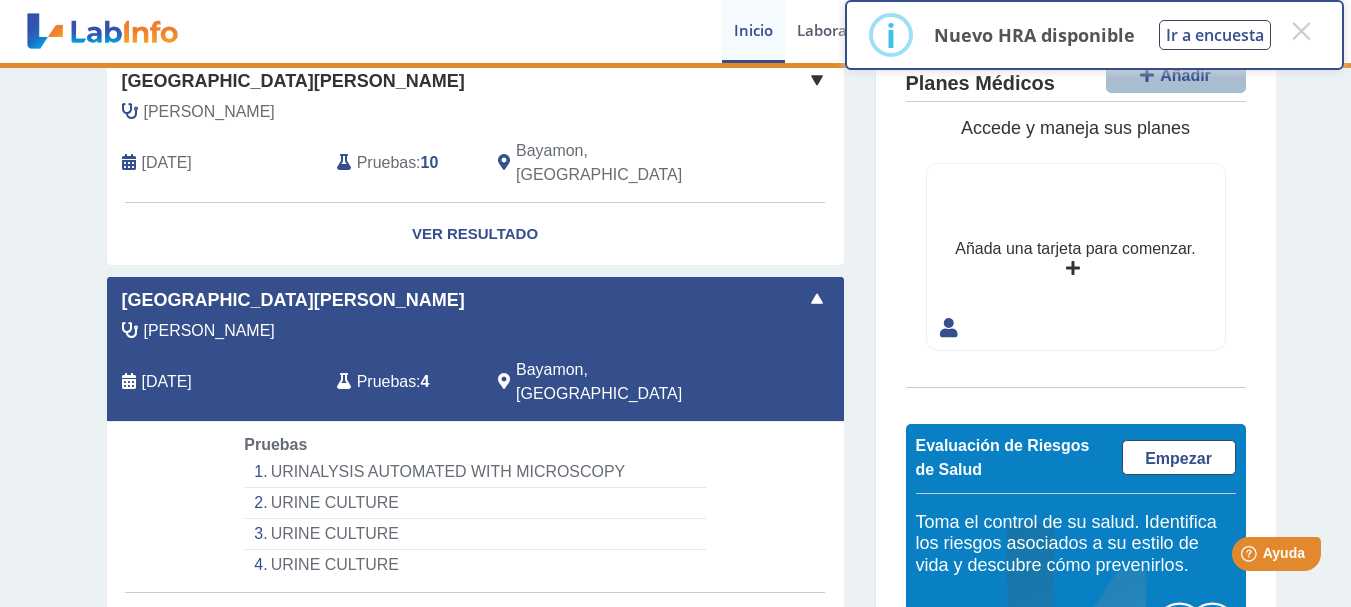 scroll, scrollTop: 200, scrollLeft: 0, axis: vertical 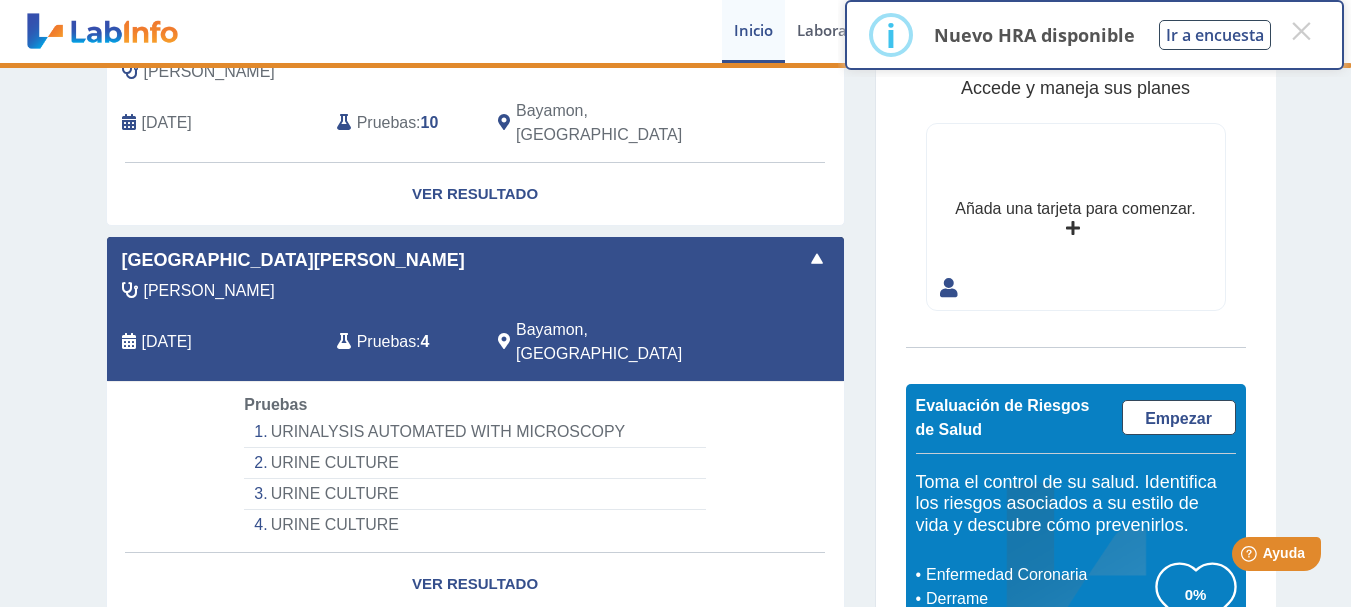 click on "Mis Laboratorios Añadir Obtenga resultados de hasta los últimos  10 años . Metro [PERSON_NAME] Clinic Bayamon  [PERSON_NAME]   [DATE] Pruebas :  10  Bayamon, PR   Yo   Yo  Ver Resultado Metro [PERSON_NAME] Clinic [PERSON_NAME]   [DATE] Pruebas :  4  Bayamon, PR   Yo   Yo  Pruebas  URINALYSIS AUTOMATED WITH MICROSCOPY   URINE CULTURE   URINE CULTURE   URINE CULTURE  Ver Resultado SUBIR" 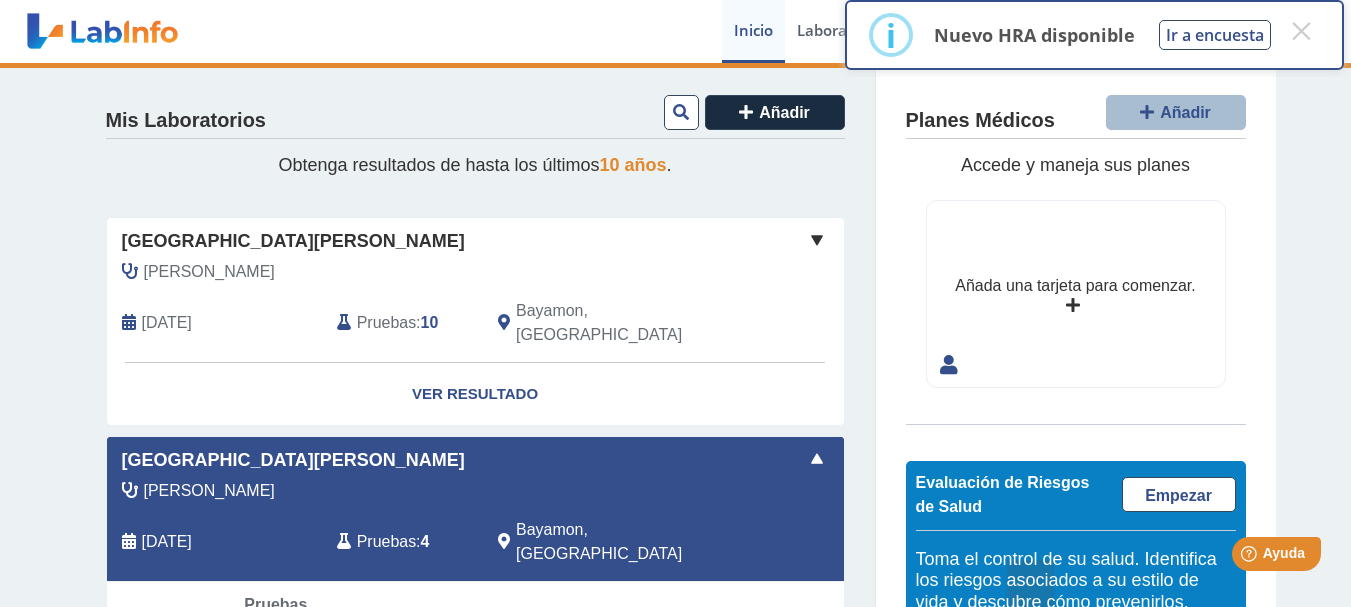 scroll, scrollTop: 232, scrollLeft: 0, axis: vertical 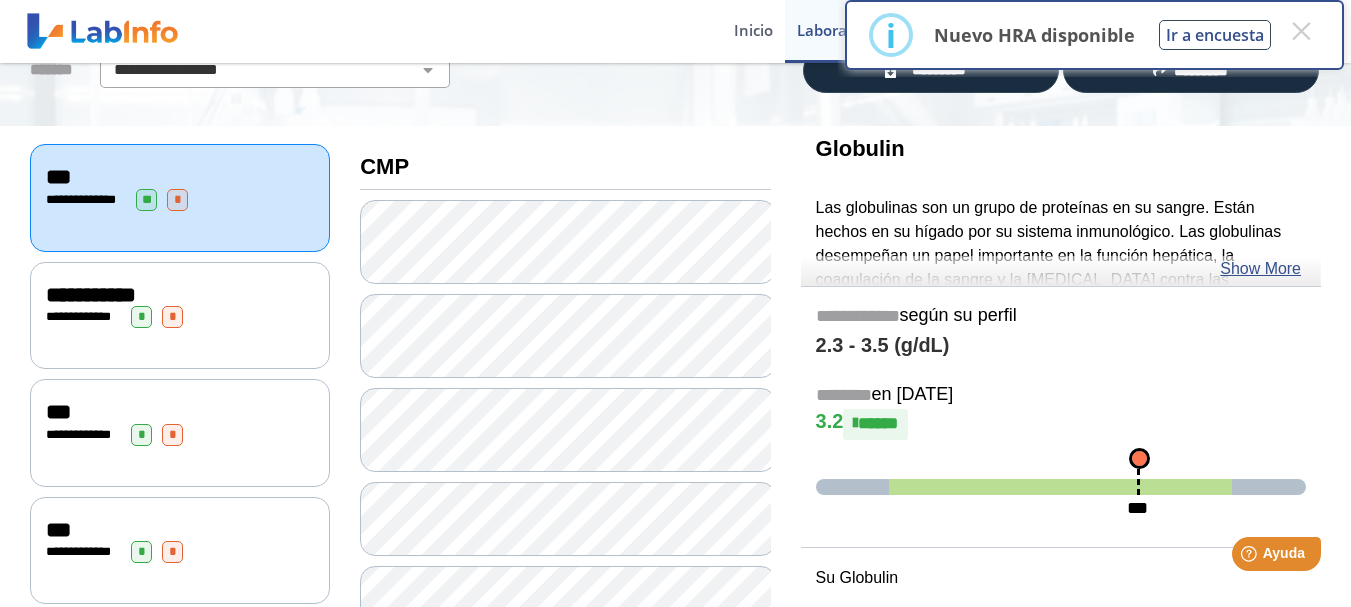 click on "**********" 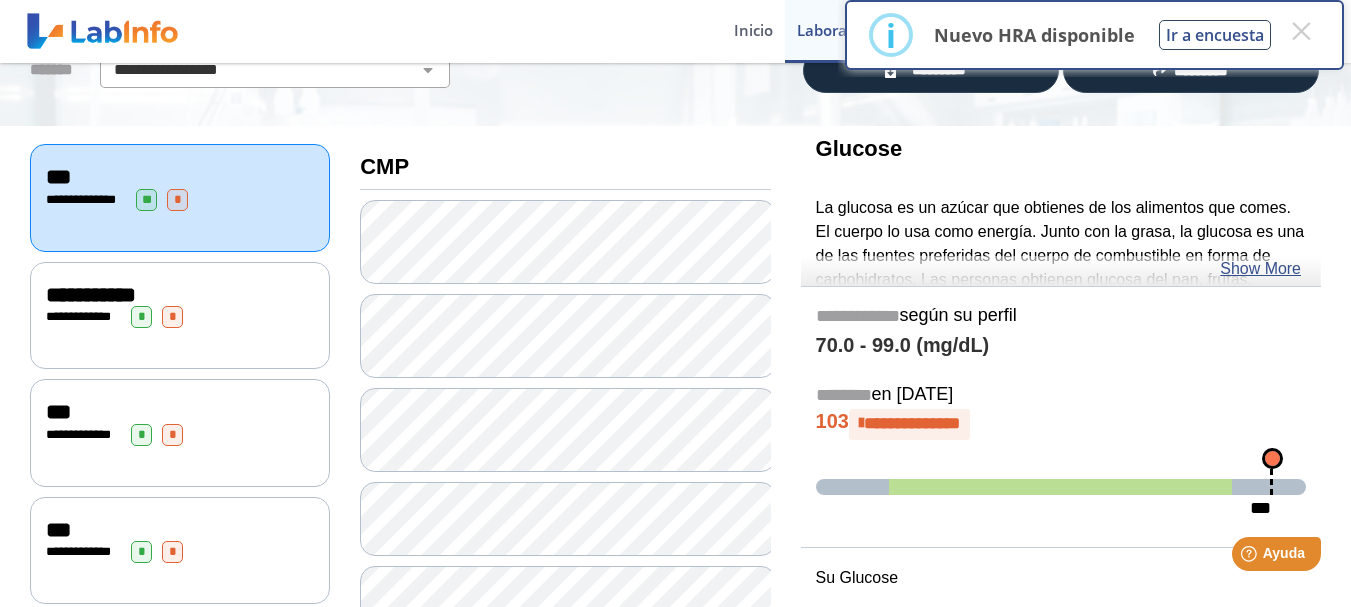 click on "**********" 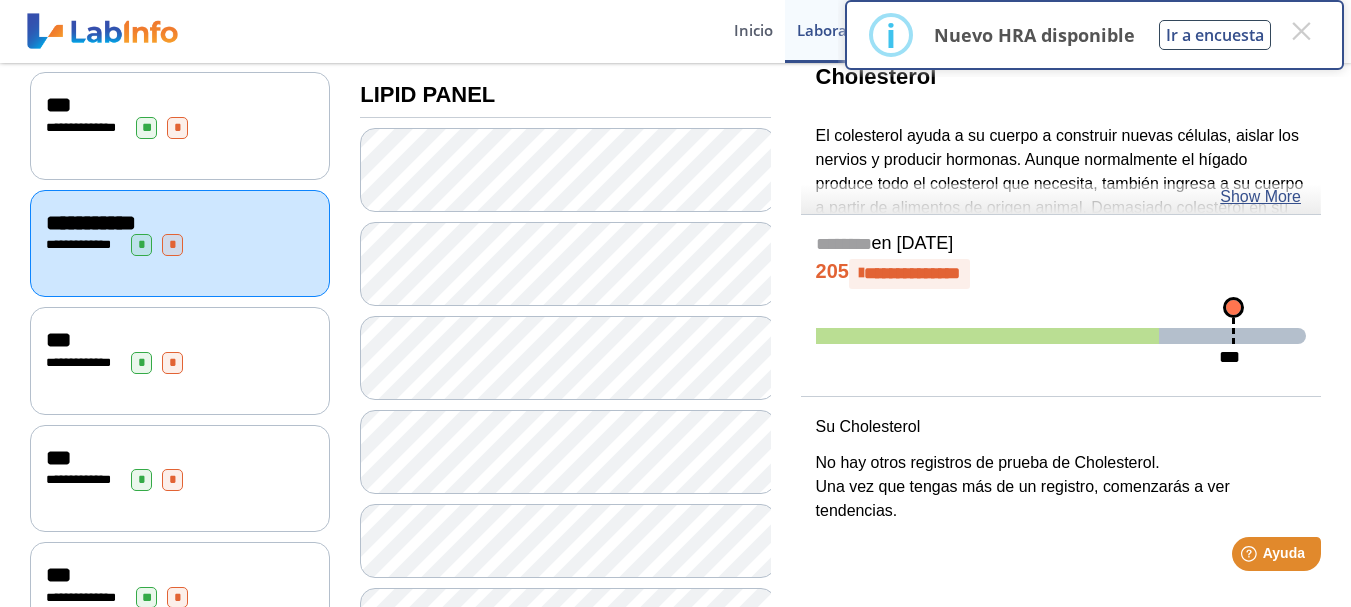 scroll, scrollTop: 248, scrollLeft: 0, axis: vertical 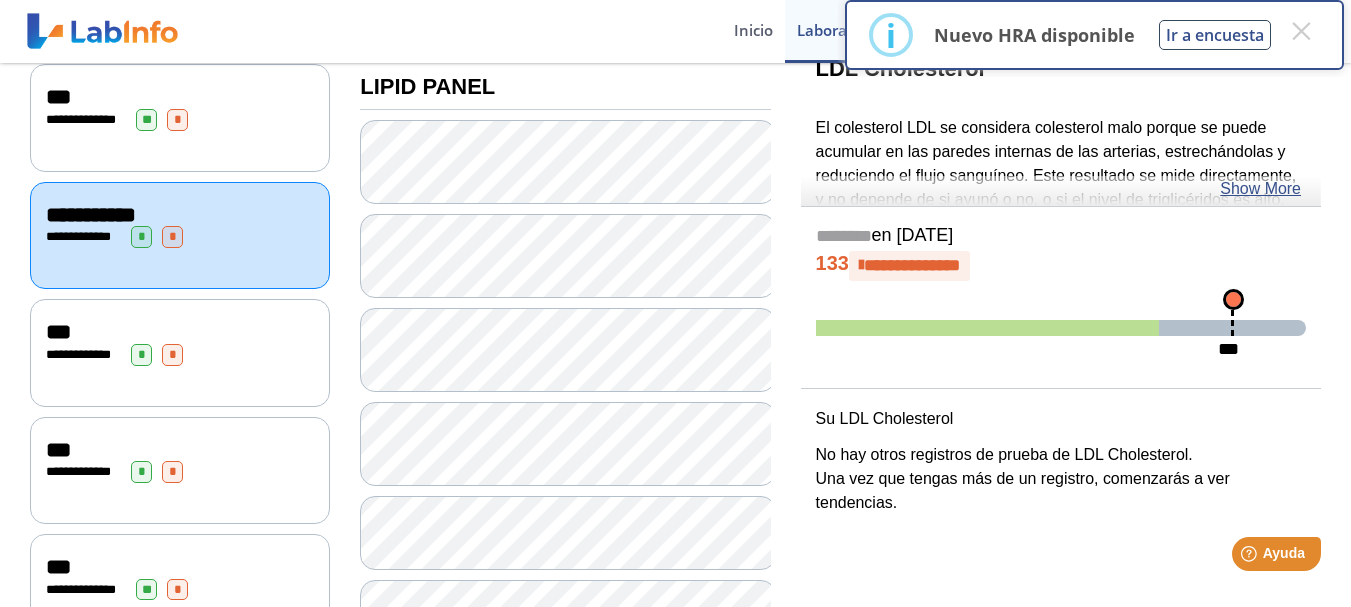 click on "**********" 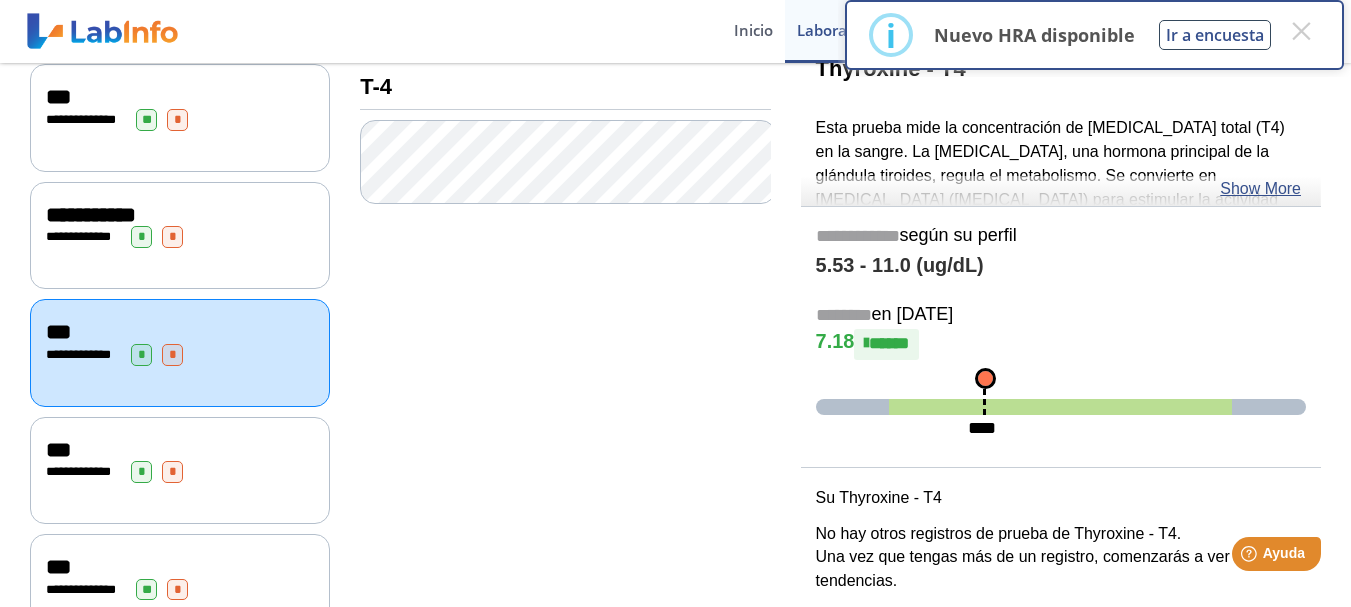 click on "**********" 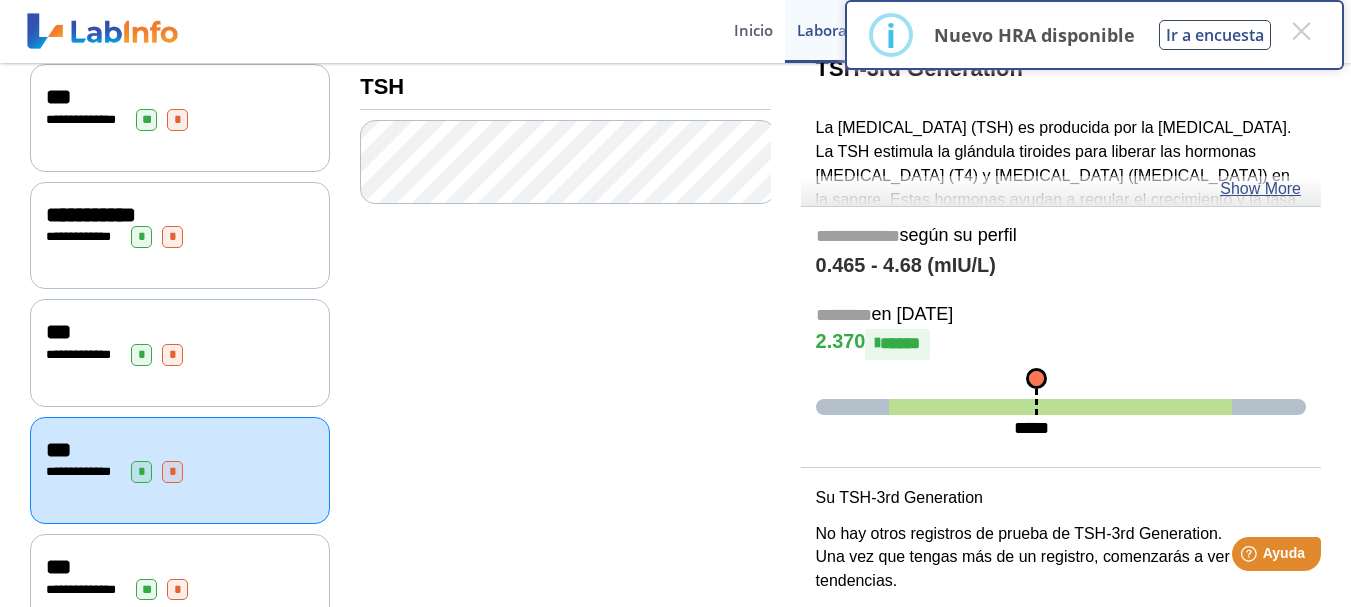 click on "***" 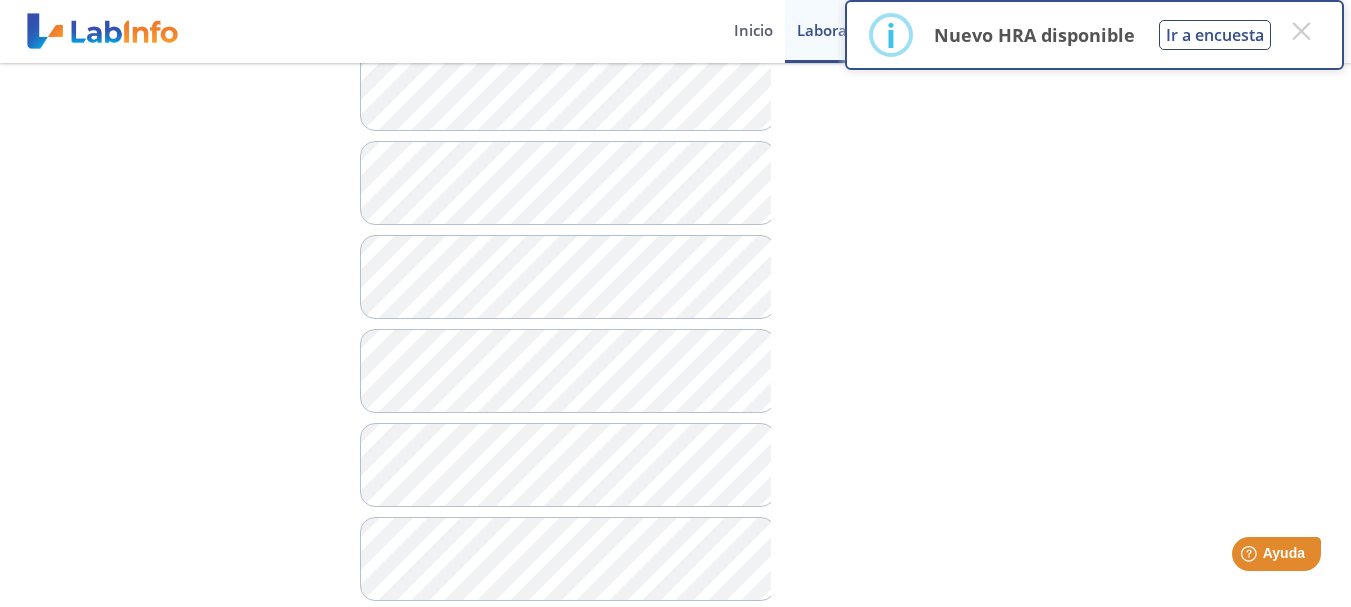 scroll, scrollTop: 248, scrollLeft: 0, axis: vertical 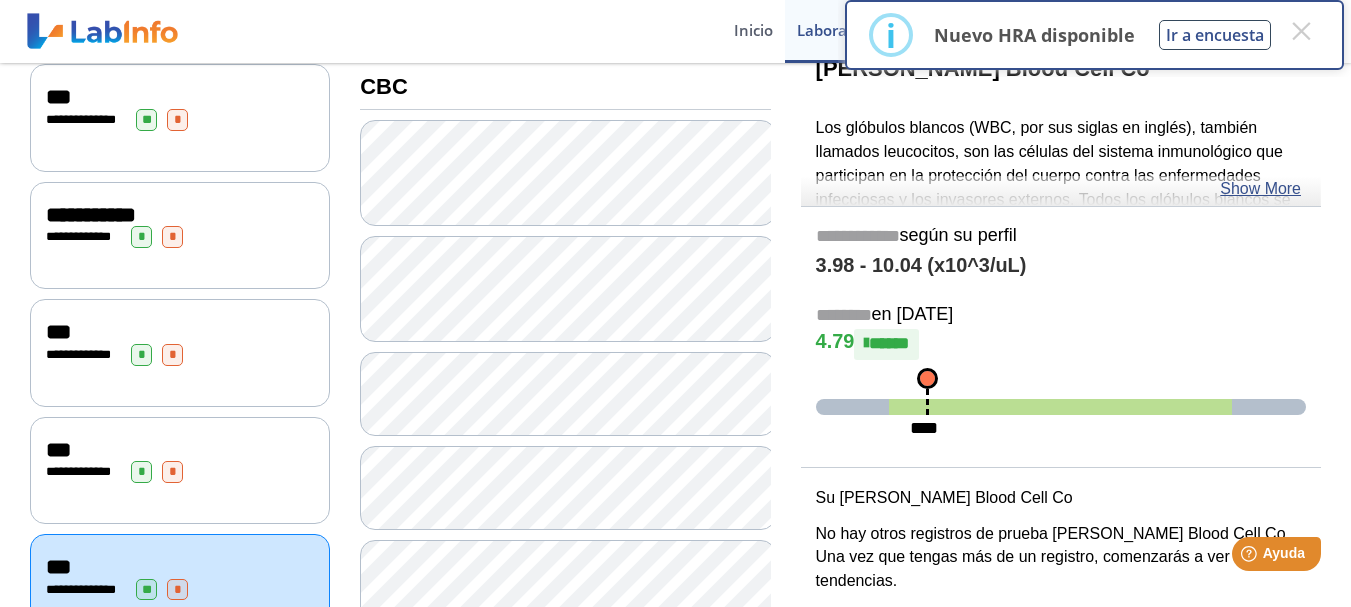 click on "**********" 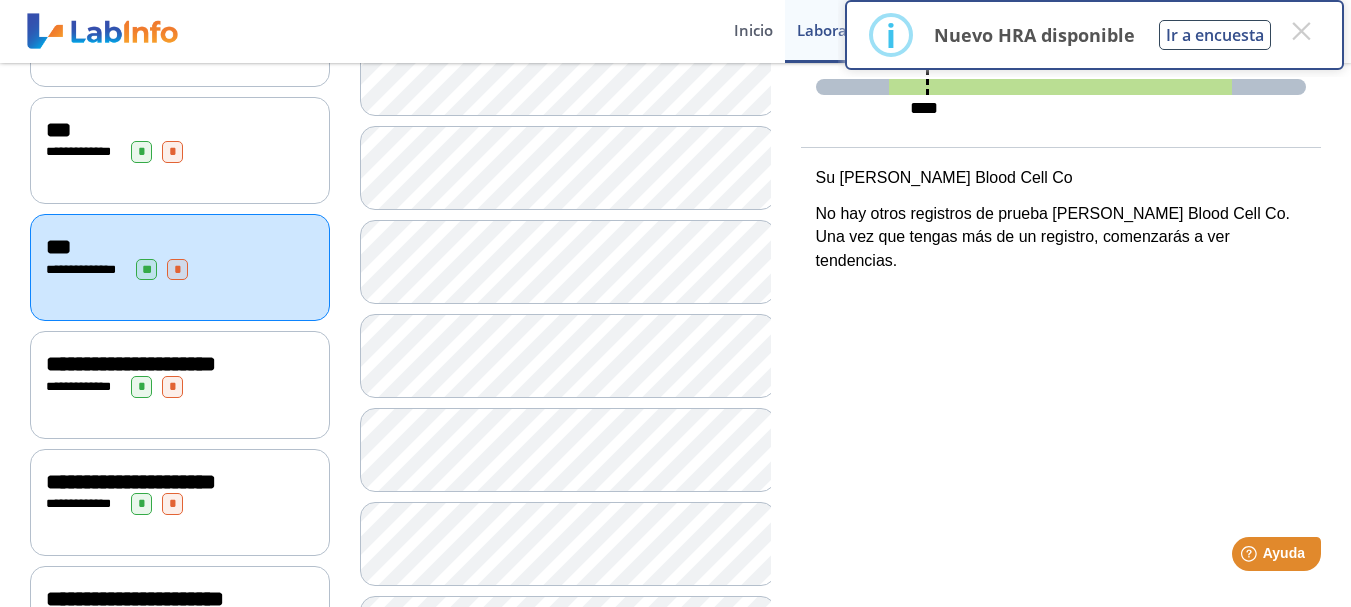 scroll, scrollTop: 608, scrollLeft: 0, axis: vertical 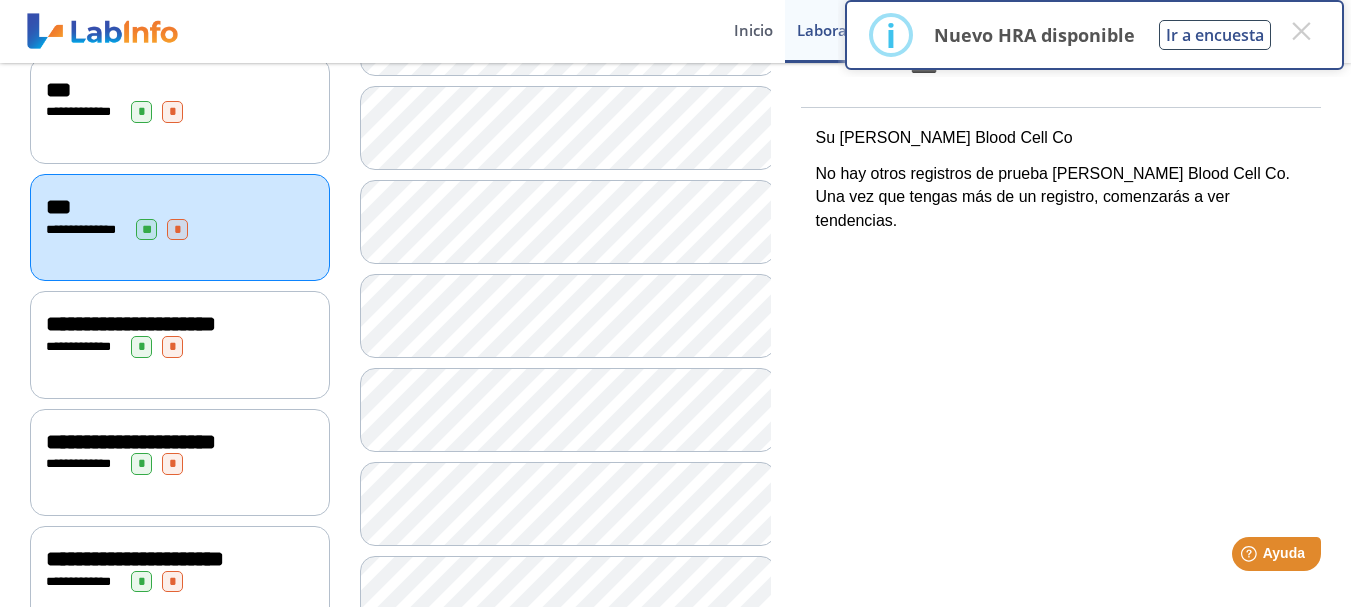 click on "**********" 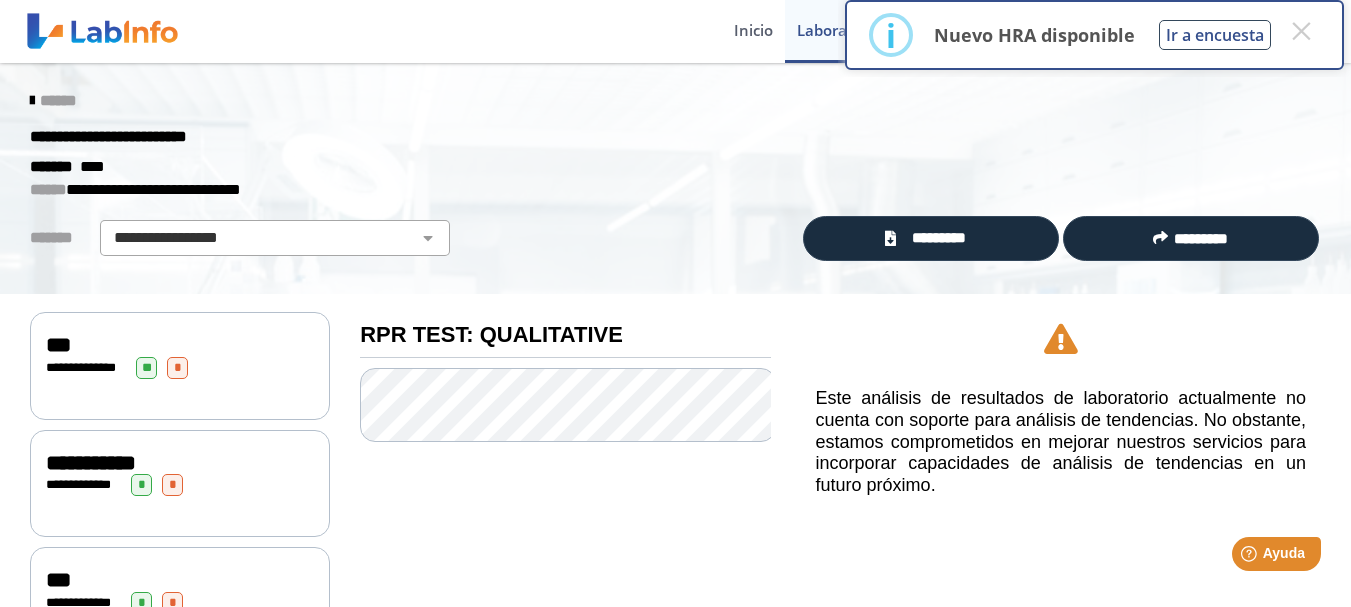 scroll, scrollTop: 889, scrollLeft: 0, axis: vertical 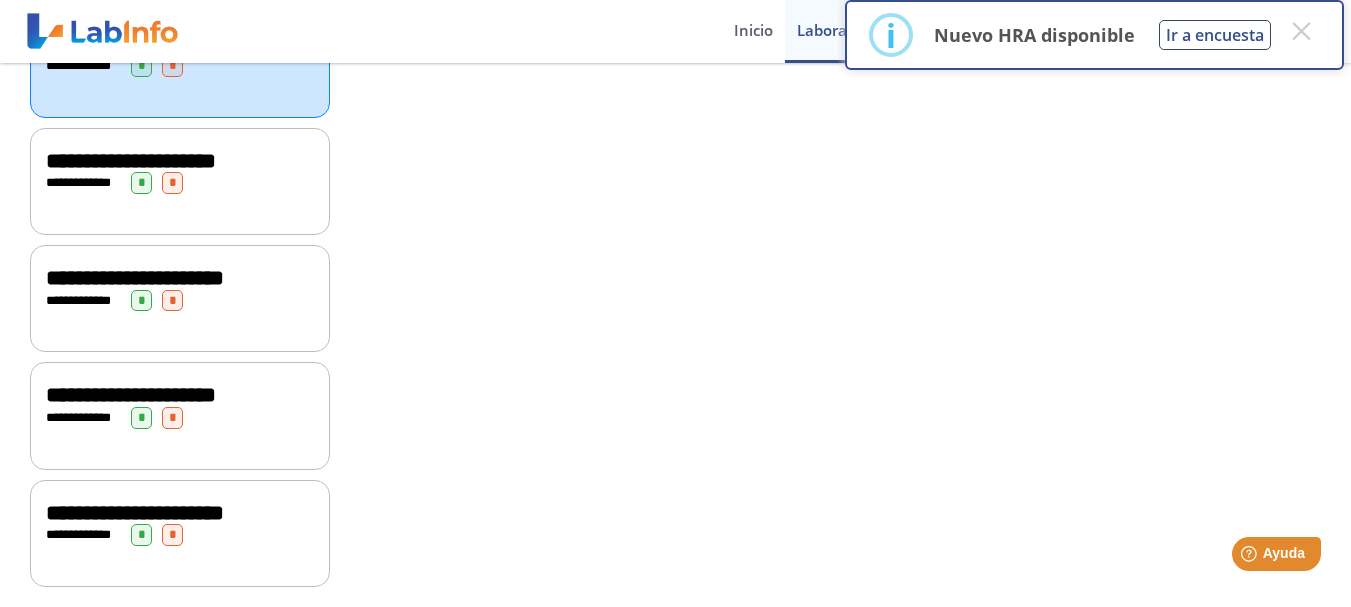 click on "**********" 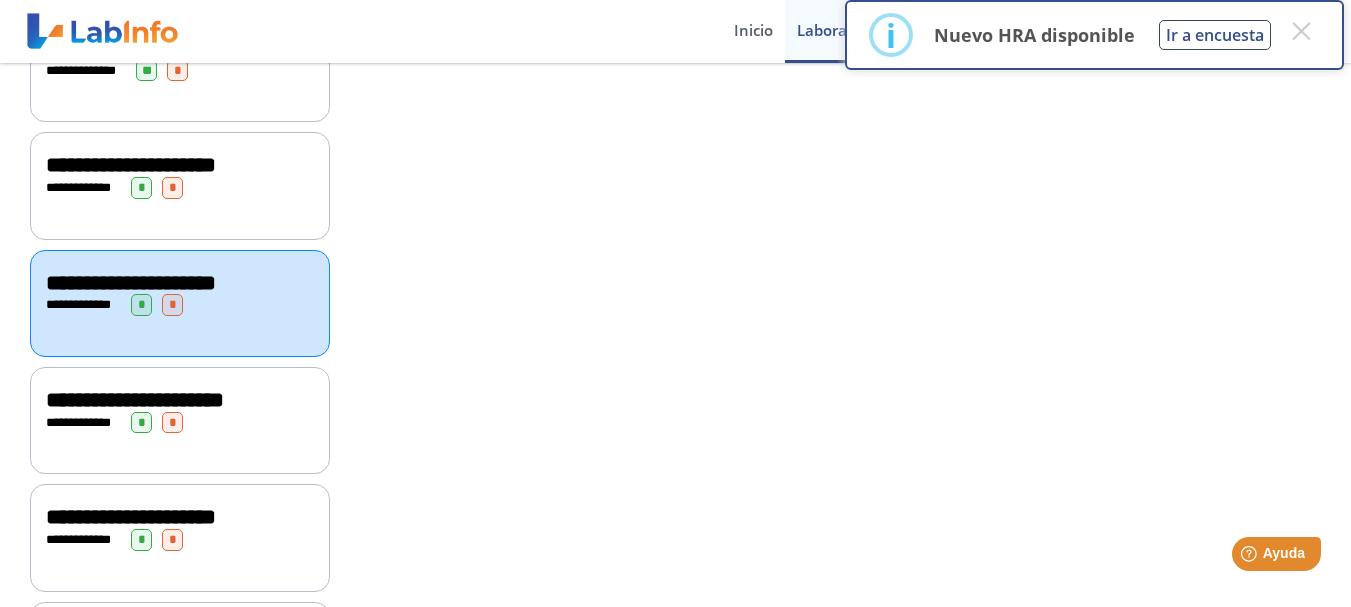 scroll, scrollTop: 769, scrollLeft: 0, axis: vertical 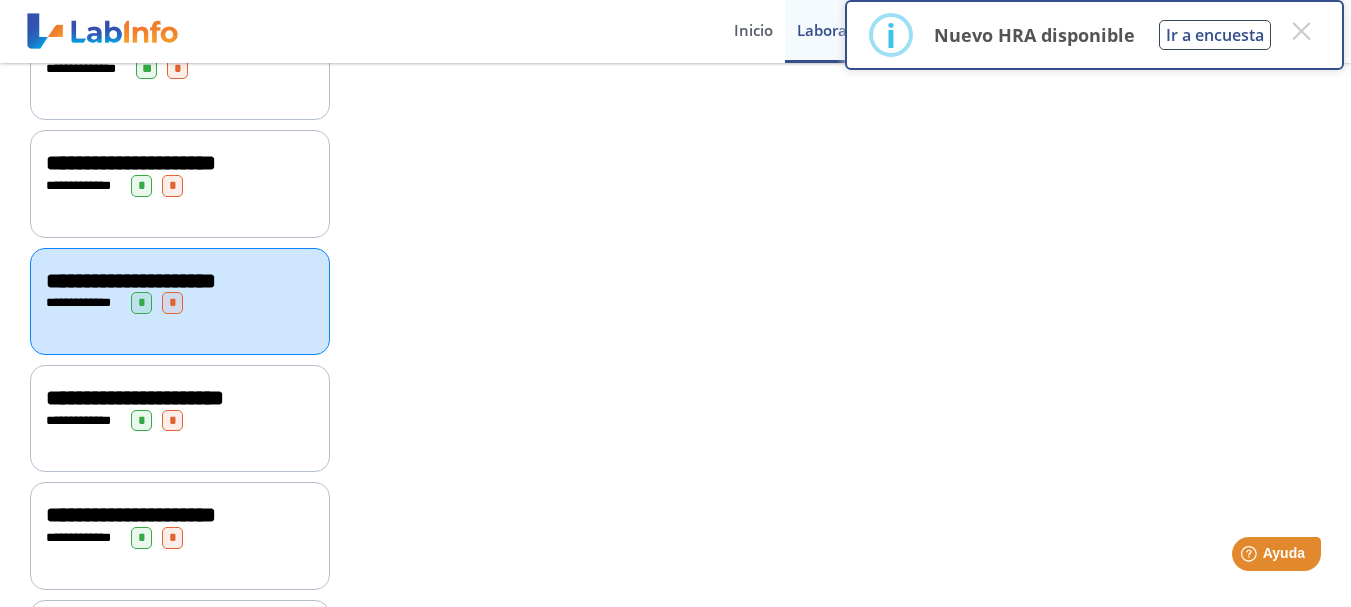 click on "**********" 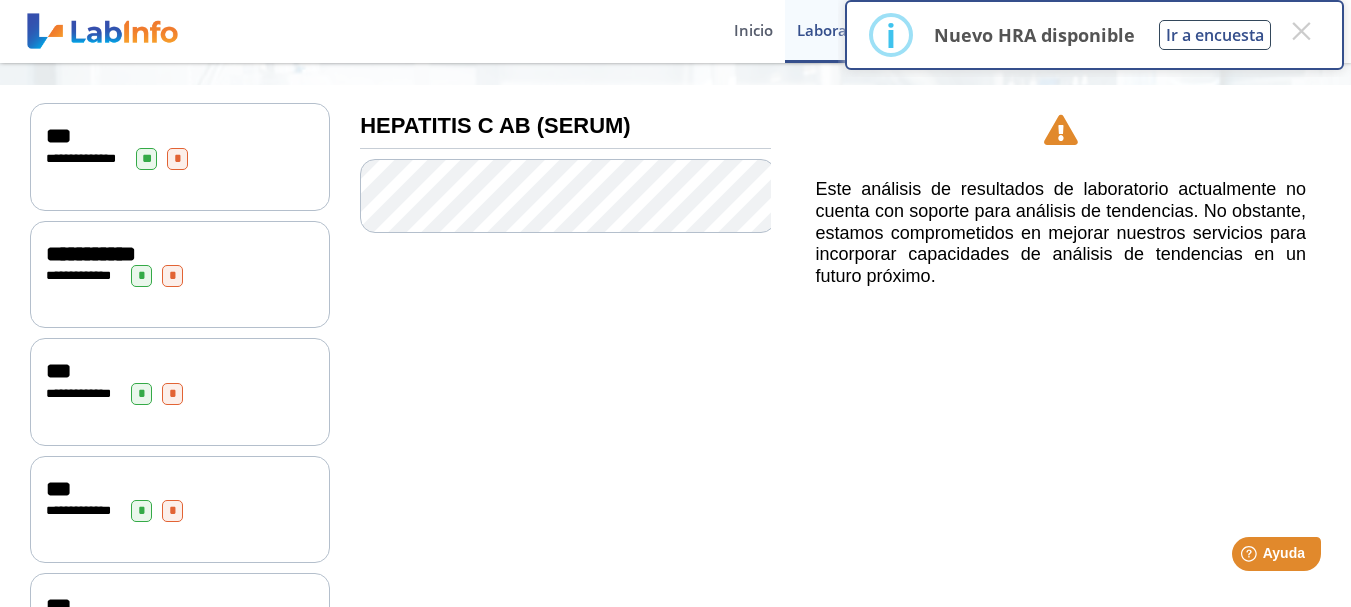 scroll, scrollTop: 249, scrollLeft: 0, axis: vertical 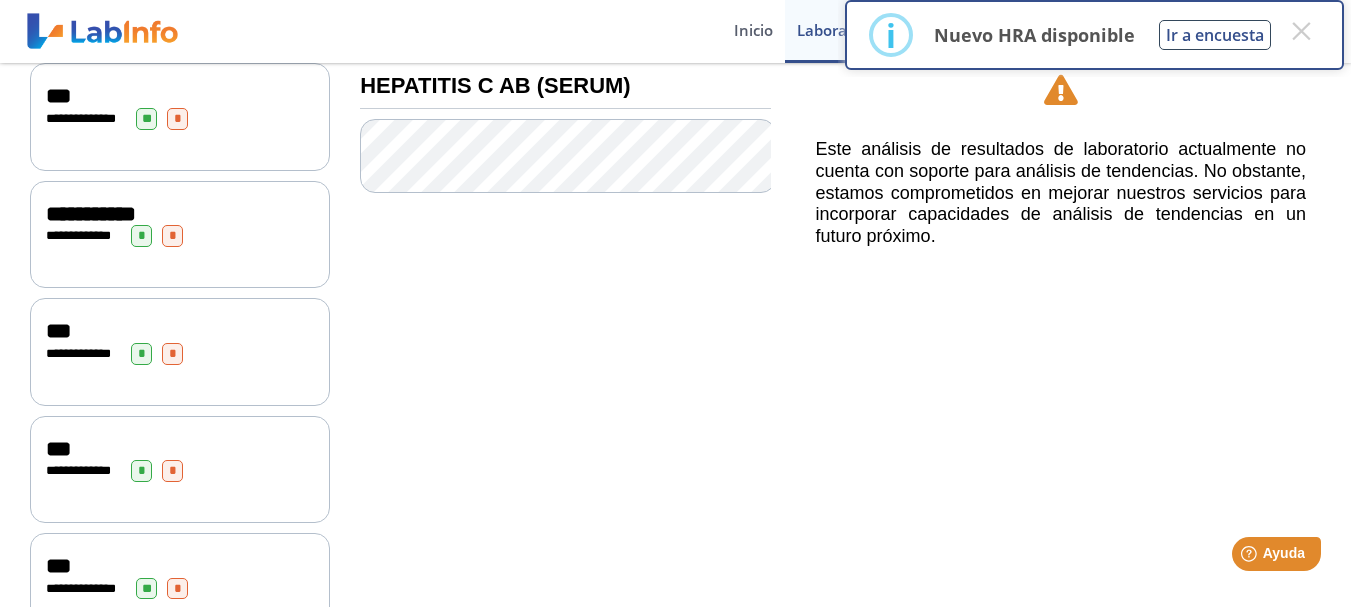 click on "**********" 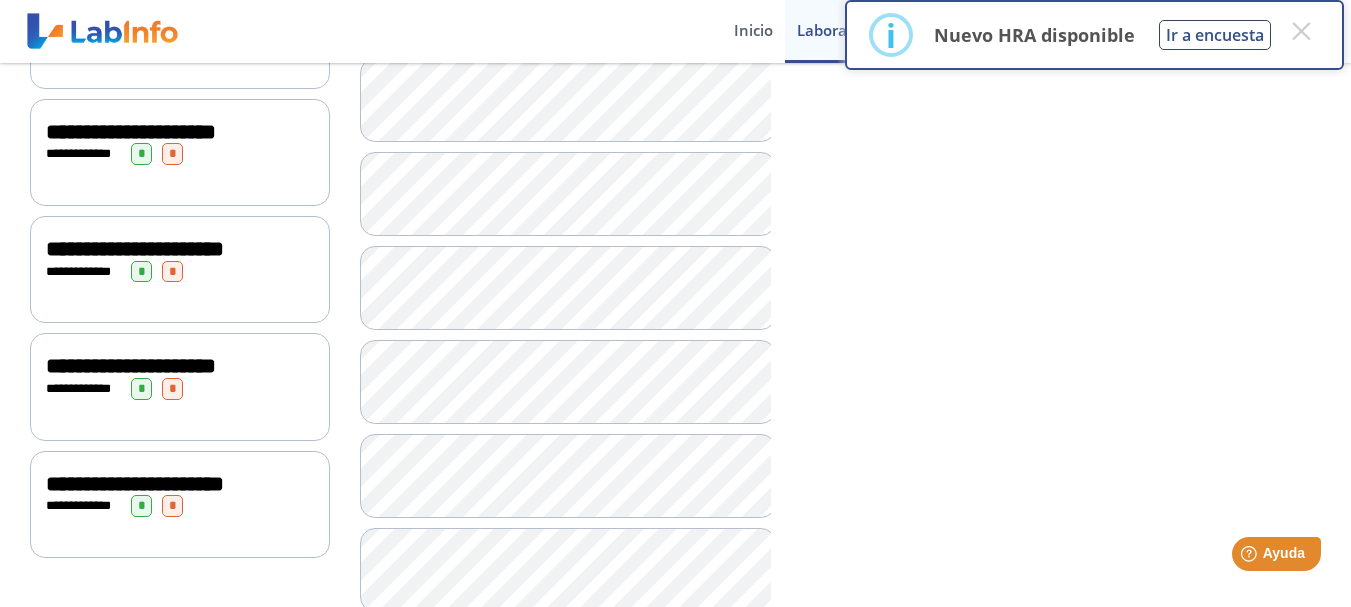 scroll, scrollTop: 920, scrollLeft: 0, axis: vertical 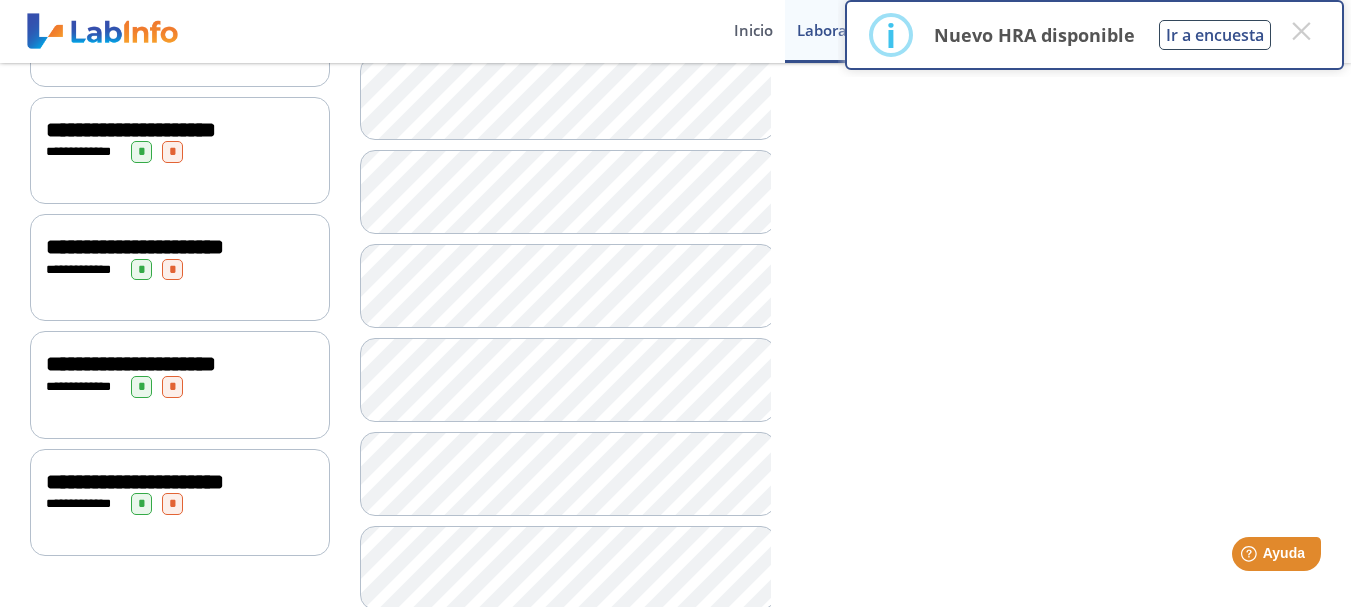 click on "**********" 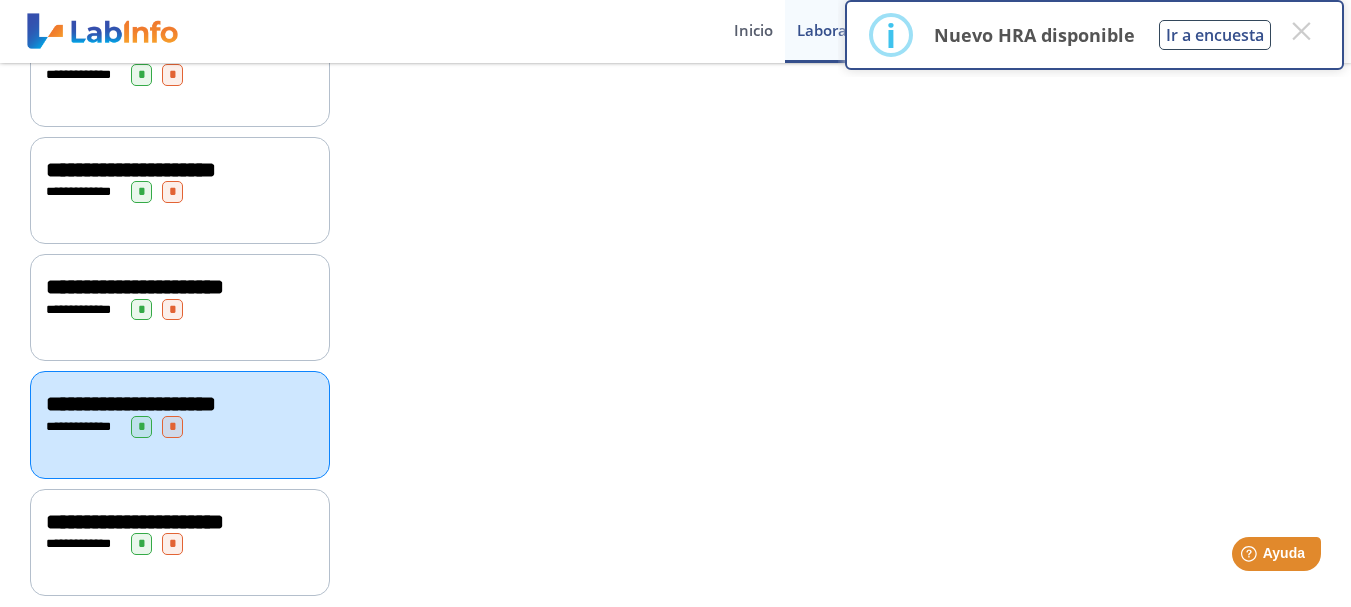 scroll, scrollTop: 889, scrollLeft: 0, axis: vertical 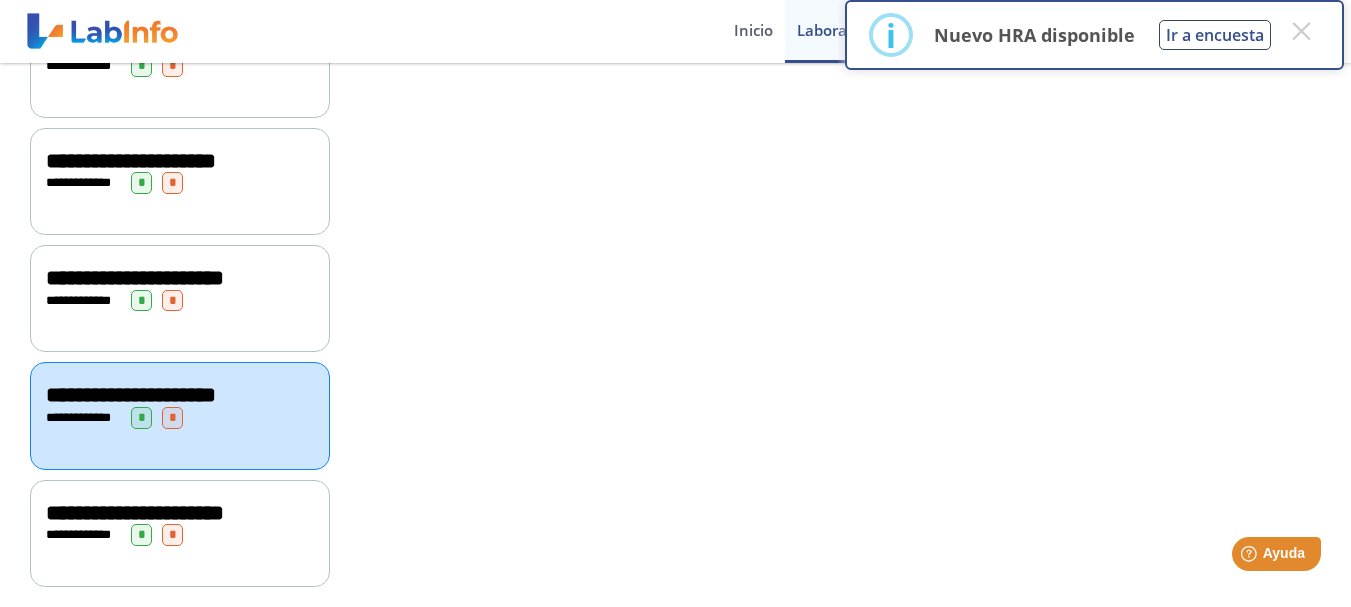 click on "**********" 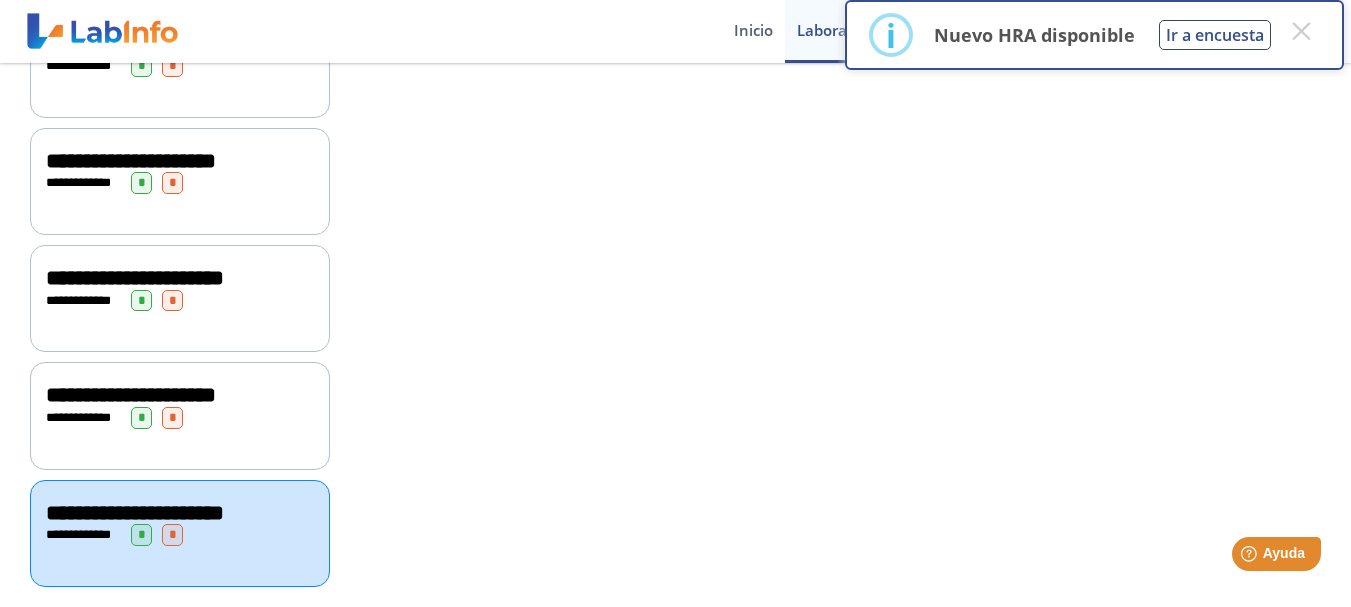 scroll, scrollTop: 0, scrollLeft: 0, axis: both 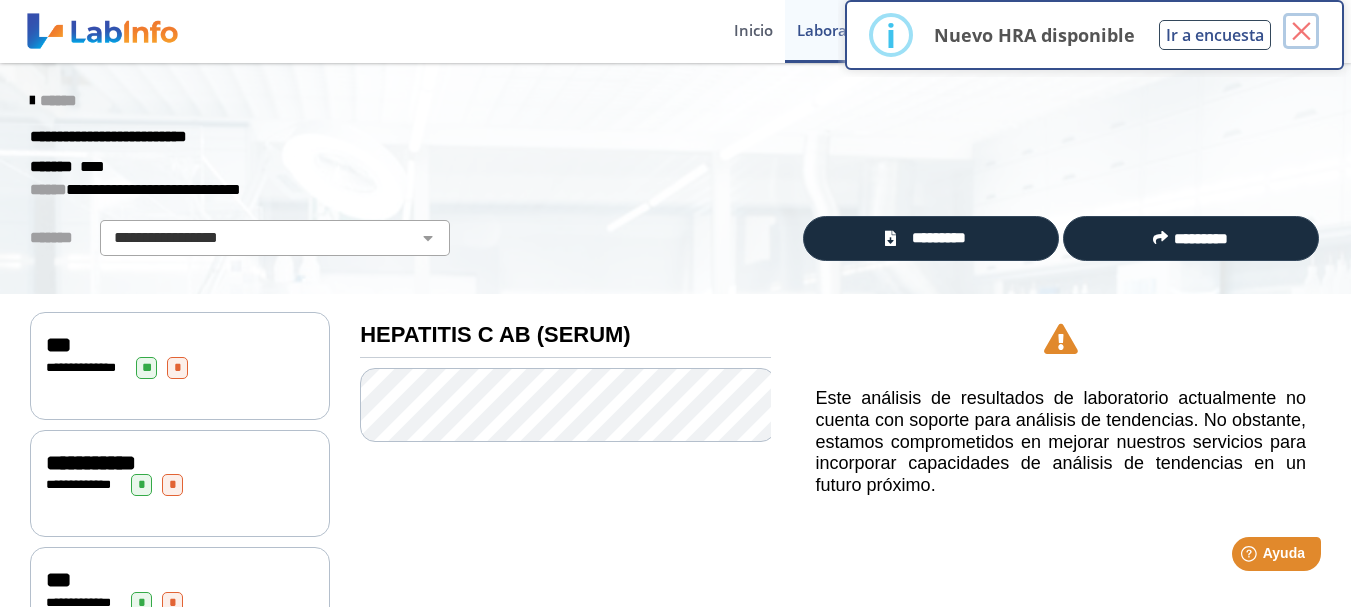click on "×" at bounding box center (1301, 31) 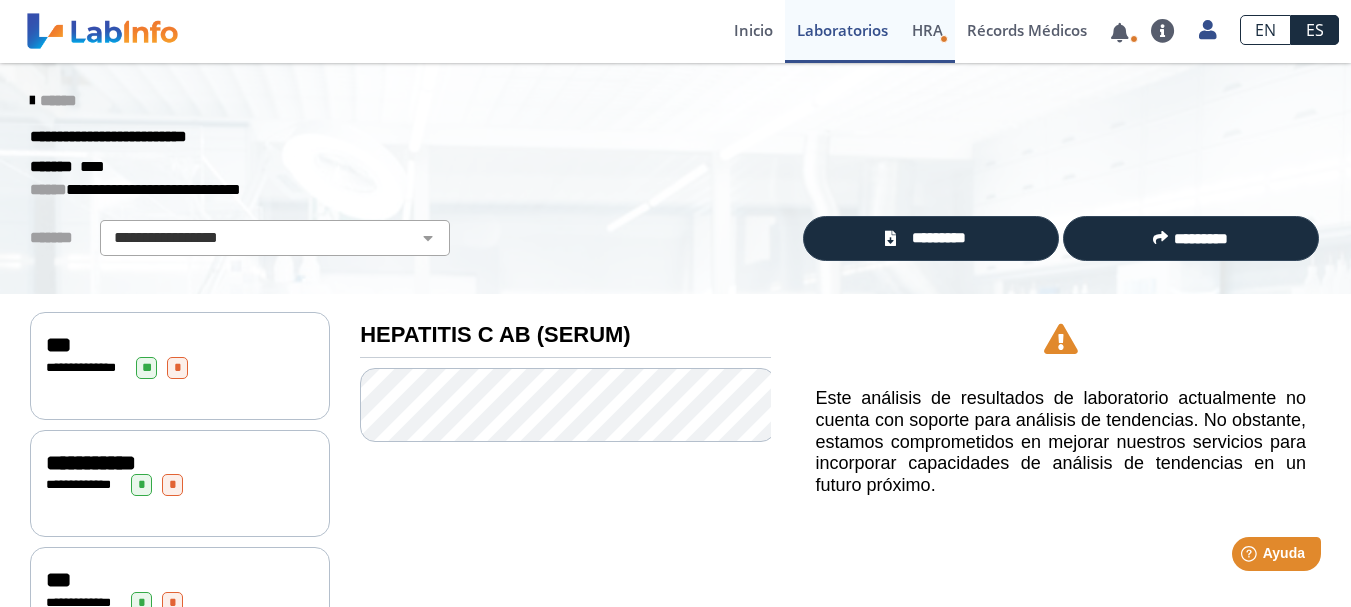 click on "HRA" at bounding box center [927, 30] 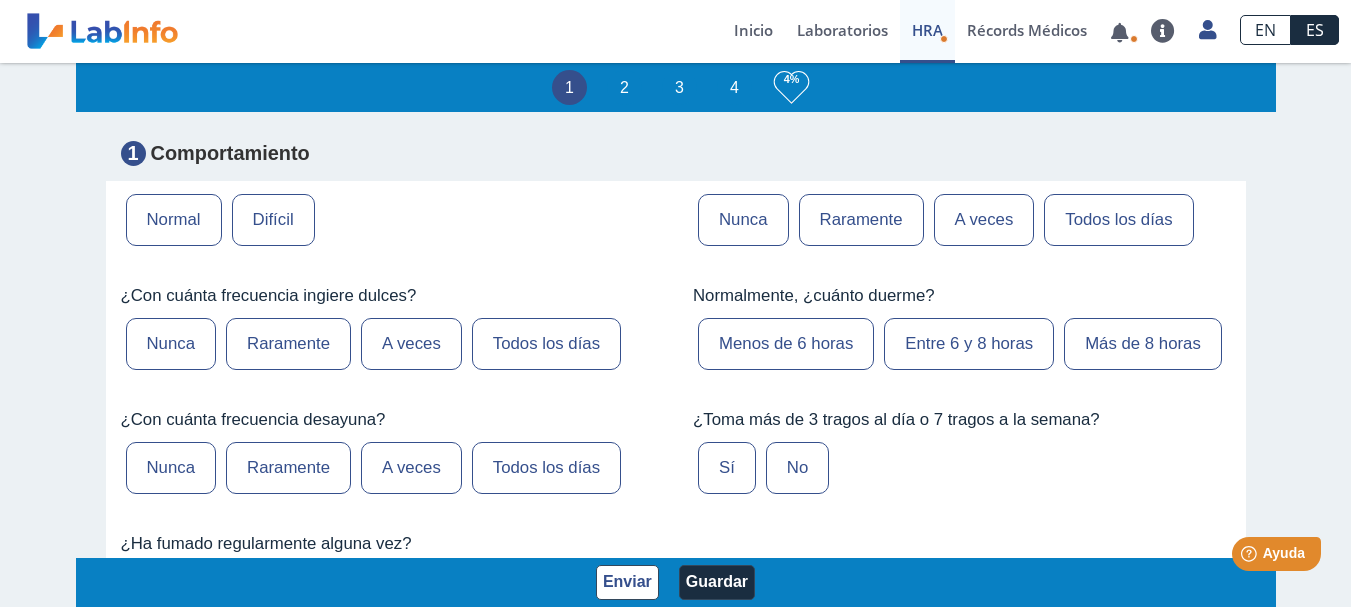 scroll, scrollTop: 0, scrollLeft: 0, axis: both 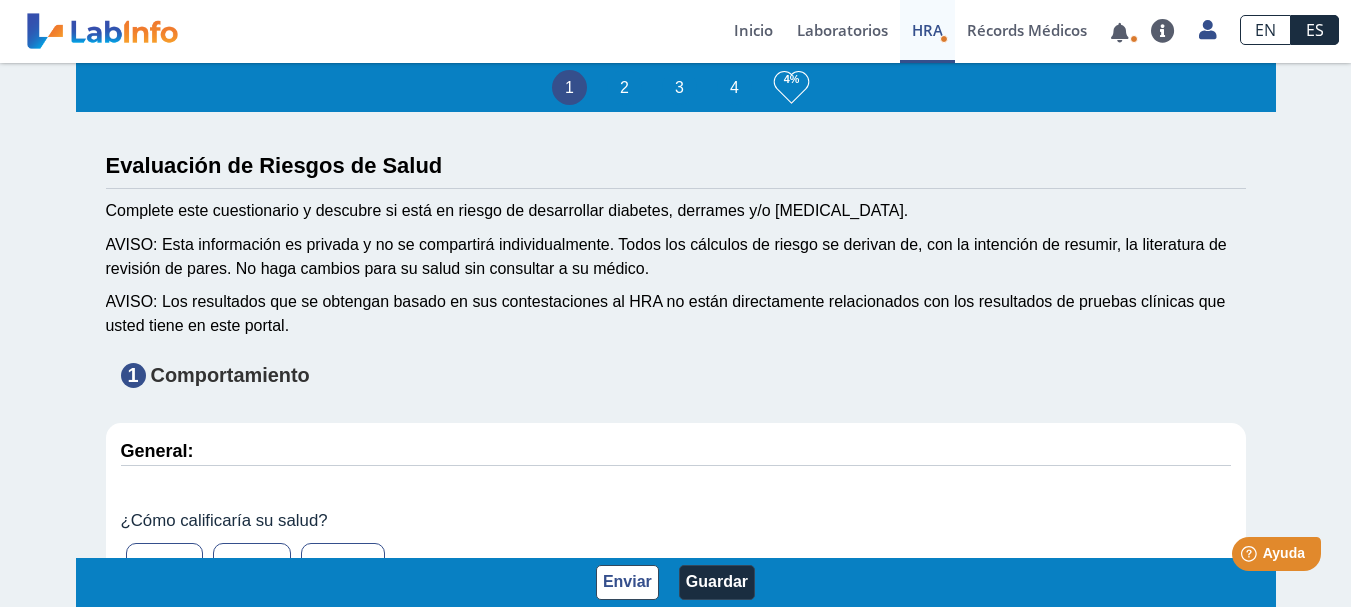 click on "1 Comportamiento" at bounding box center [676, 375] 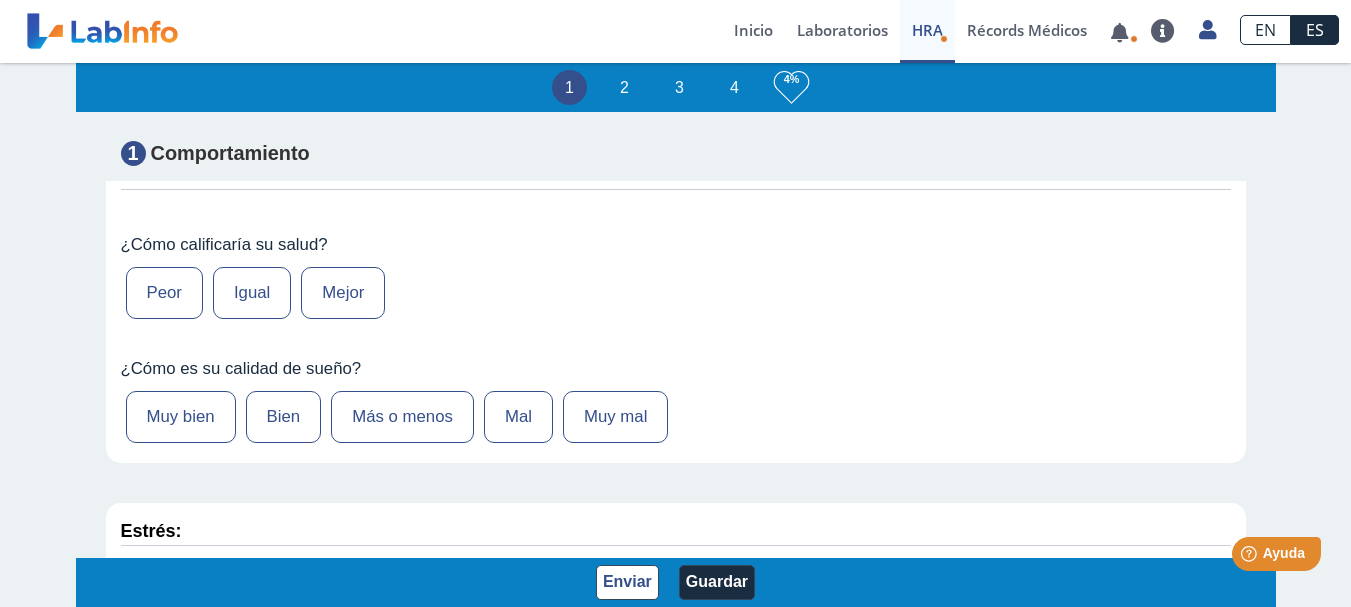 scroll, scrollTop: 280, scrollLeft: 0, axis: vertical 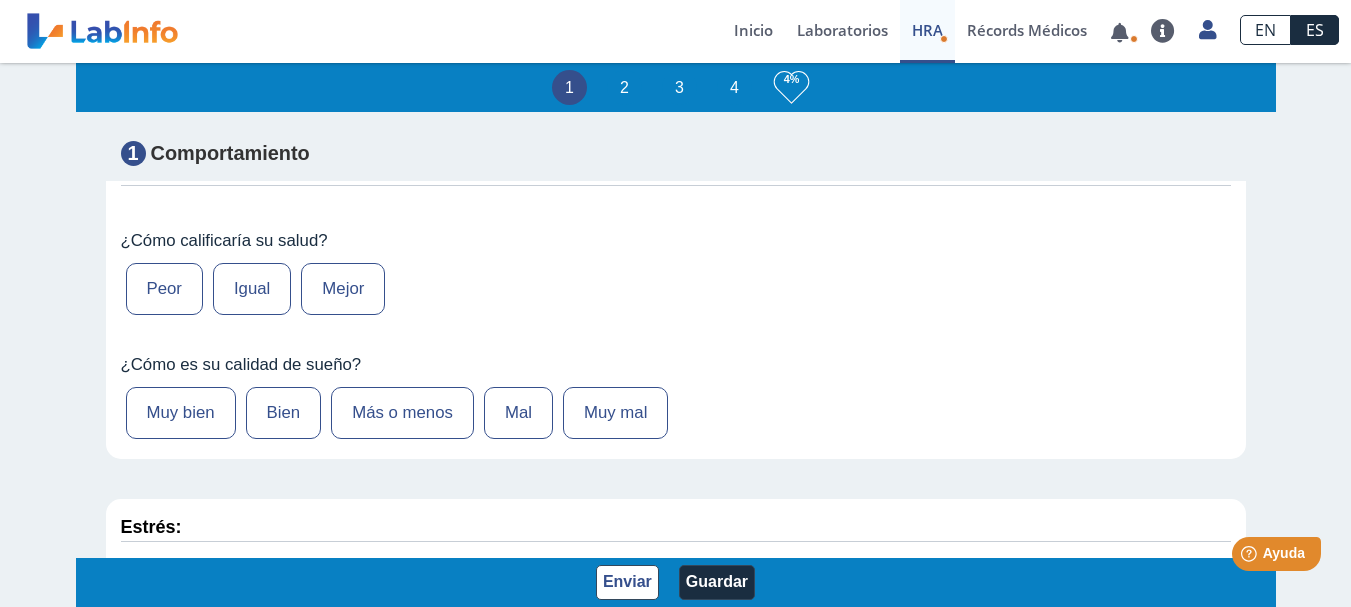 click on "Igual" at bounding box center (252, 289) 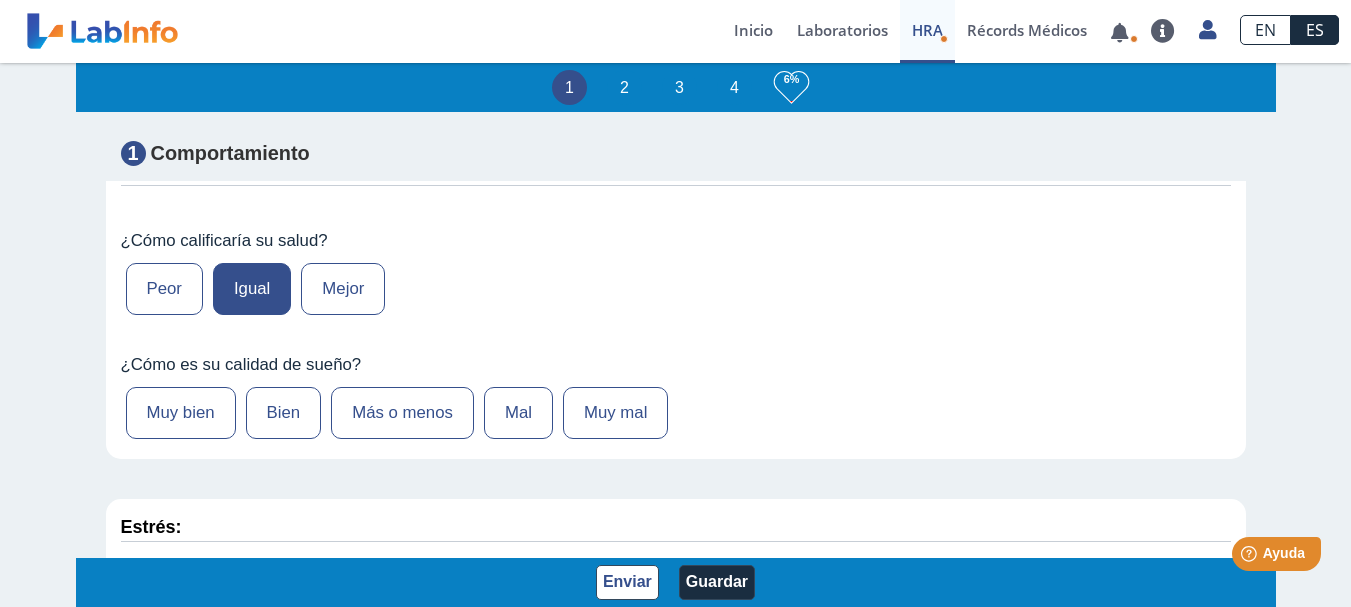 click on "Más o menos" at bounding box center (402, 413) 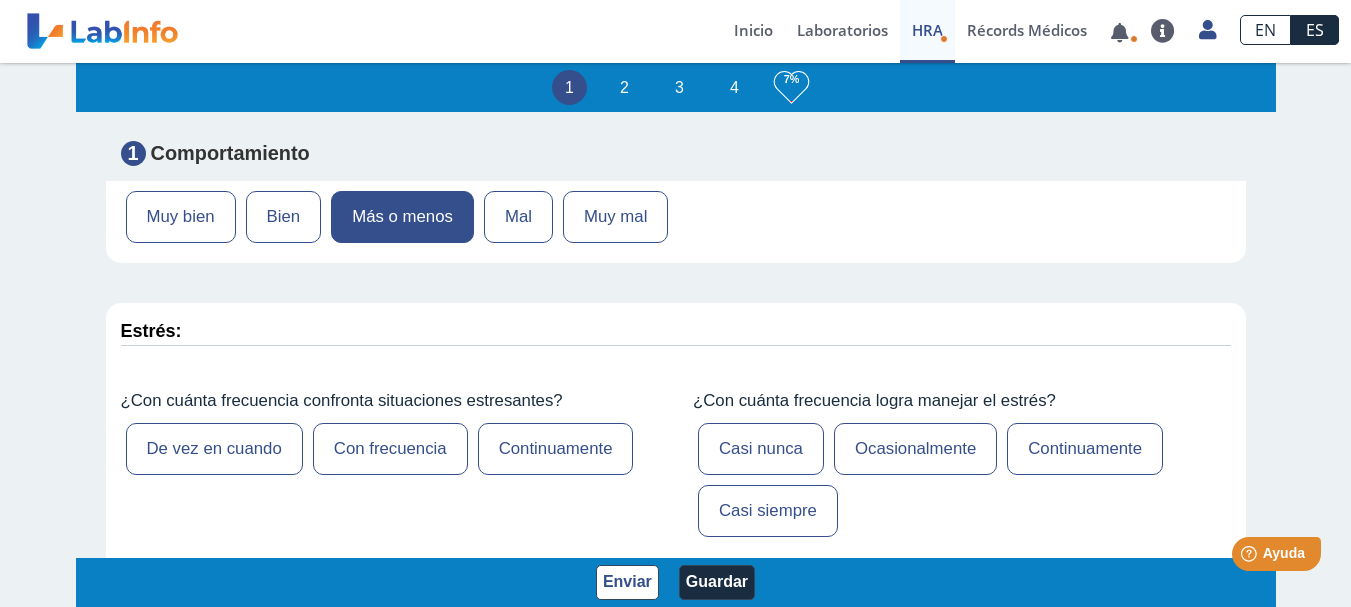 scroll, scrollTop: 480, scrollLeft: 0, axis: vertical 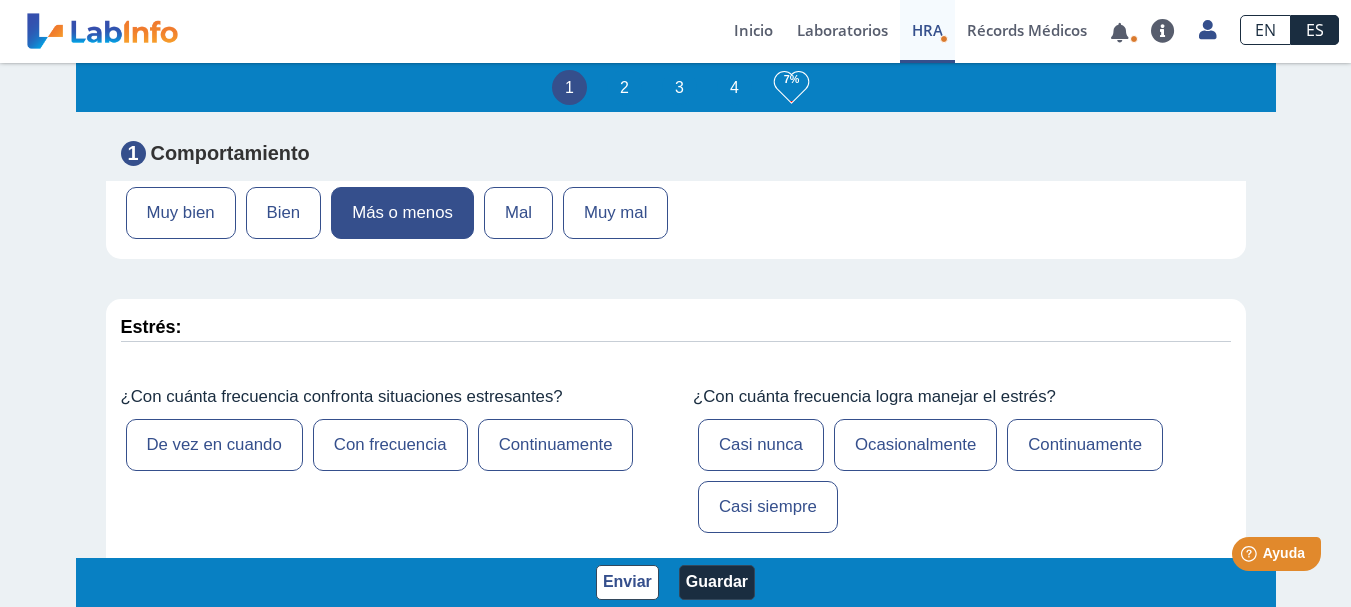 click on "Continuamente" at bounding box center [556, 445] 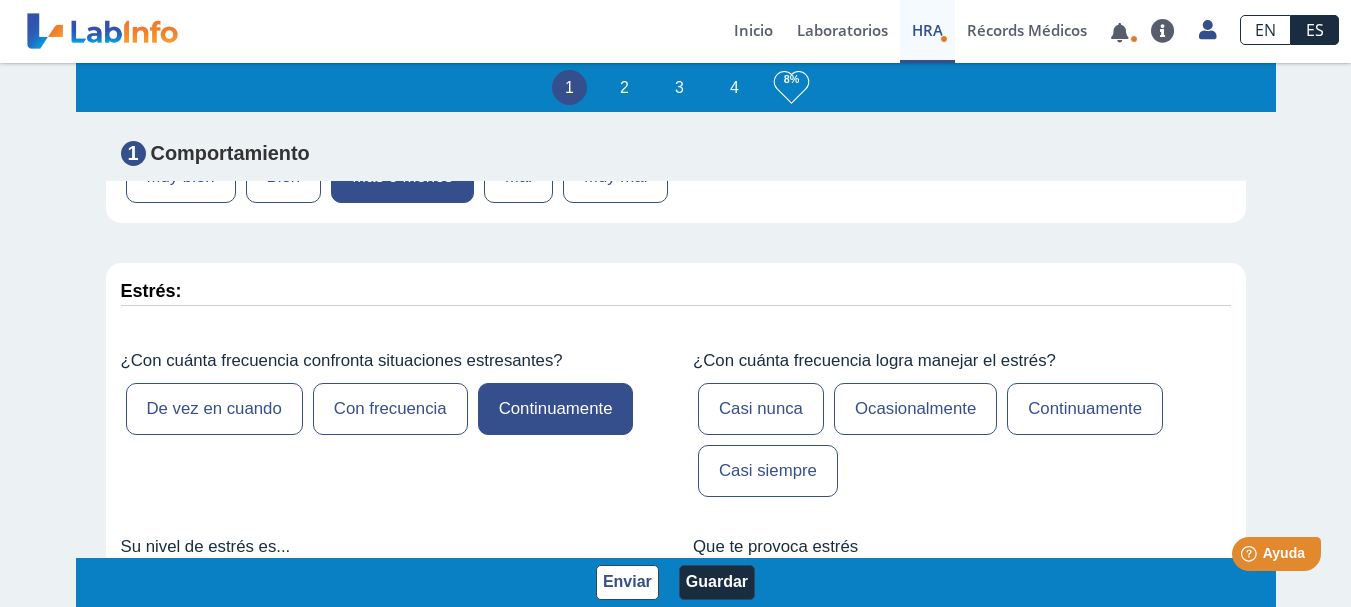 scroll, scrollTop: 520, scrollLeft: 0, axis: vertical 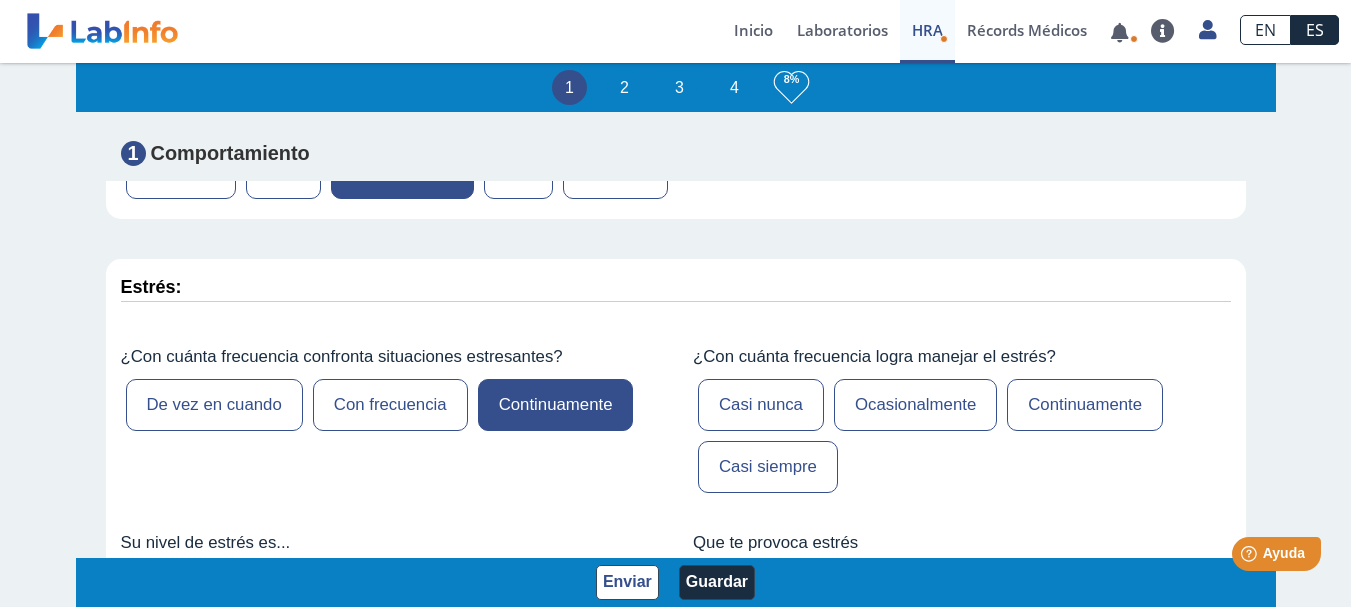 click on "Continuamente" at bounding box center (1085, 405) 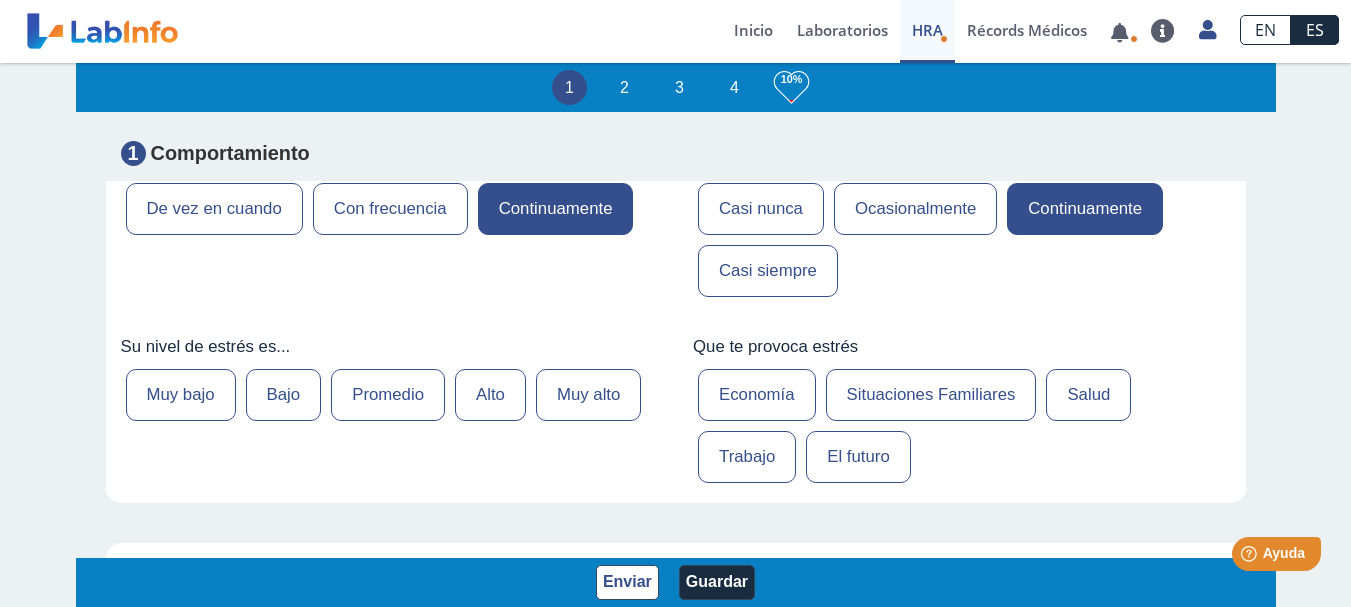 scroll, scrollTop: 720, scrollLeft: 0, axis: vertical 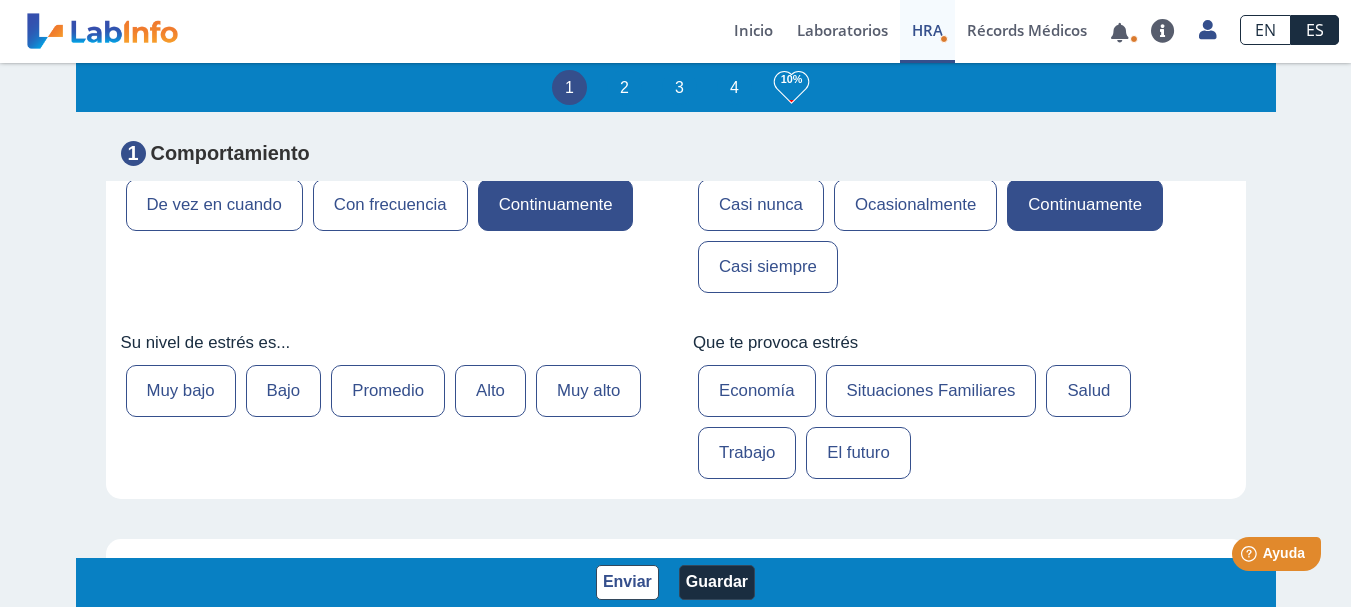 click on "Muy alto" at bounding box center [588, 391] 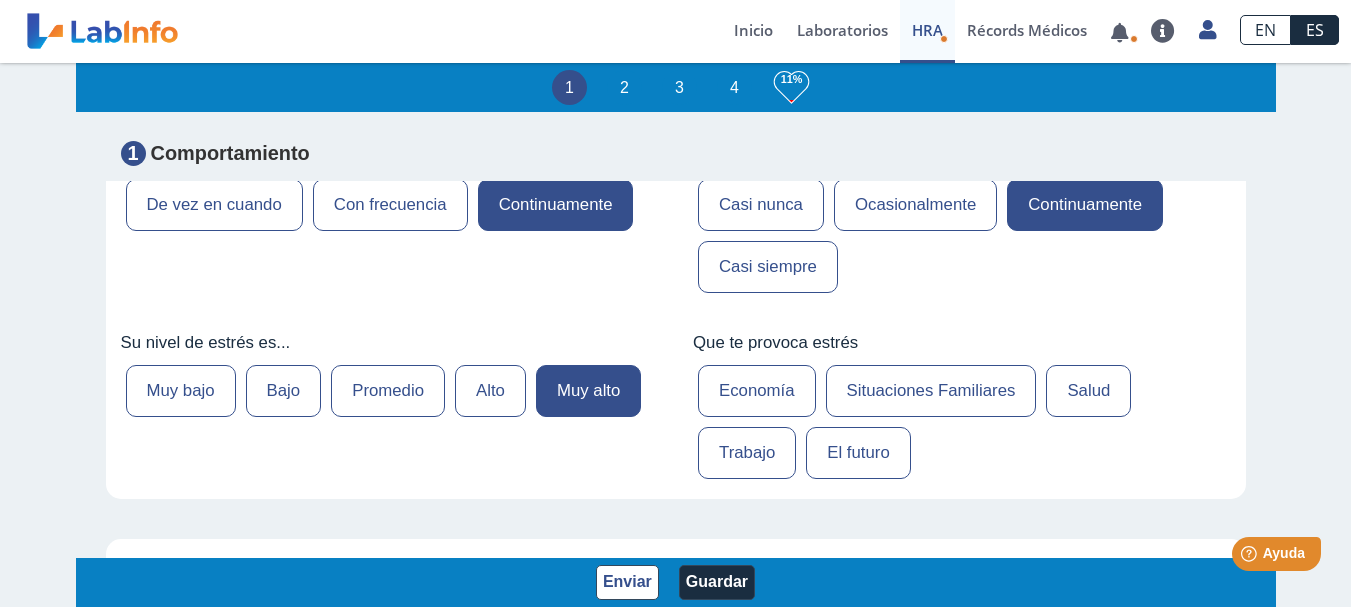 click on "Economía" at bounding box center (757, 391) 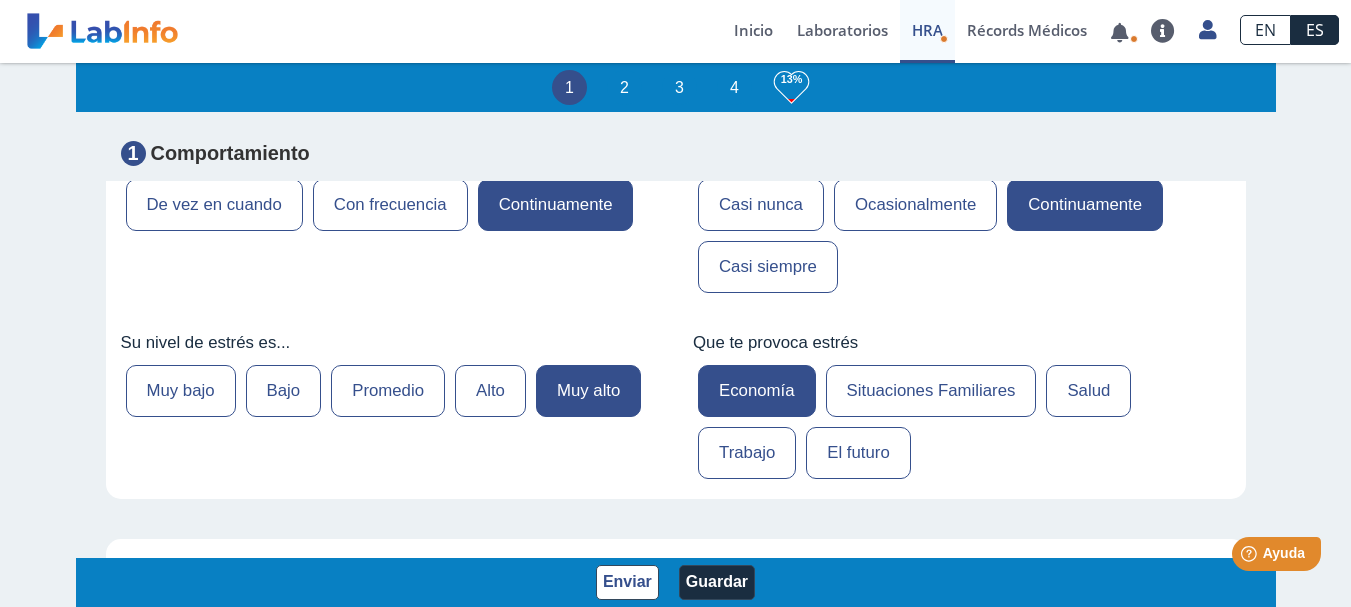 click on "Situaciones Familiares" at bounding box center (931, 391) 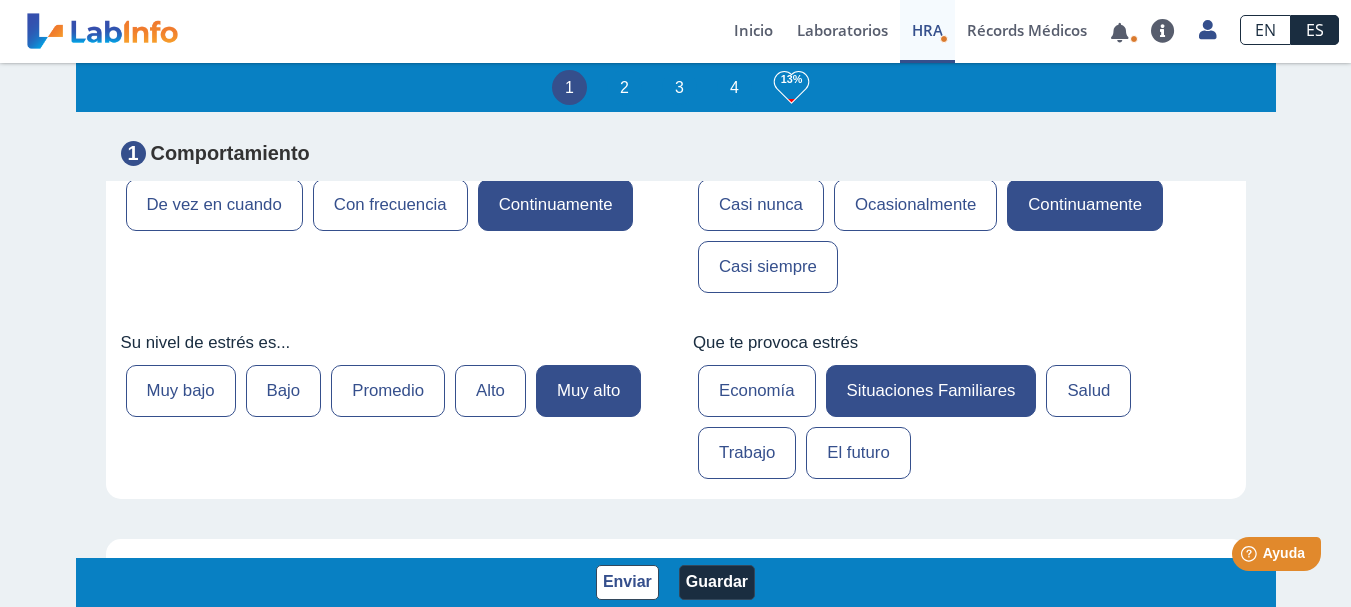 click on "Economía" at bounding box center [757, 391] 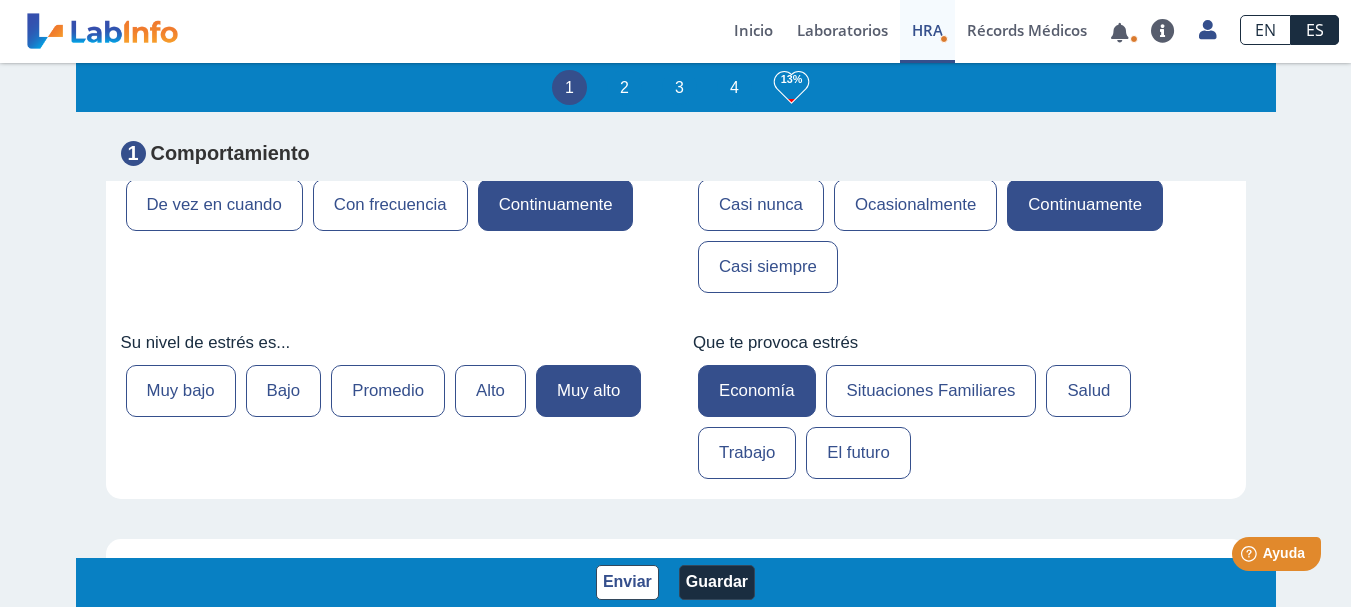 click on "Situaciones Familiares" at bounding box center (931, 391) 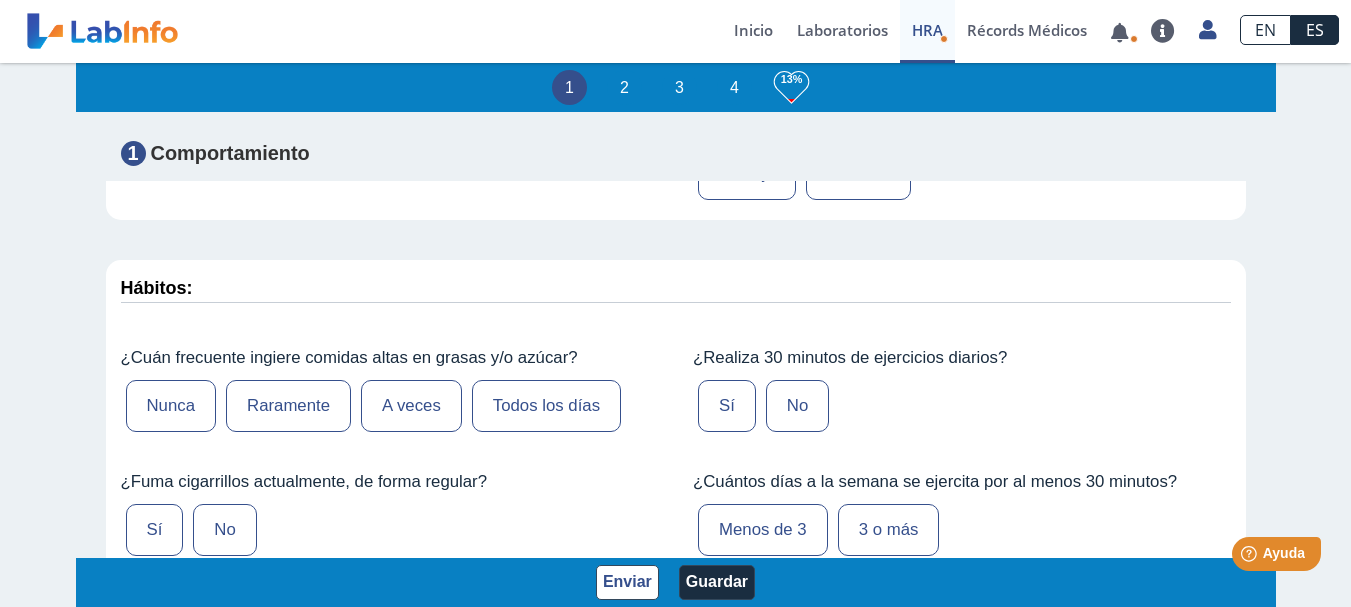 scroll, scrollTop: 1000, scrollLeft: 0, axis: vertical 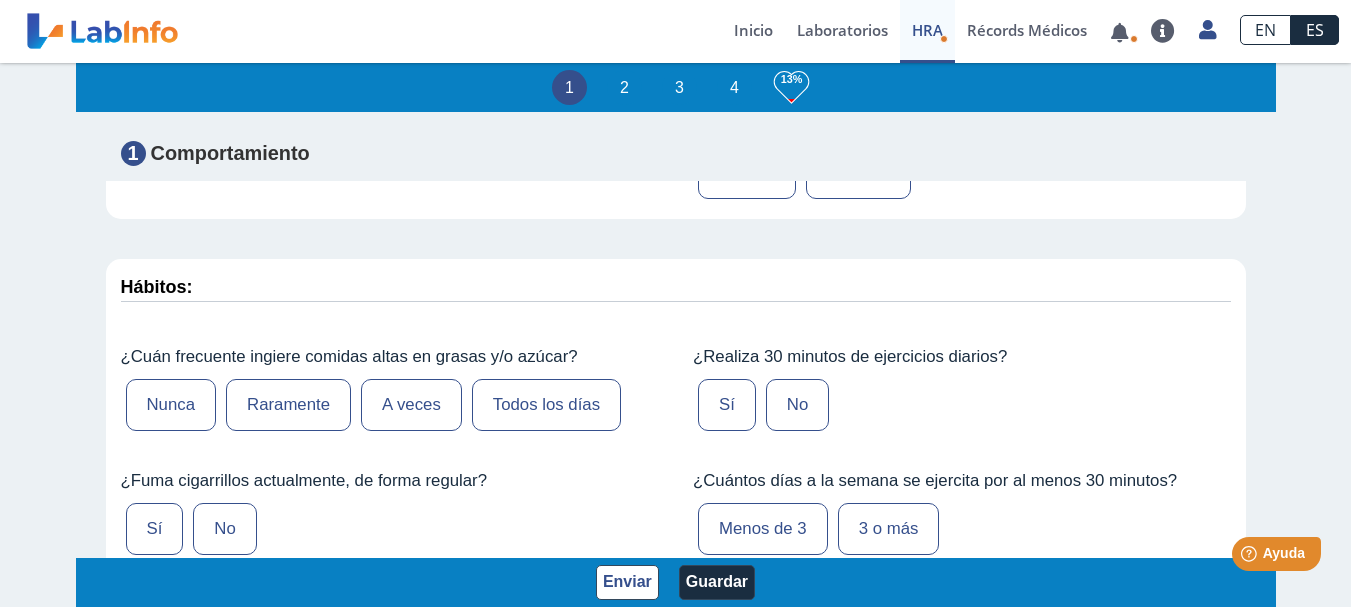 click on "A veces" at bounding box center [411, 405] 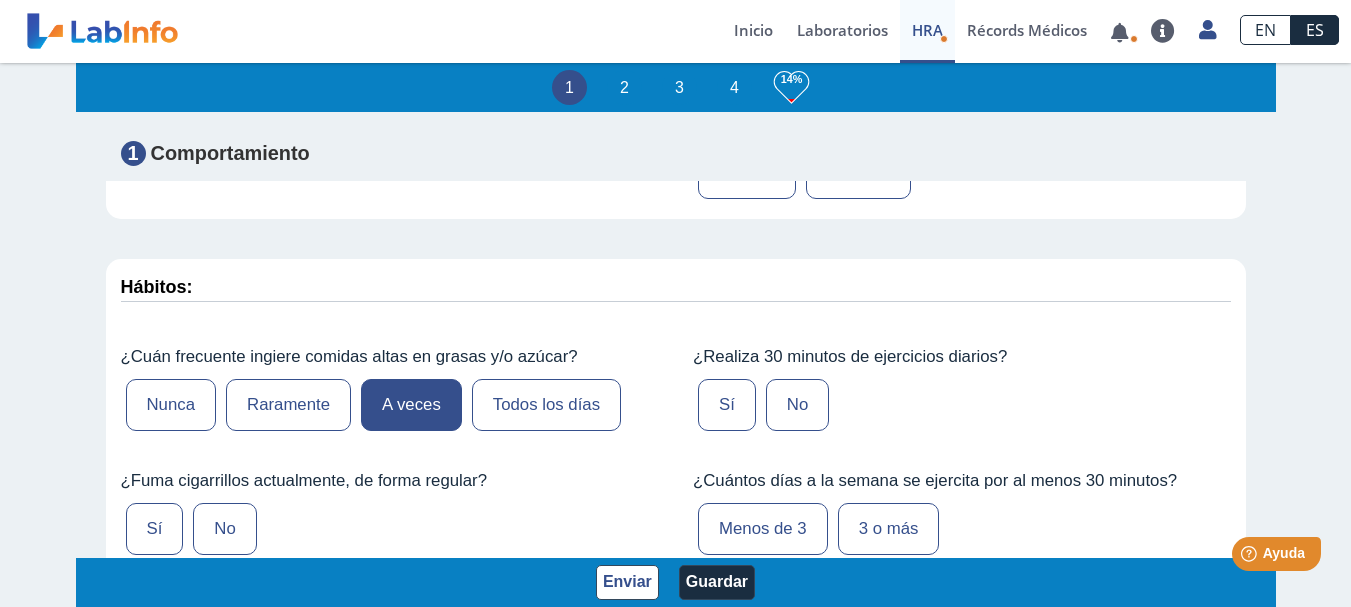 click on "No" at bounding box center (797, 405) 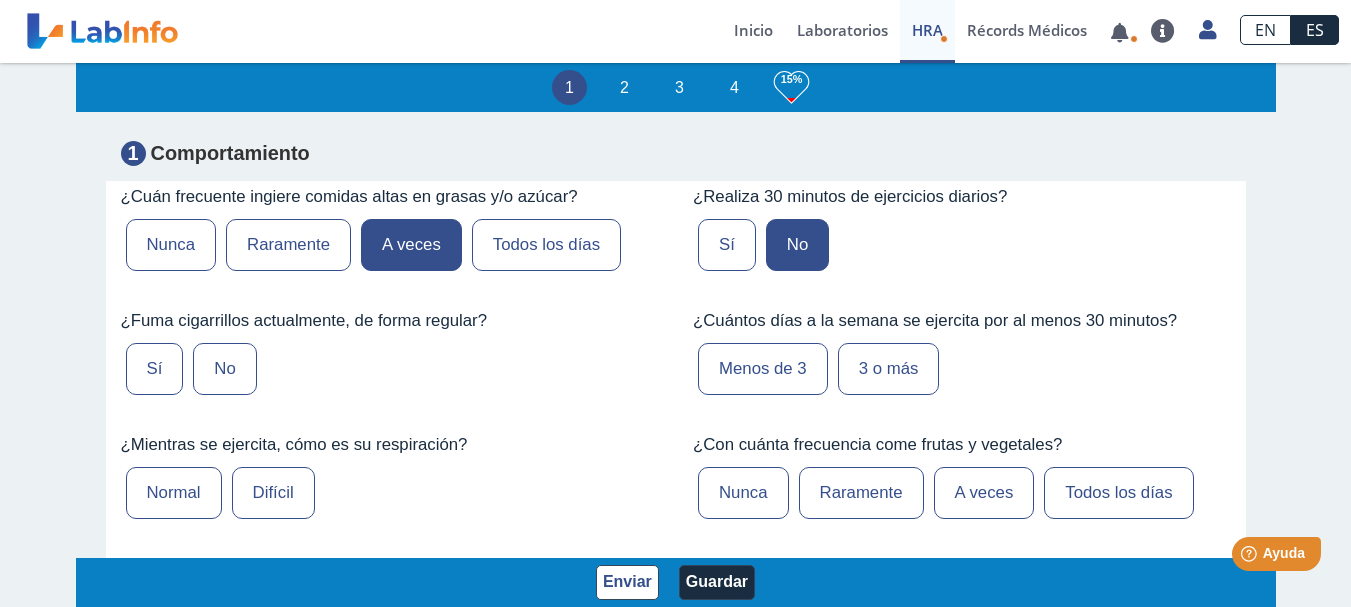scroll, scrollTop: 1200, scrollLeft: 0, axis: vertical 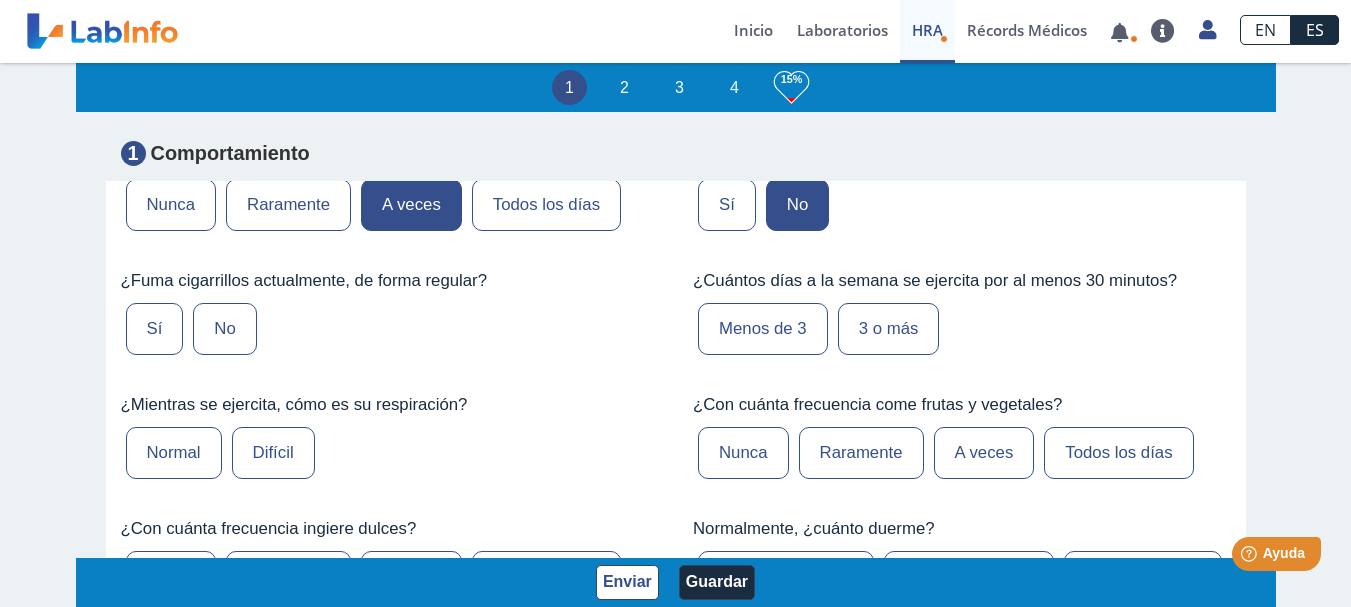 click on "No" at bounding box center (224, 329) 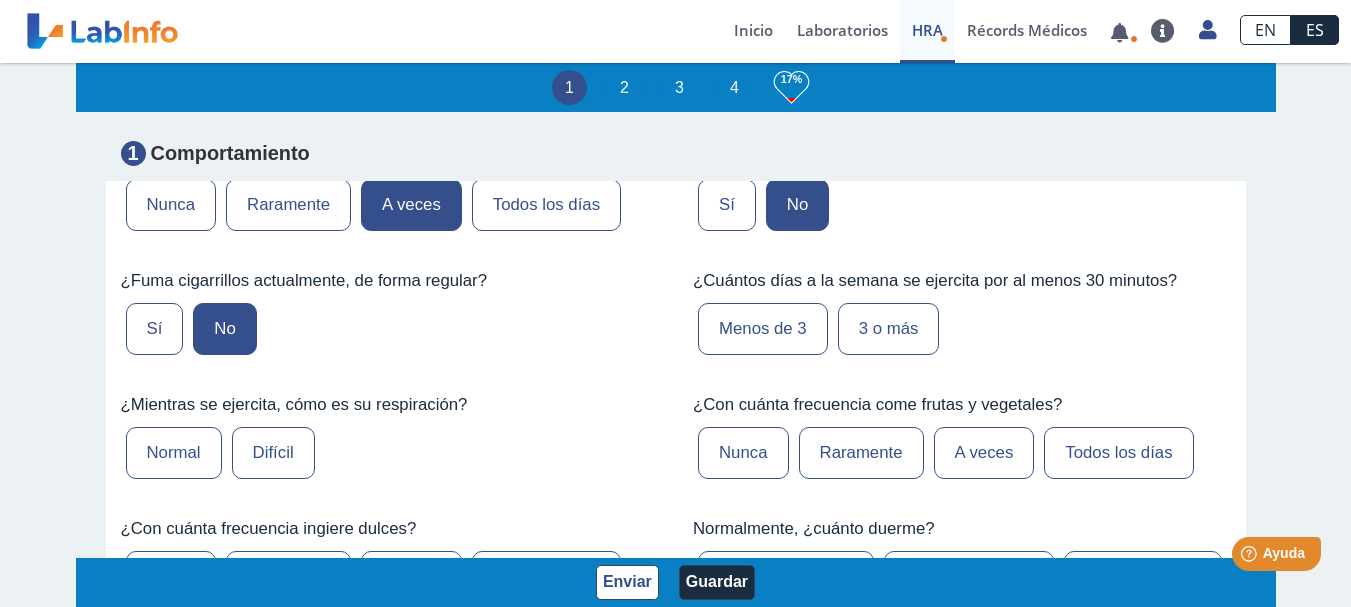 click on "Menos de 3" at bounding box center [763, 329] 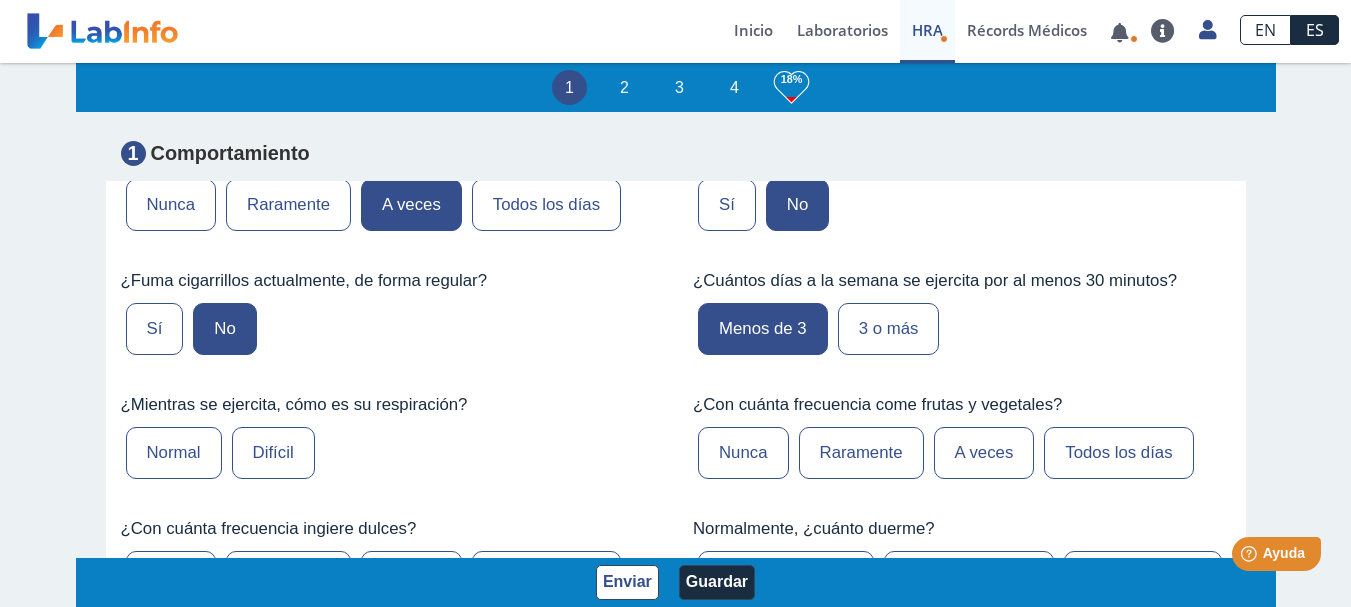 click on "Difícil" at bounding box center [273, 453] 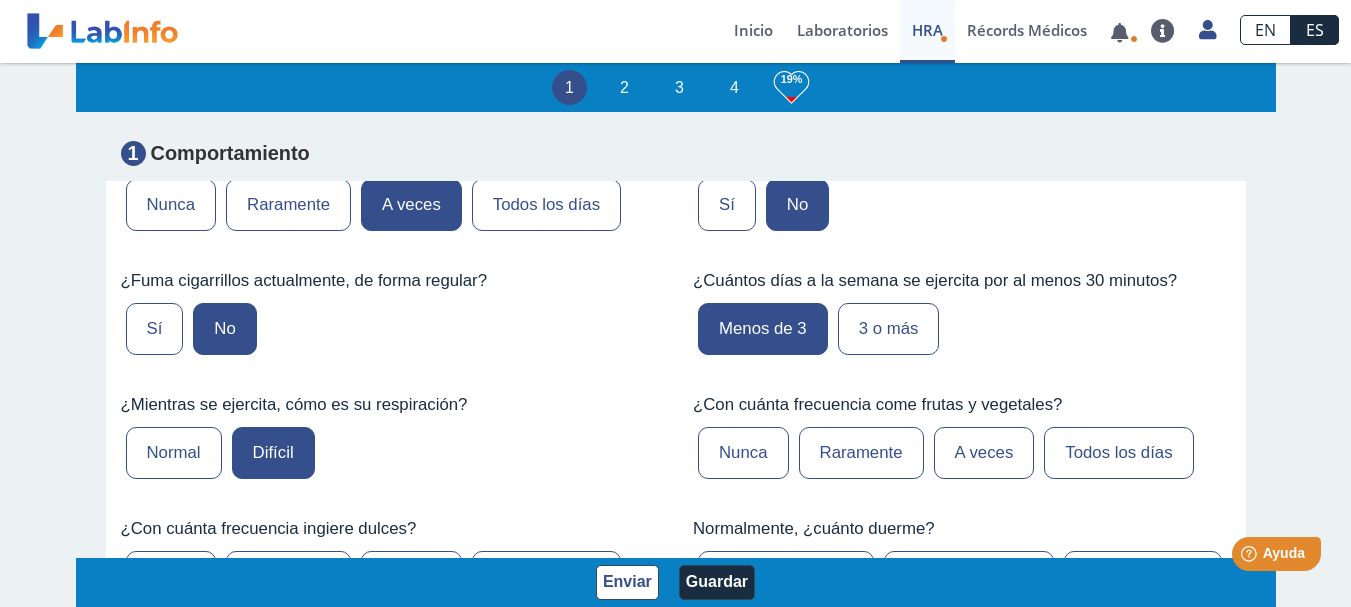click on "A veces" at bounding box center (984, 453) 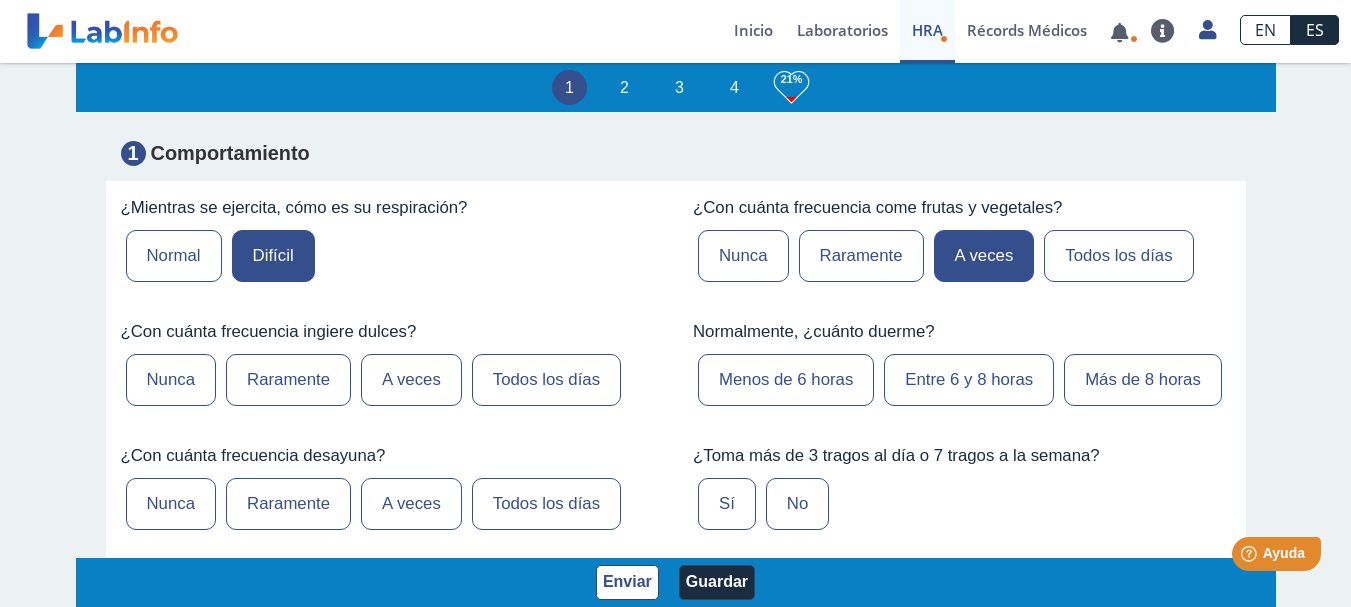 scroll, scrollTop: 1400, scrollLeft: 0, axis: vertical 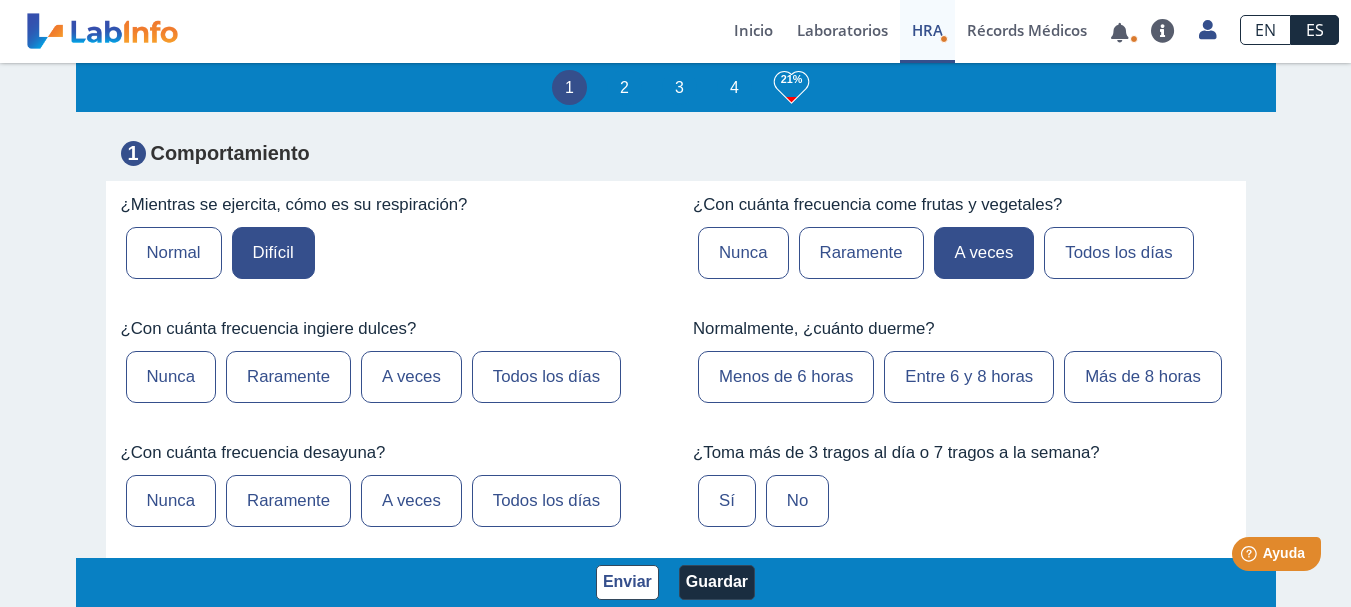 click on "Todos los días" at bounding box center (546, 377) 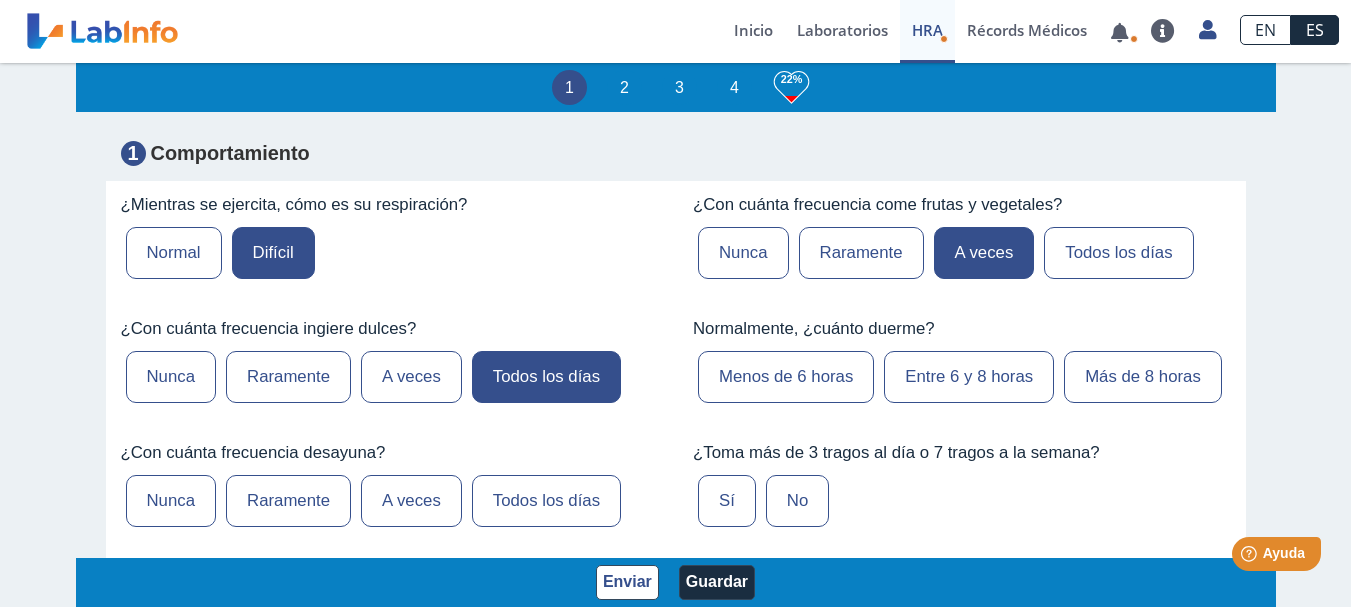 click on "Menos de 6 horas" at bounding box center (786, 377) 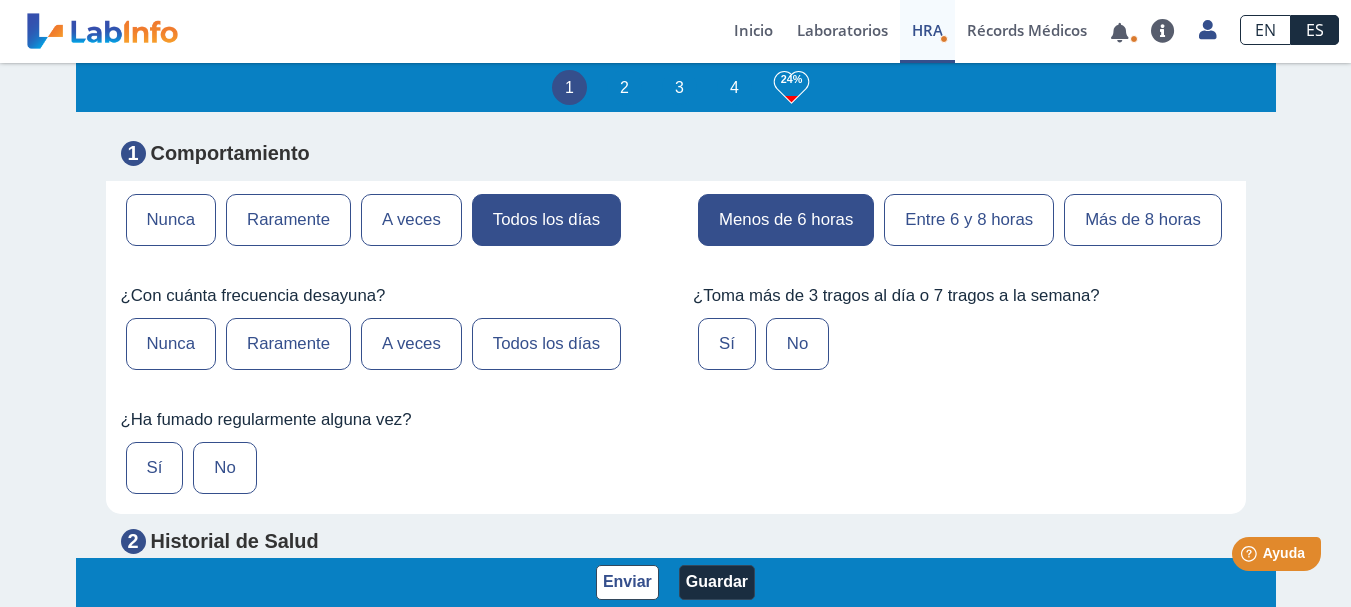 scroll, scrollTop: 1560, scrollLeft: 0, axis: vertical 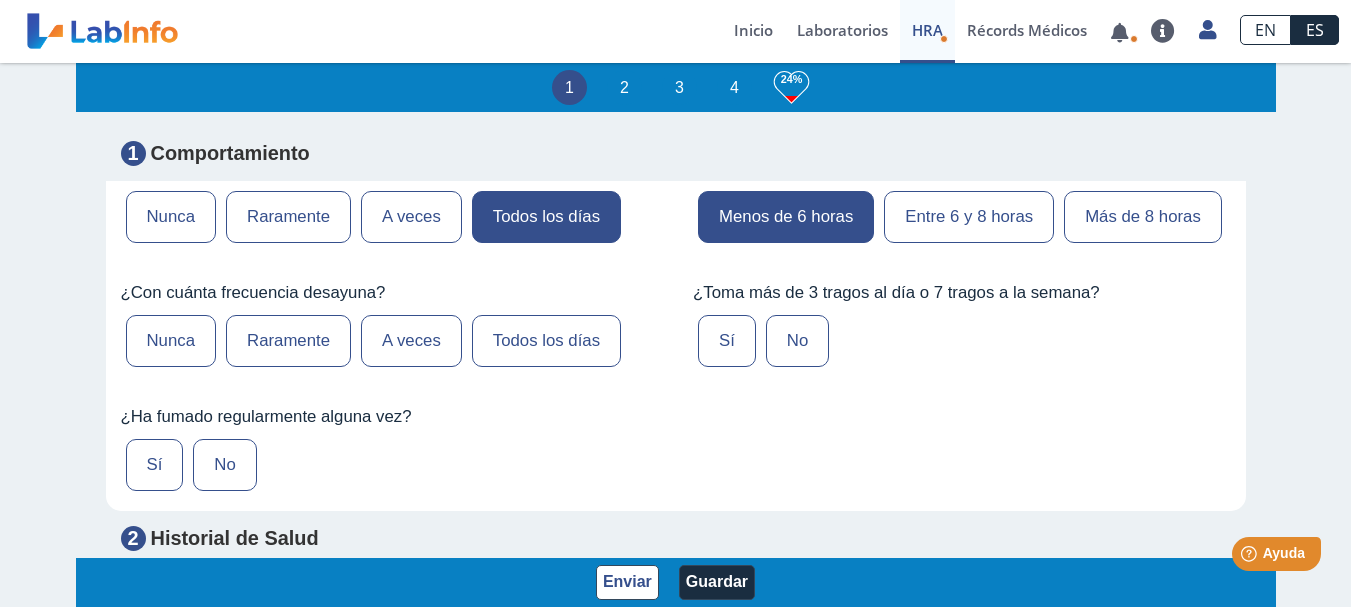 click on "Todos los días" at bounding box center (546, 341) 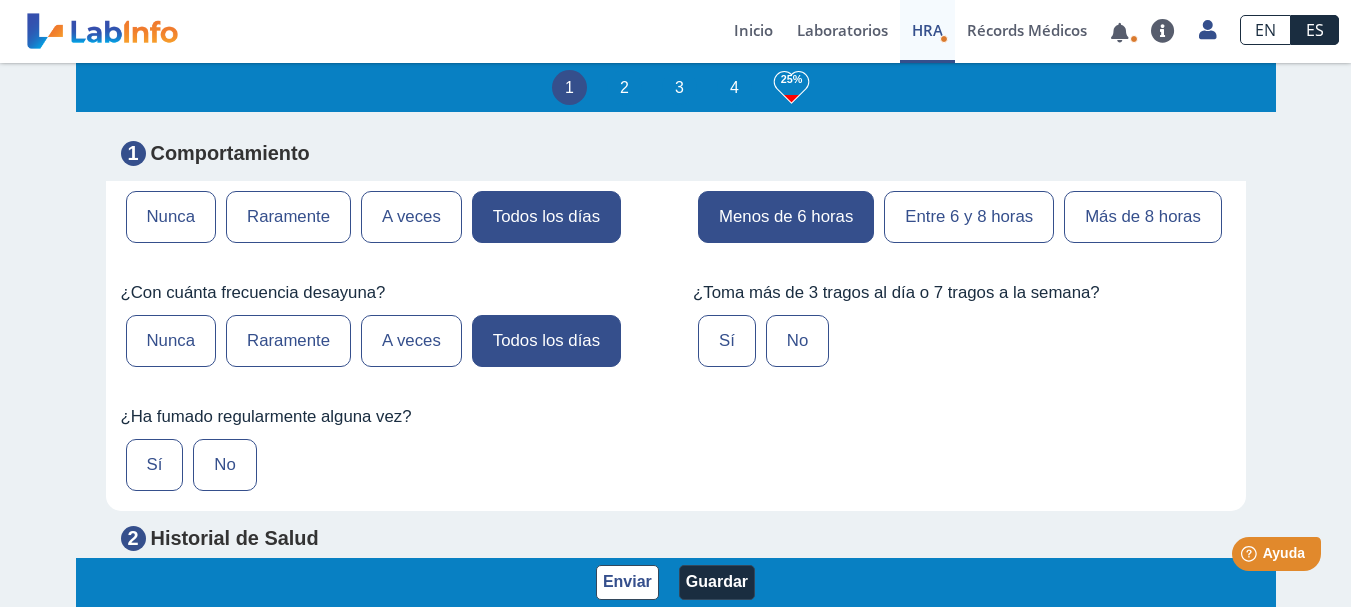 click on "No" at bounding box center (797, 341) 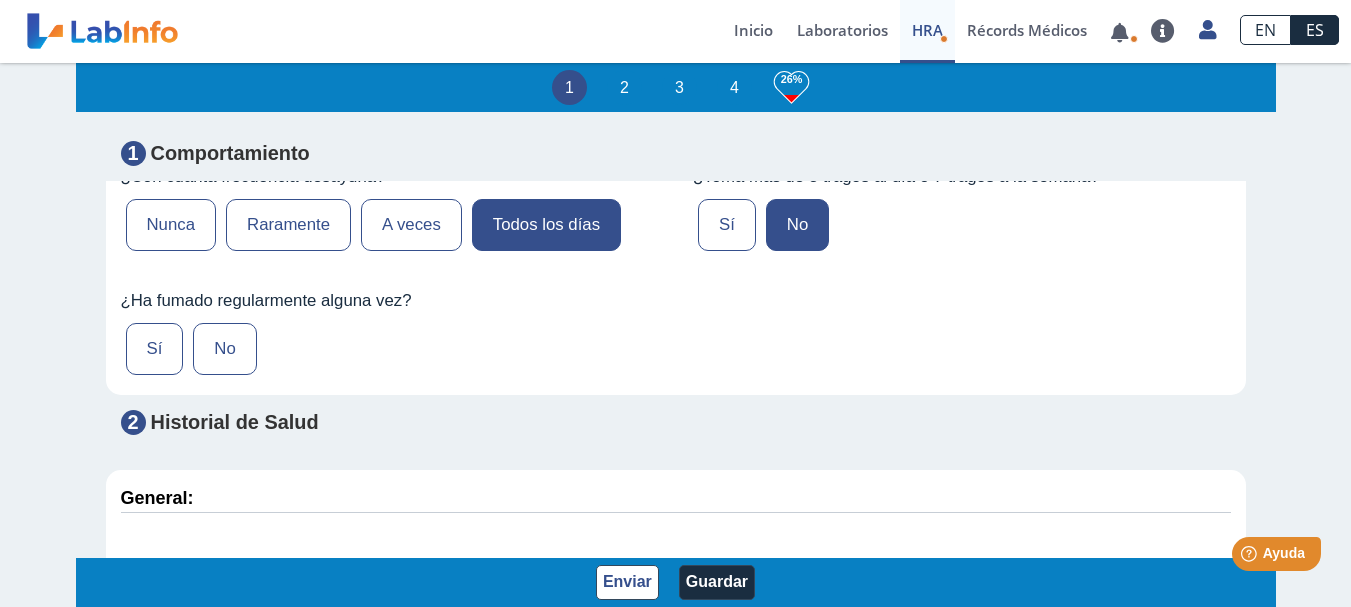 scroll, scrollTop: 1680, scrollLeft: 0, axis: vertical 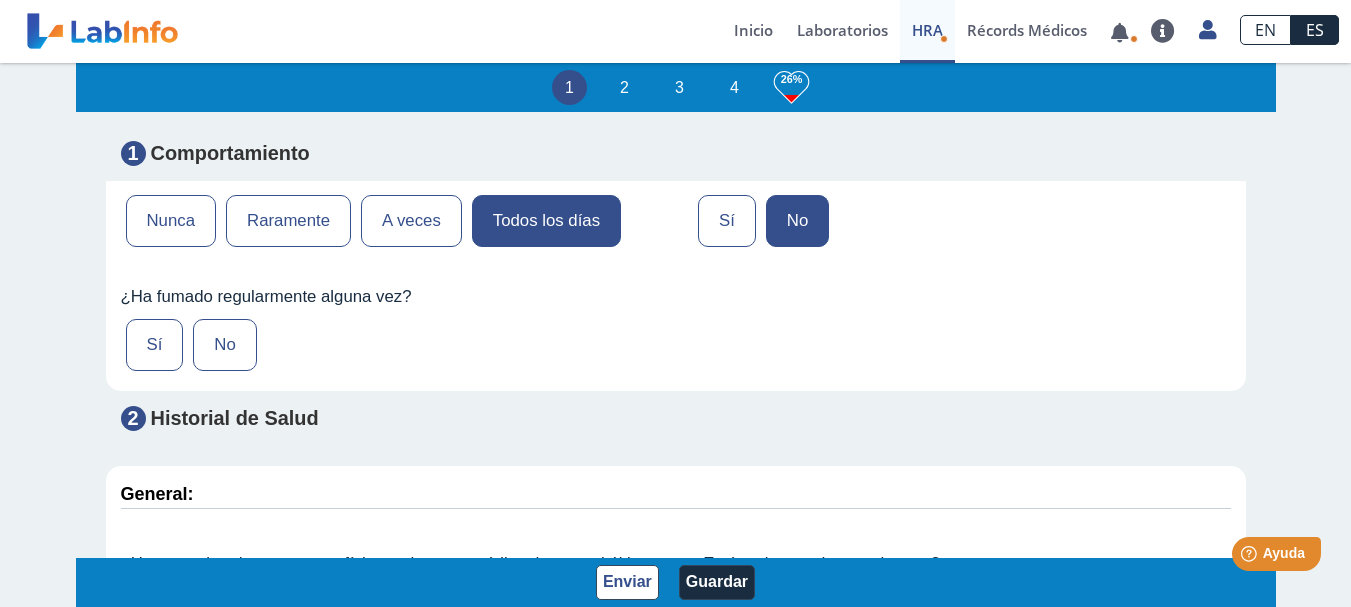 click on "No" at bounding box center [224, 345] 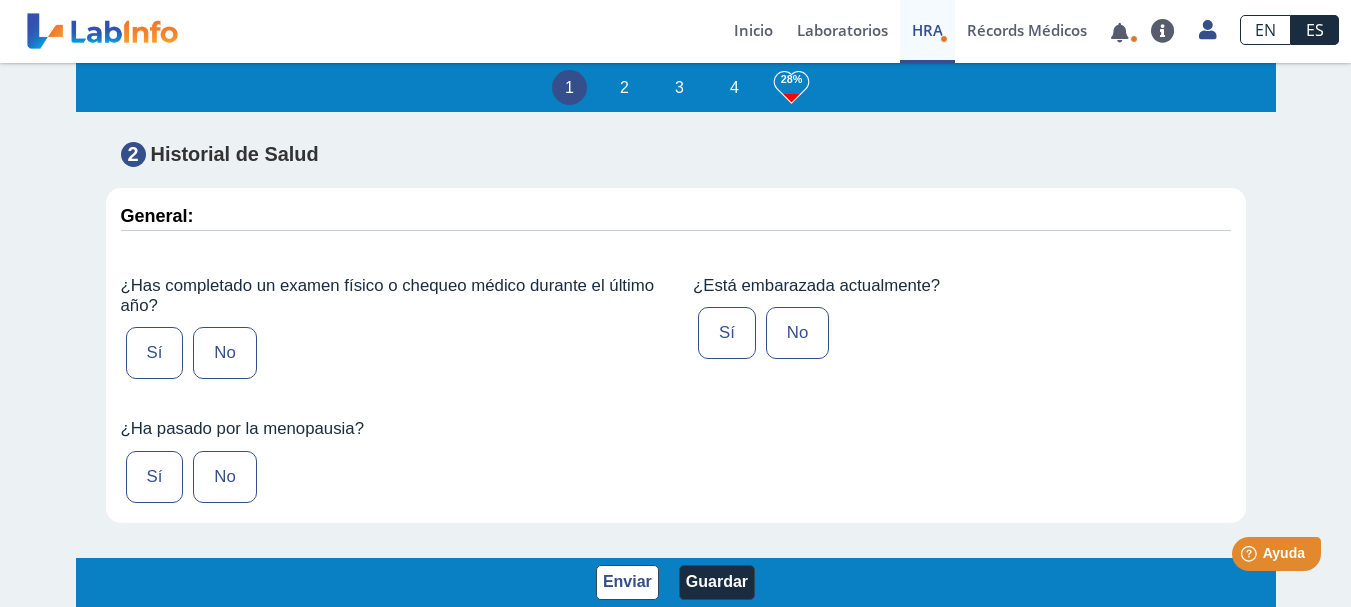 scroll, scrollTop: 1960, scrollLeft: 0, axis: vertical 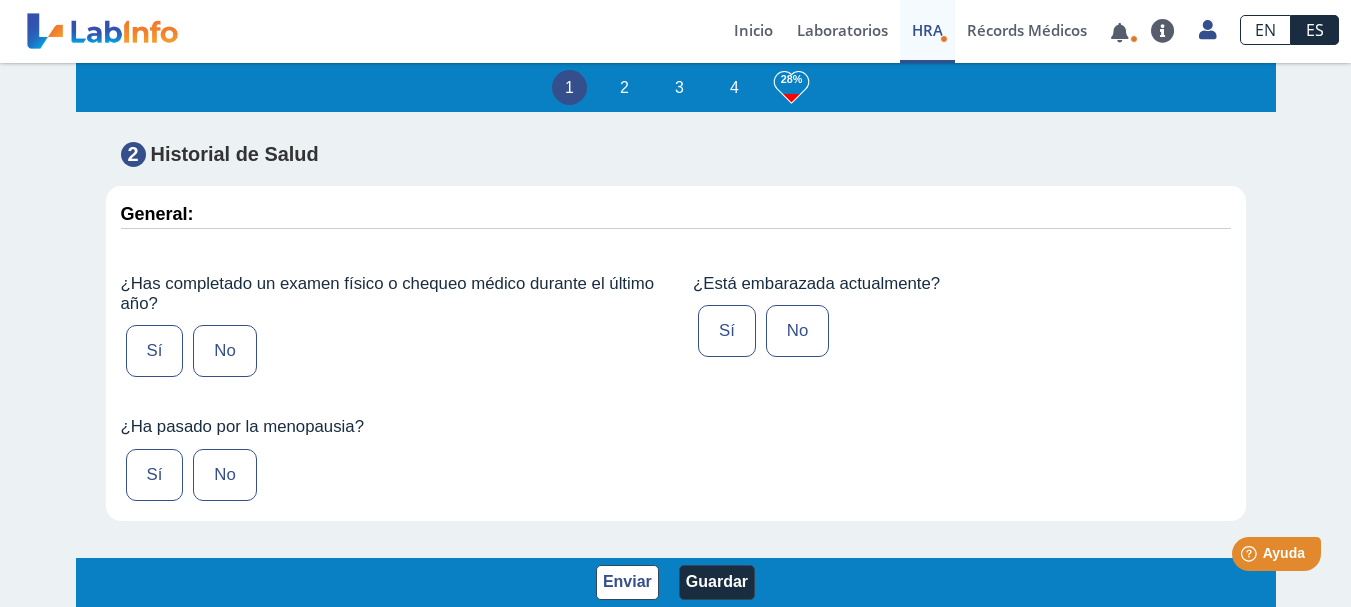 click on "Sí" at bounding box center [155, 351] 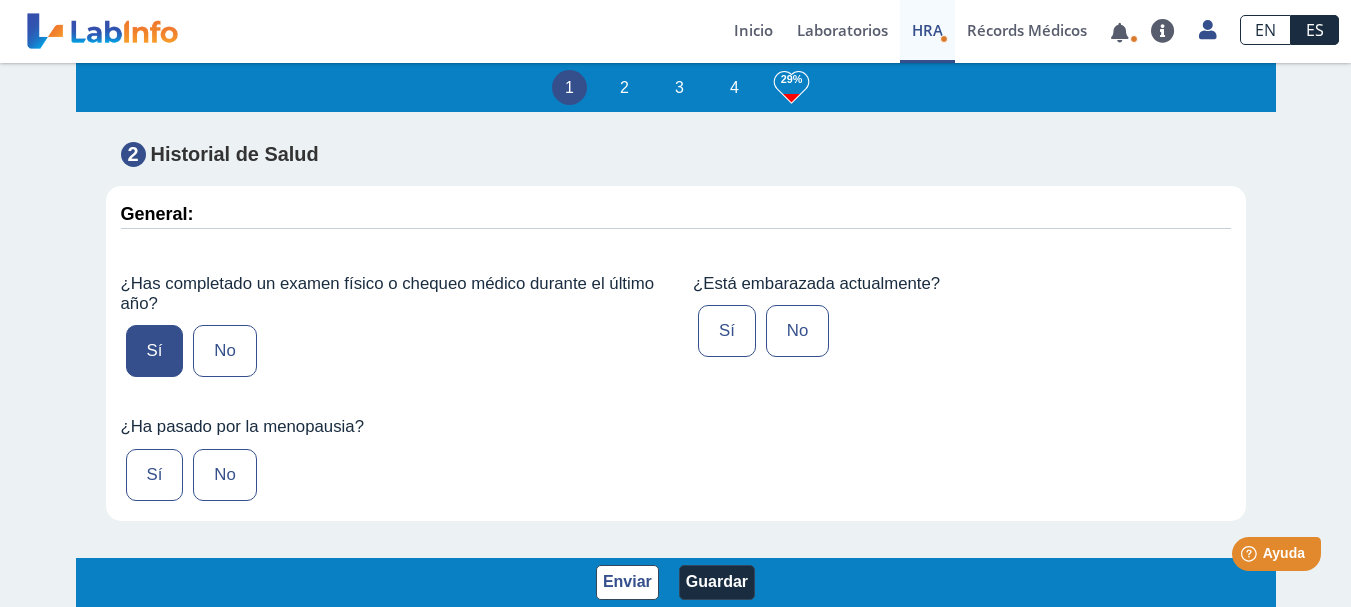 click on "No" at bounding box center (797, 331) 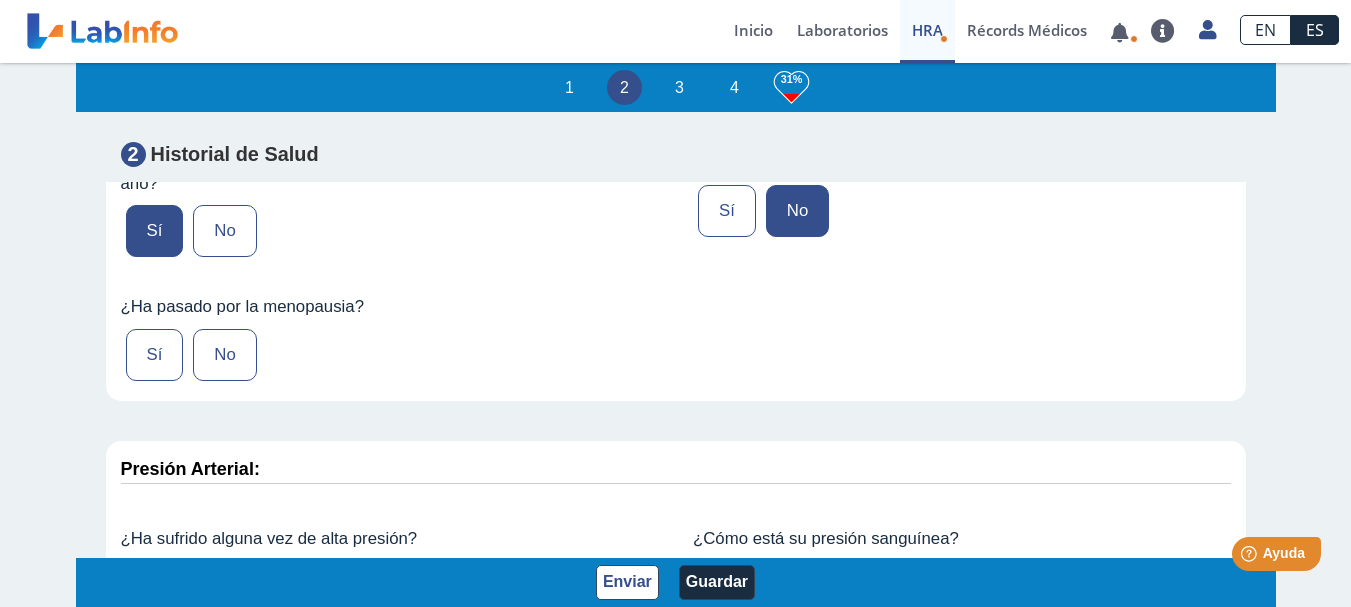 scroll, scrollTop: 2120, scrollLeft: 0, axis: vertical 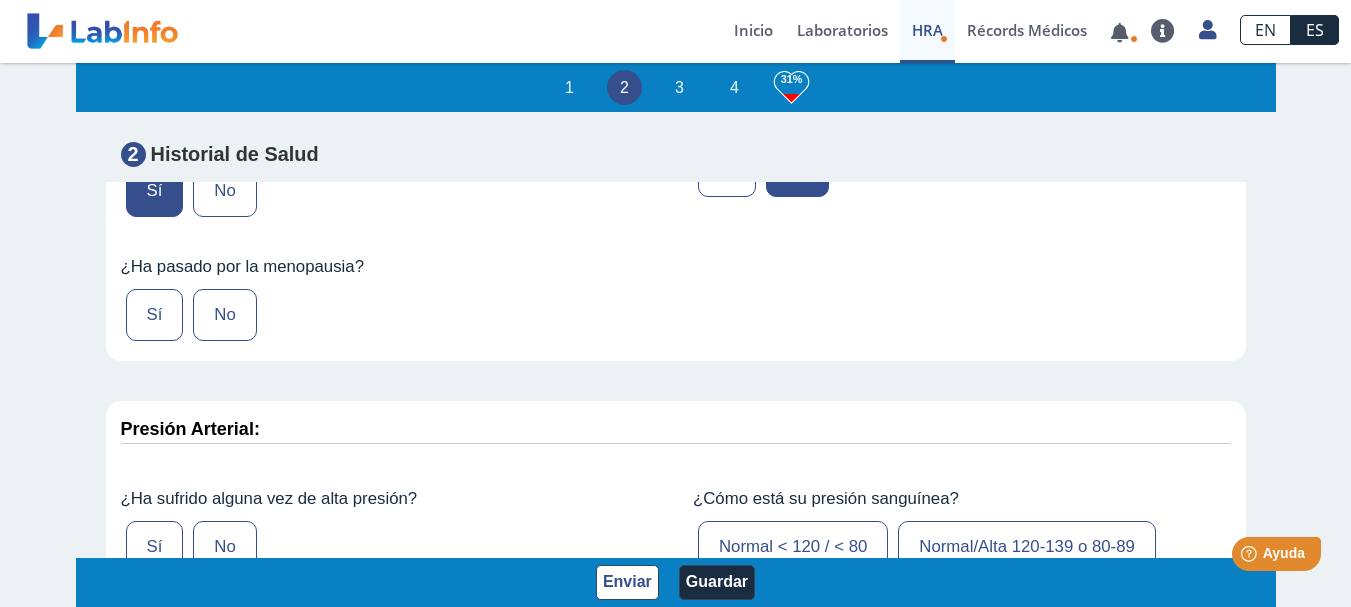 click on "Sí" at bounding box center (155, 315) 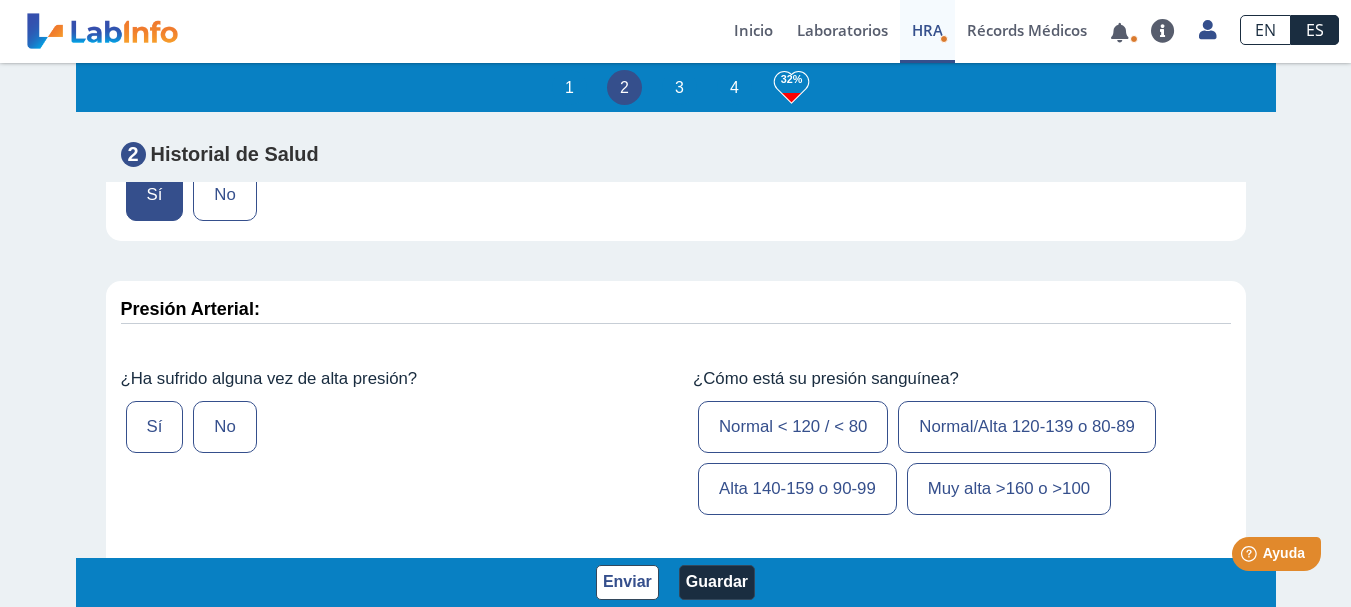 scroll, scrollTop: 2280, scrollLeft: 0, axis: vertical 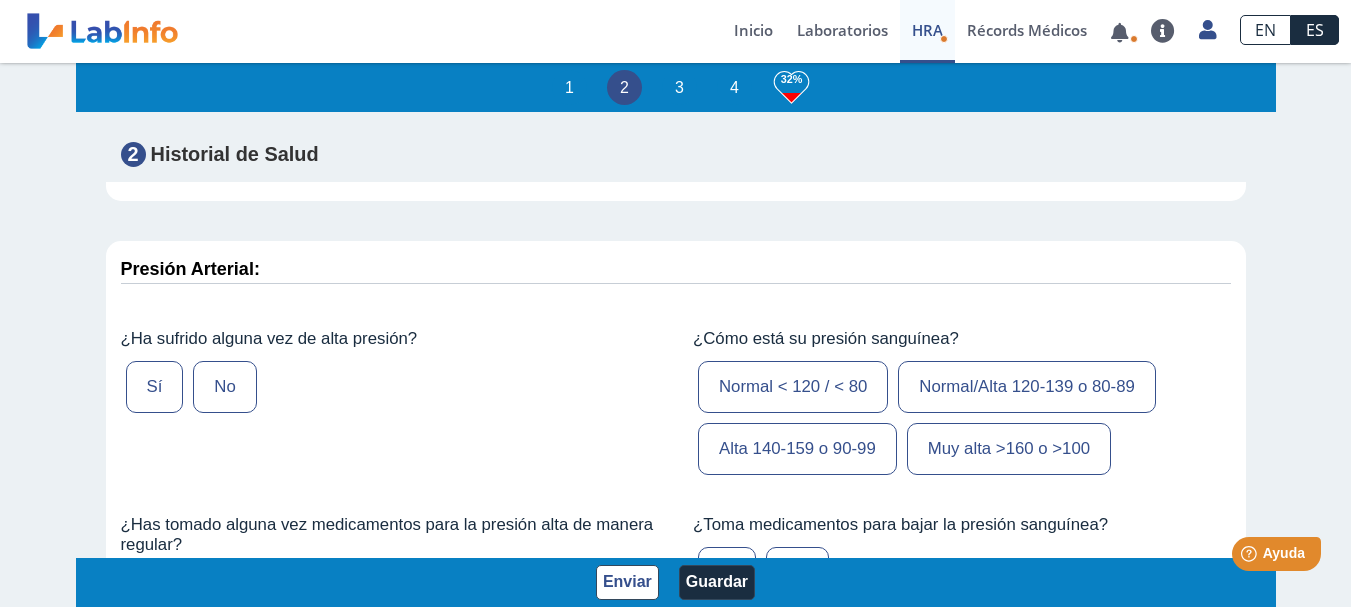 click on "No" at bounding box center [224, 387] 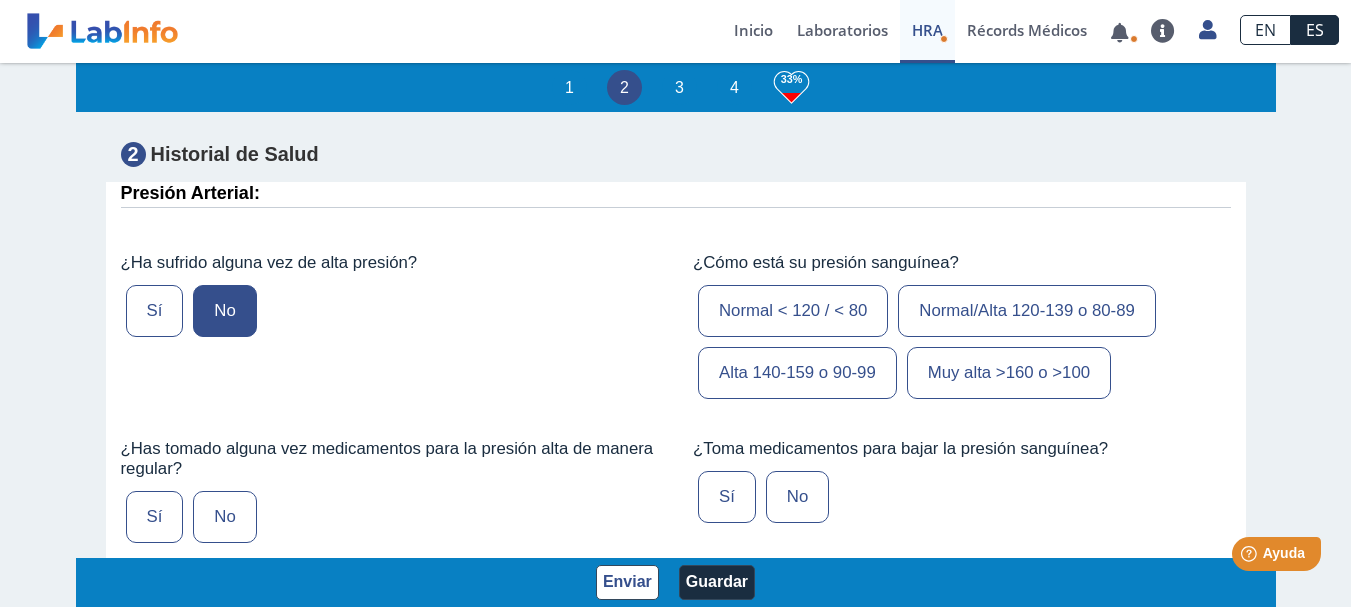 scroll, scrollTop: 2360, scrollLeft: 0, axis: vertical 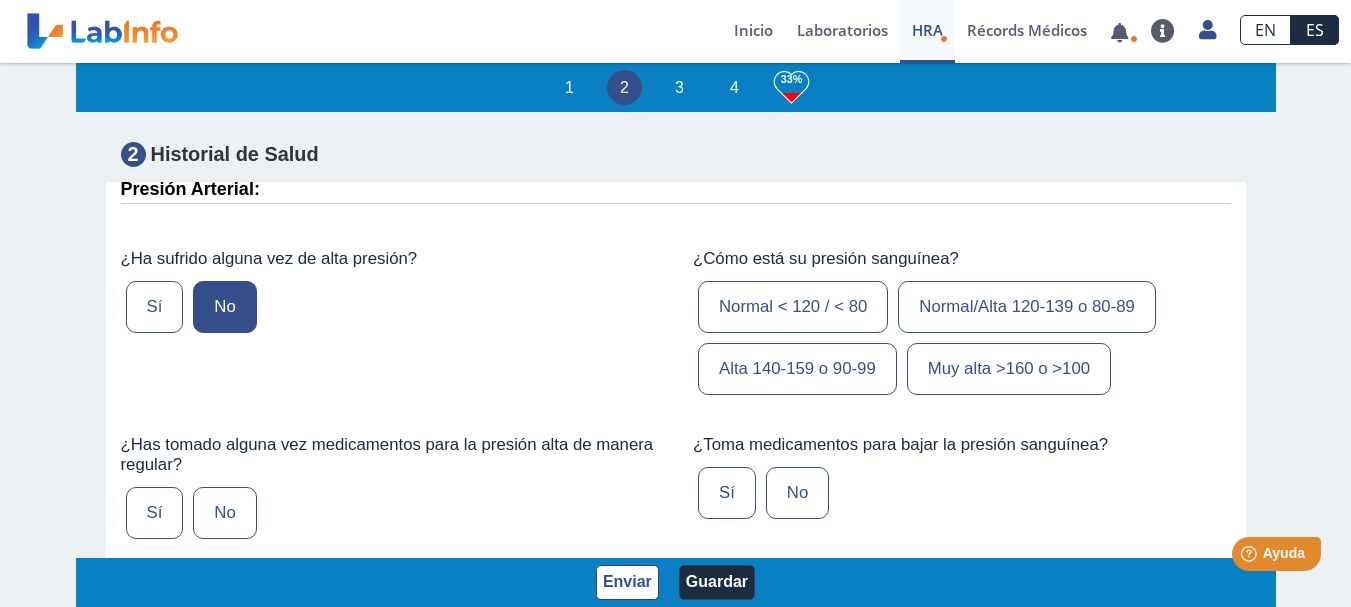 click on "Normal < 120 / < 80" at bounding box center [793, 307] 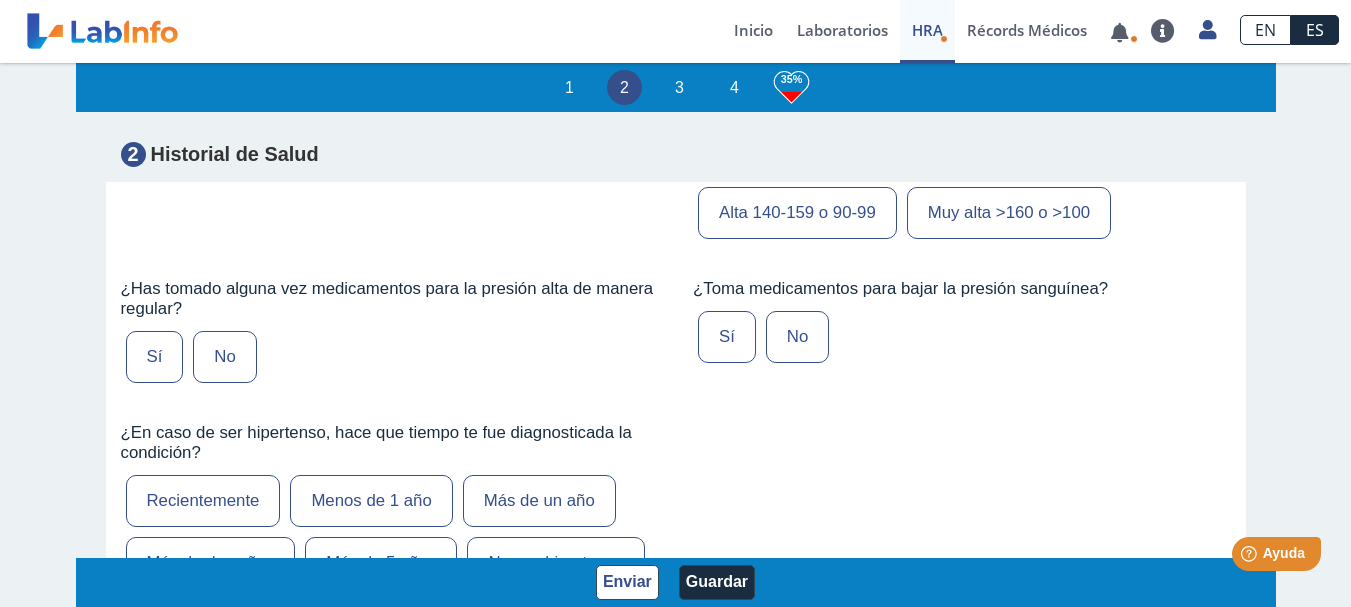 scroll, scrollTop: 2520, scrollLeft: 0, axis: vertical 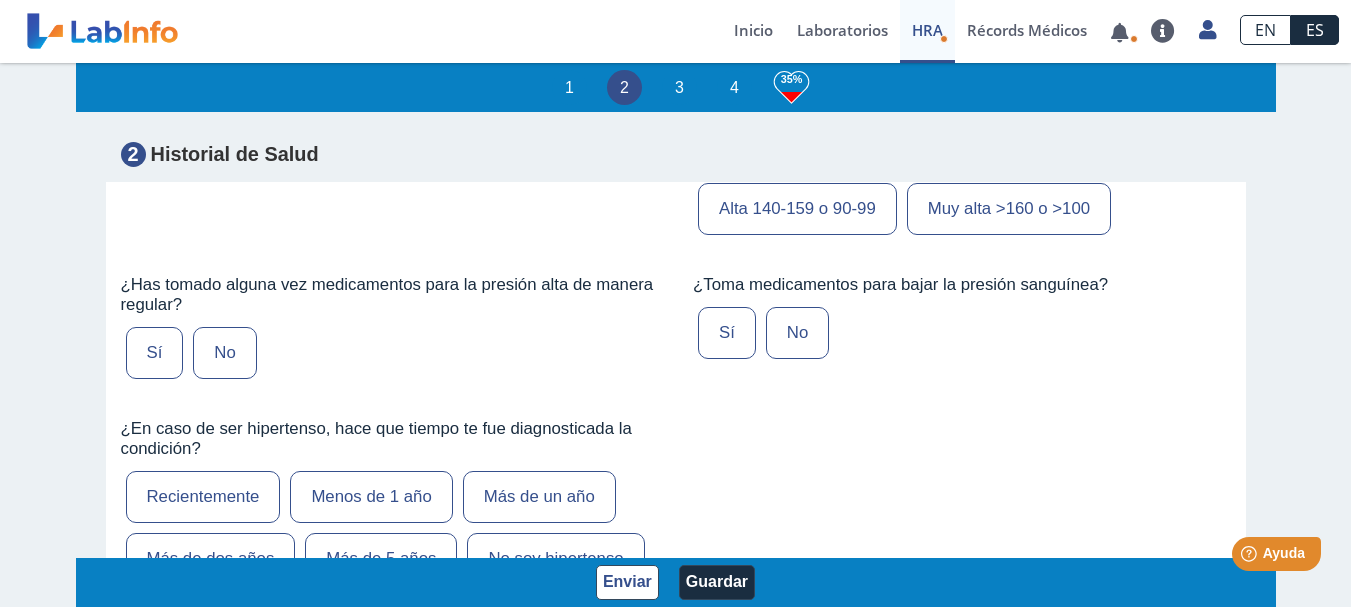click on "No" at bounding box center [224, 353] 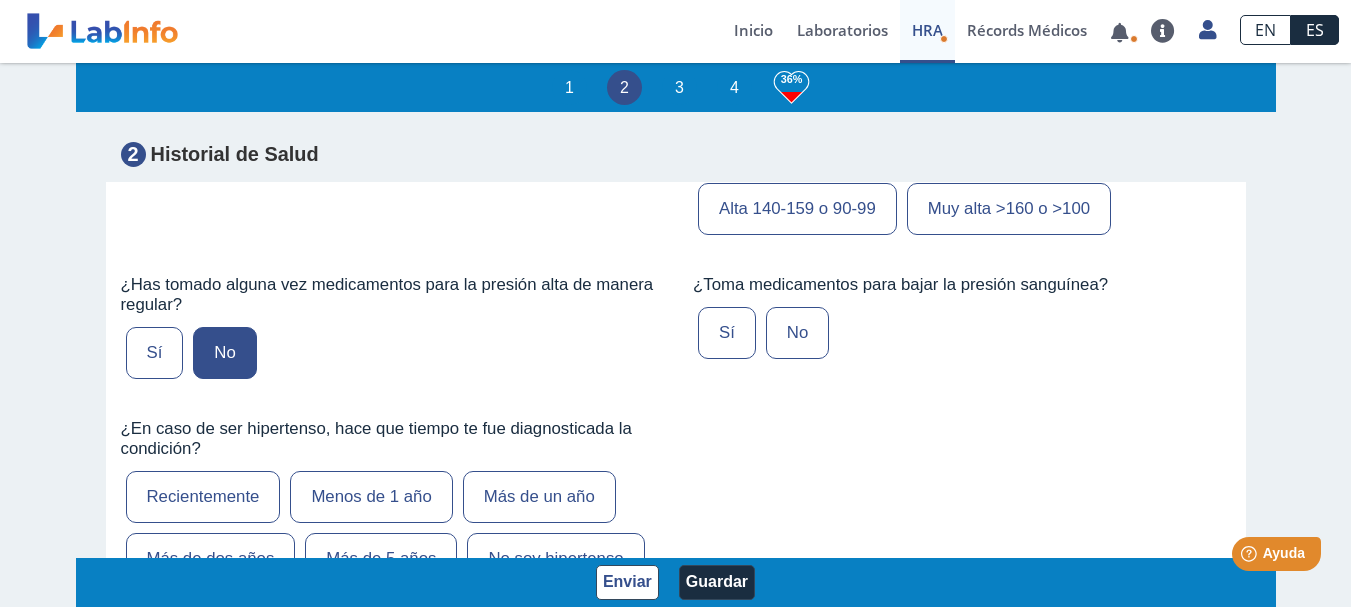 click on "No" at bounding box center [797, 333] 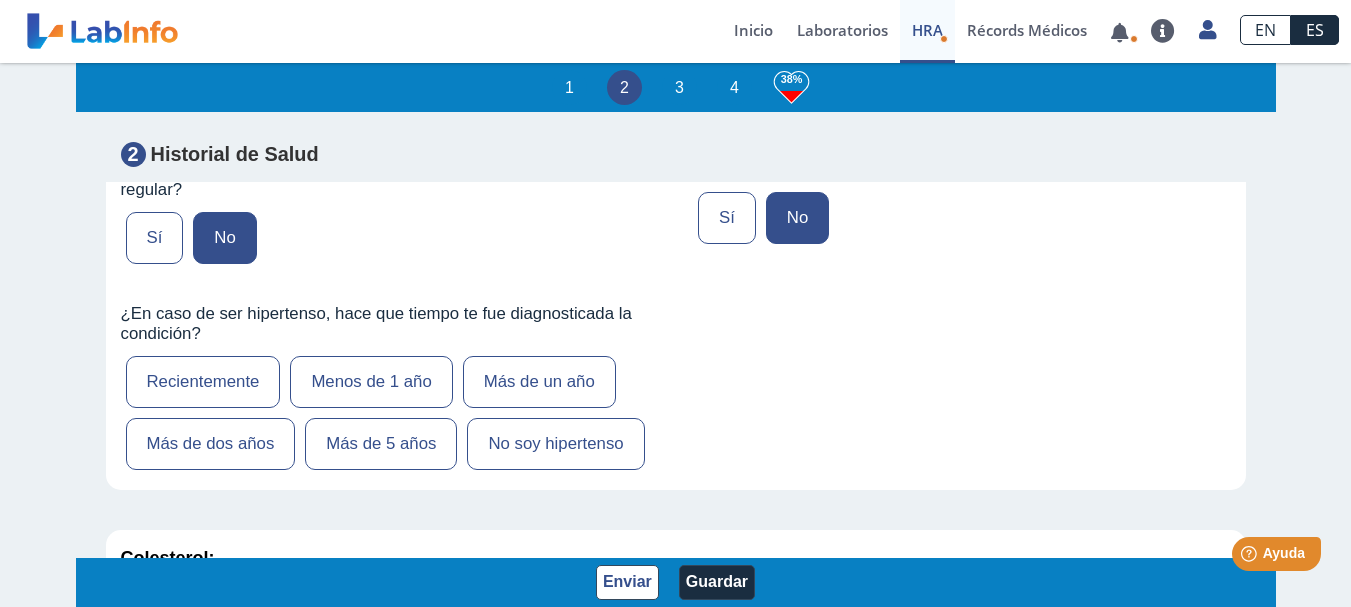 scroll, scrollTop: 2640, scrollLeft: 0, axis: vertical 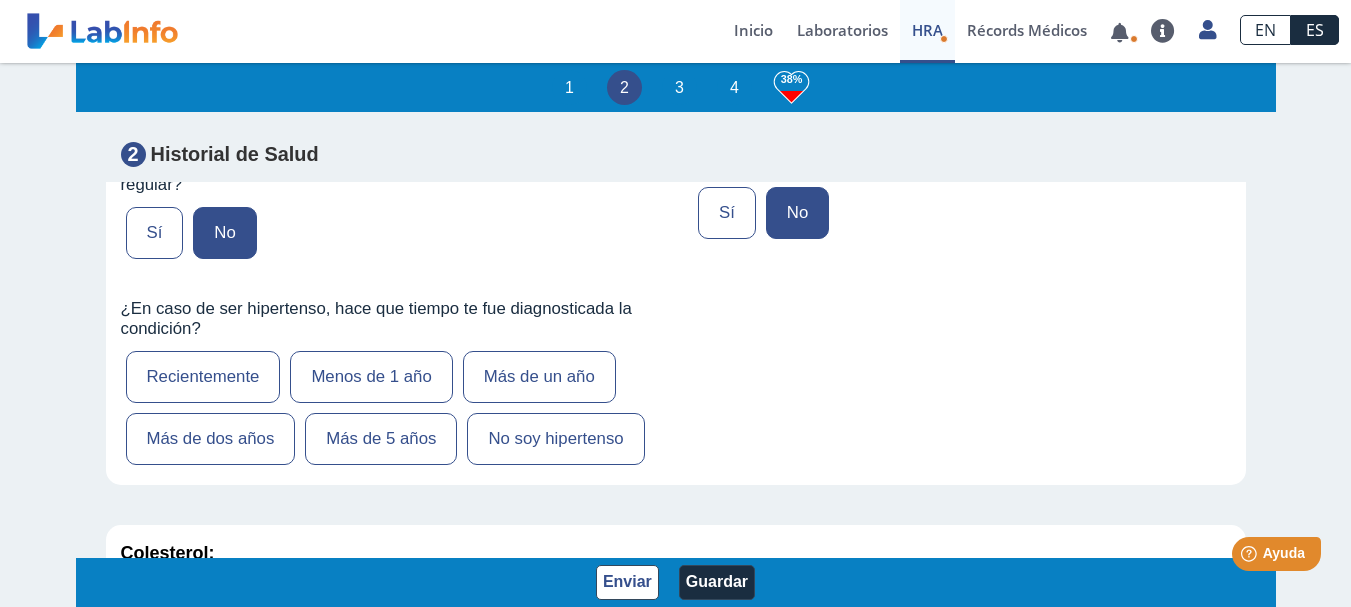 click on "No soy hipertenso" at bounding box center [555, 439] 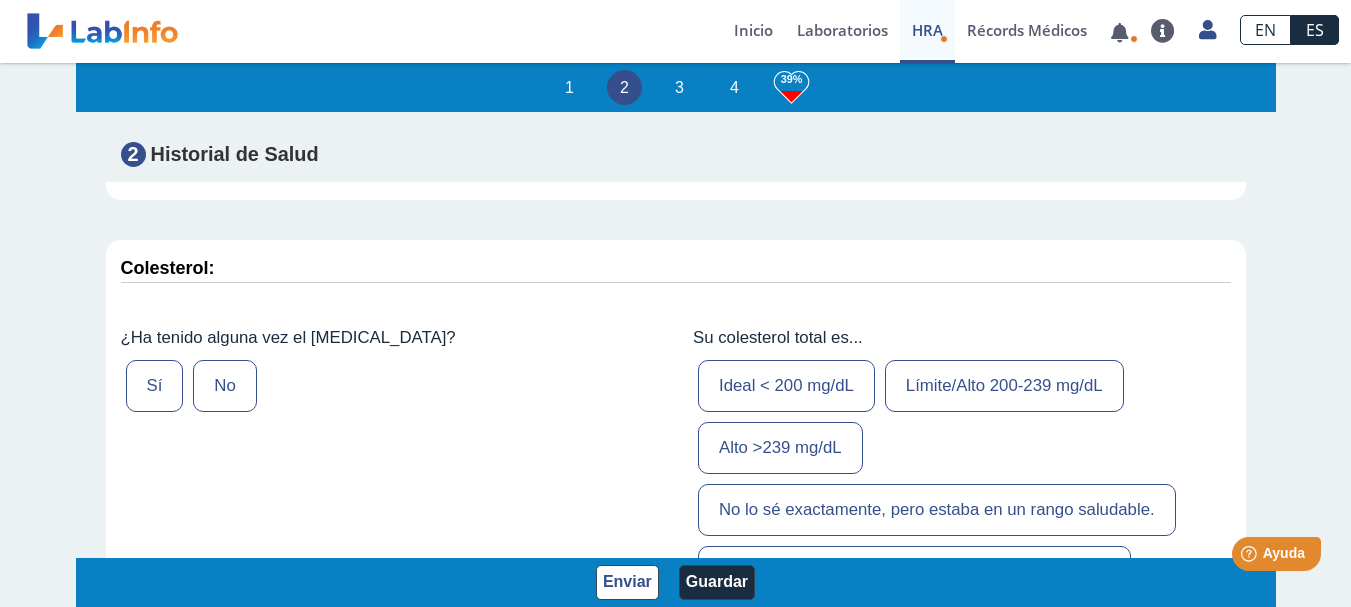 scroll, scrollTop: 2960, scrollLeft: 0, axis: vertical 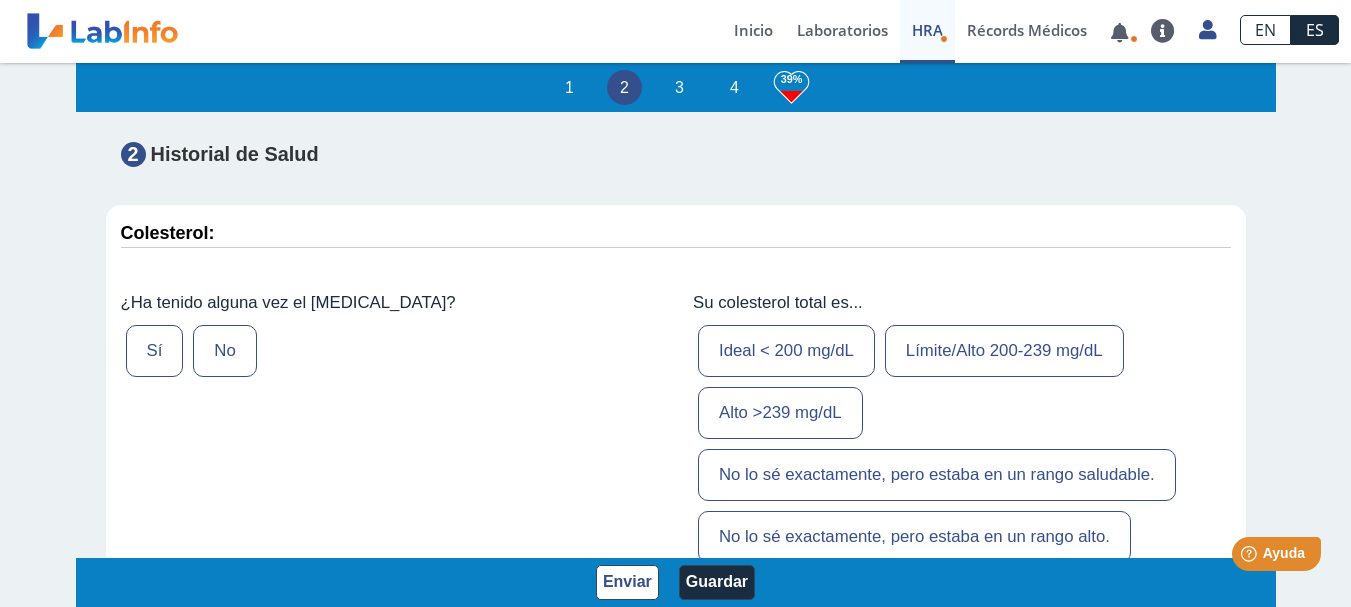 click on "Sí" at bounding box center (155, 351) 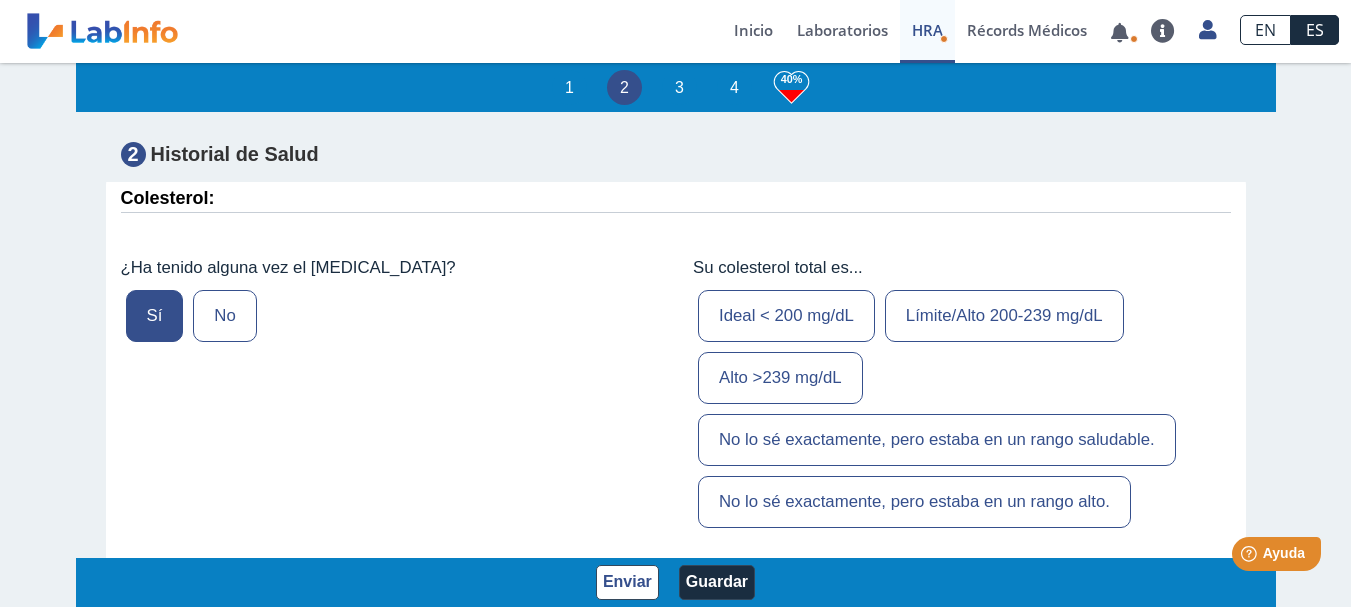 scroll, scrollTop: 3000, scrollLeft: 0, axis: vertical 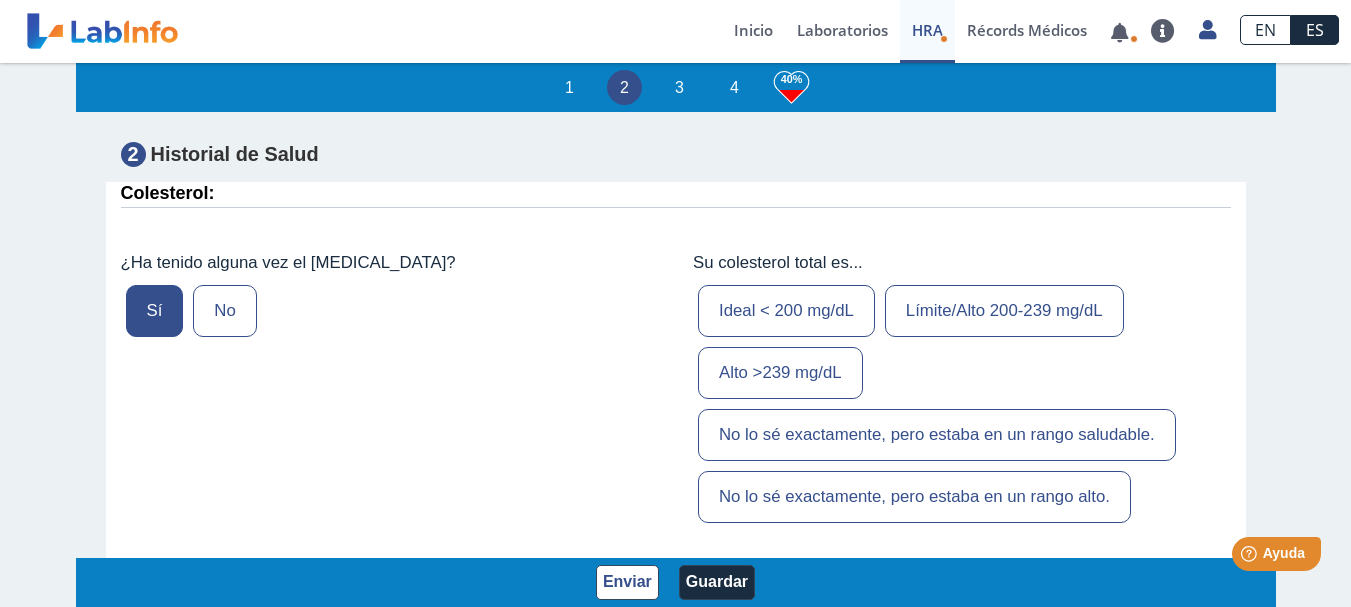 click on "Límite/Alto 200-239 mg/dL" at bounding box center (1004, 311) 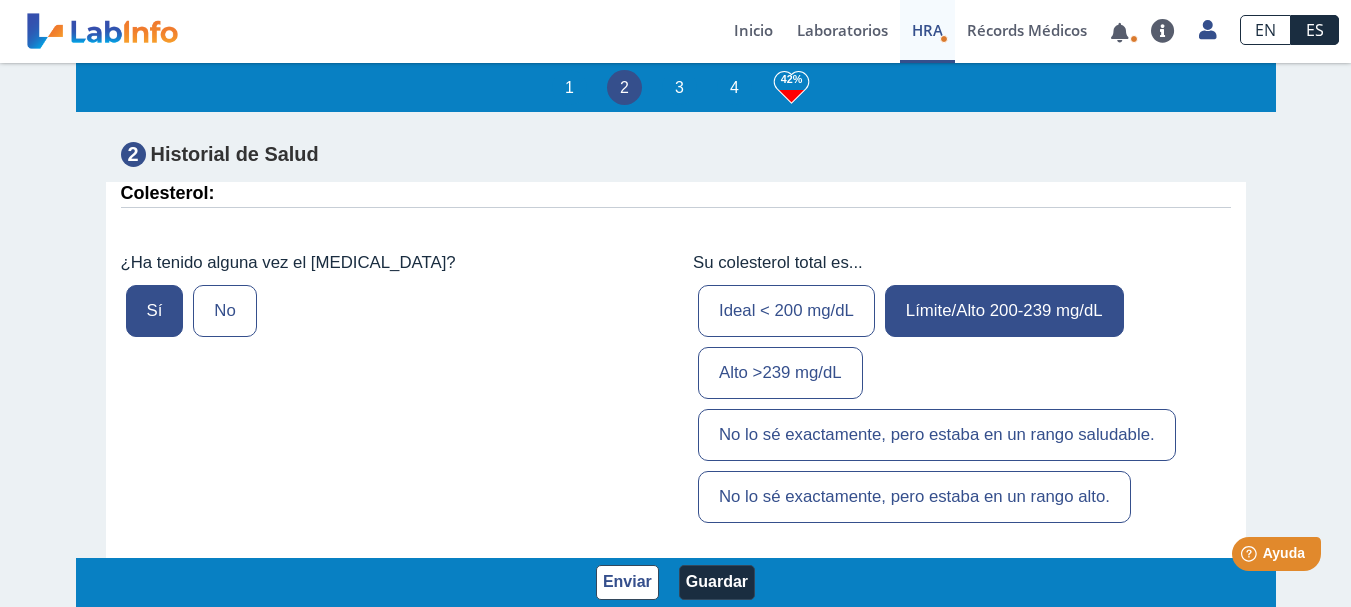 scroll, scrollTop: 4433, scrollLeft: 0, axis: vertical 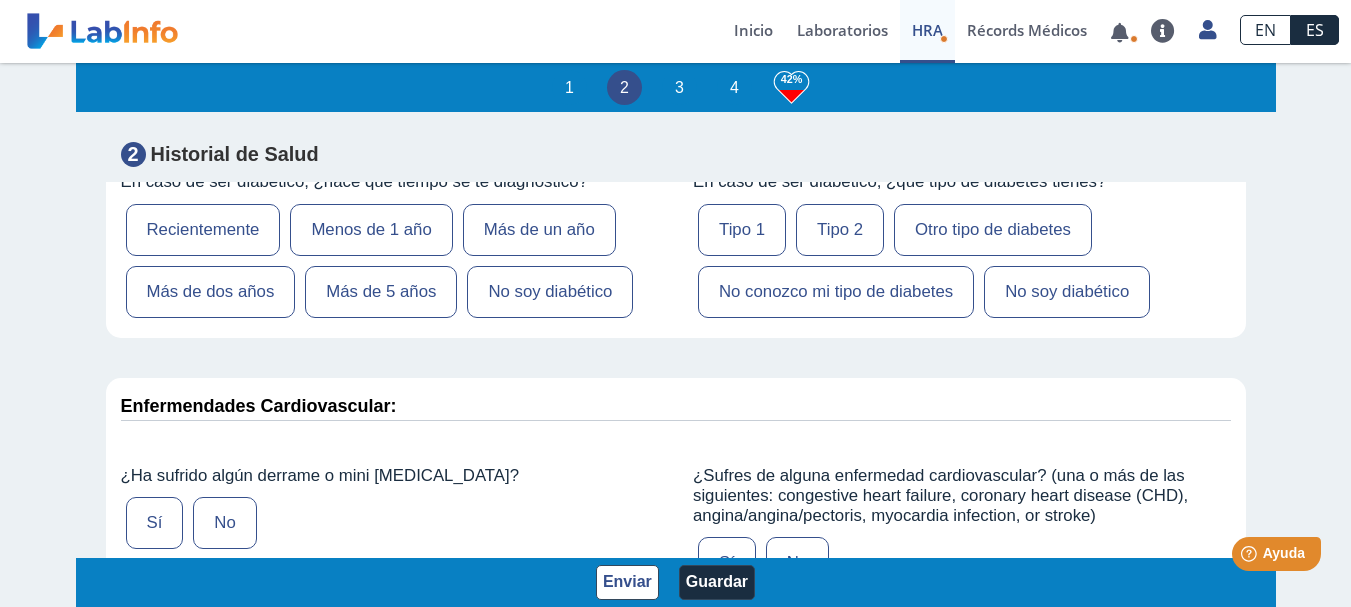 click on "No soy diabético" at bounding box center [550, 292] 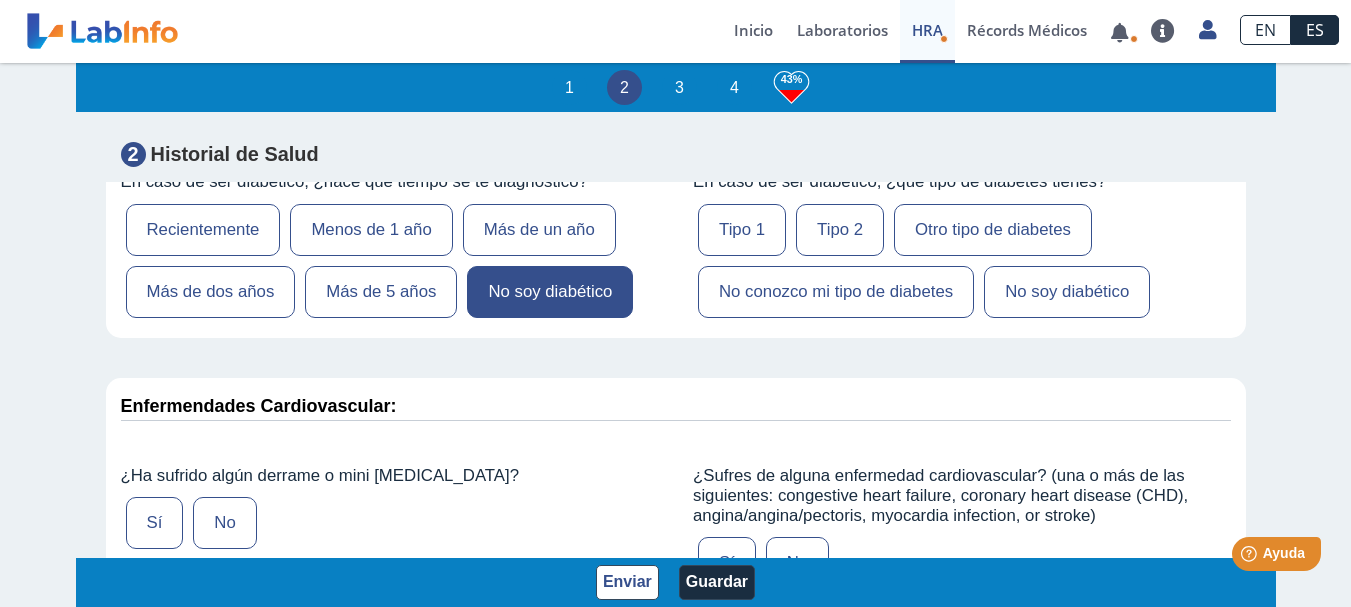 click on "No soy diabético" at bounding box center [1067, 292] 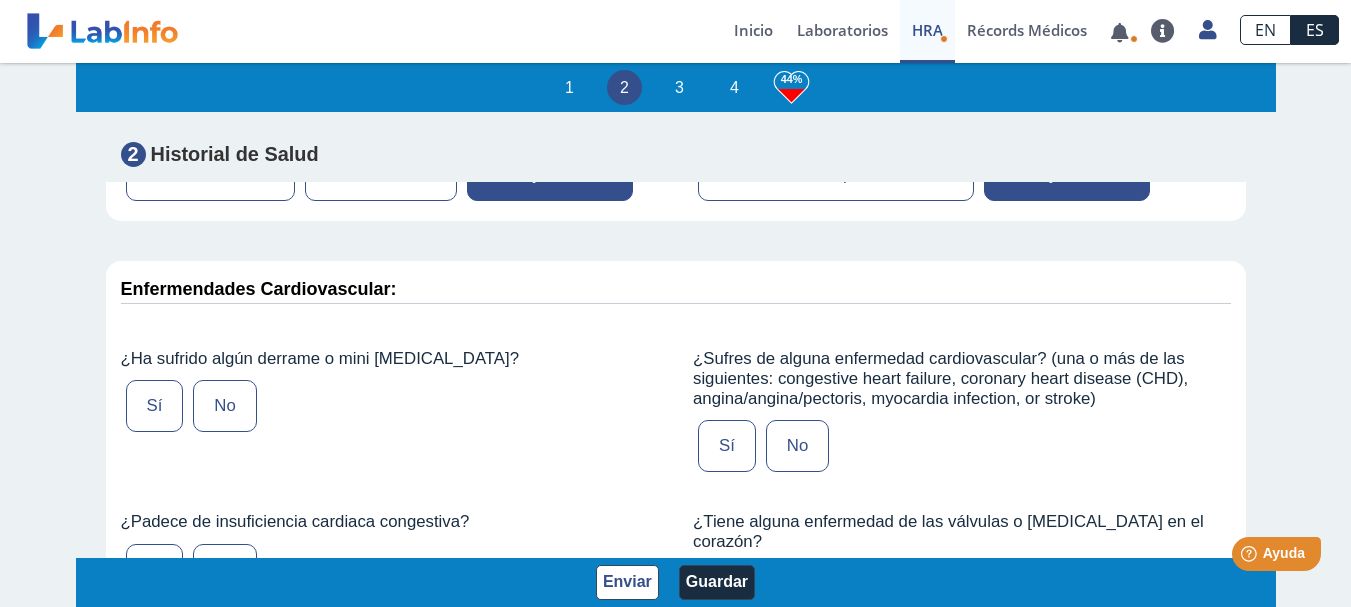 scroll, scrollTop: 4553, scrollLeft: 0, axis: vertical 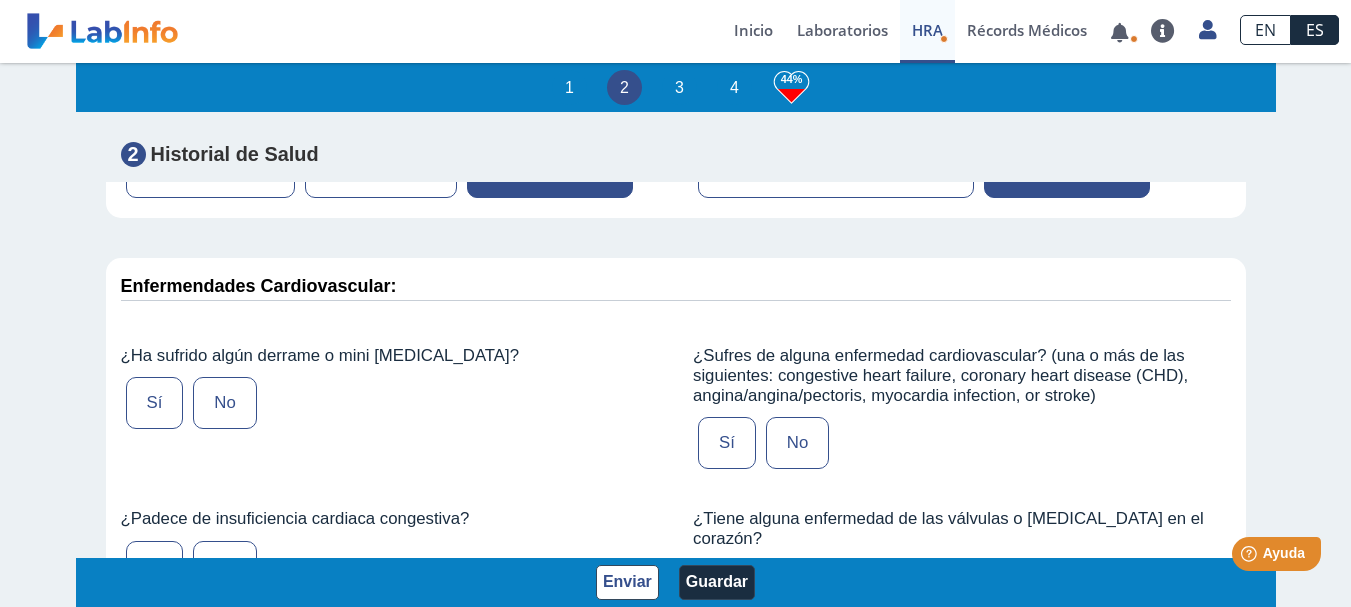 click on "No" at bounding box center (224, 403) 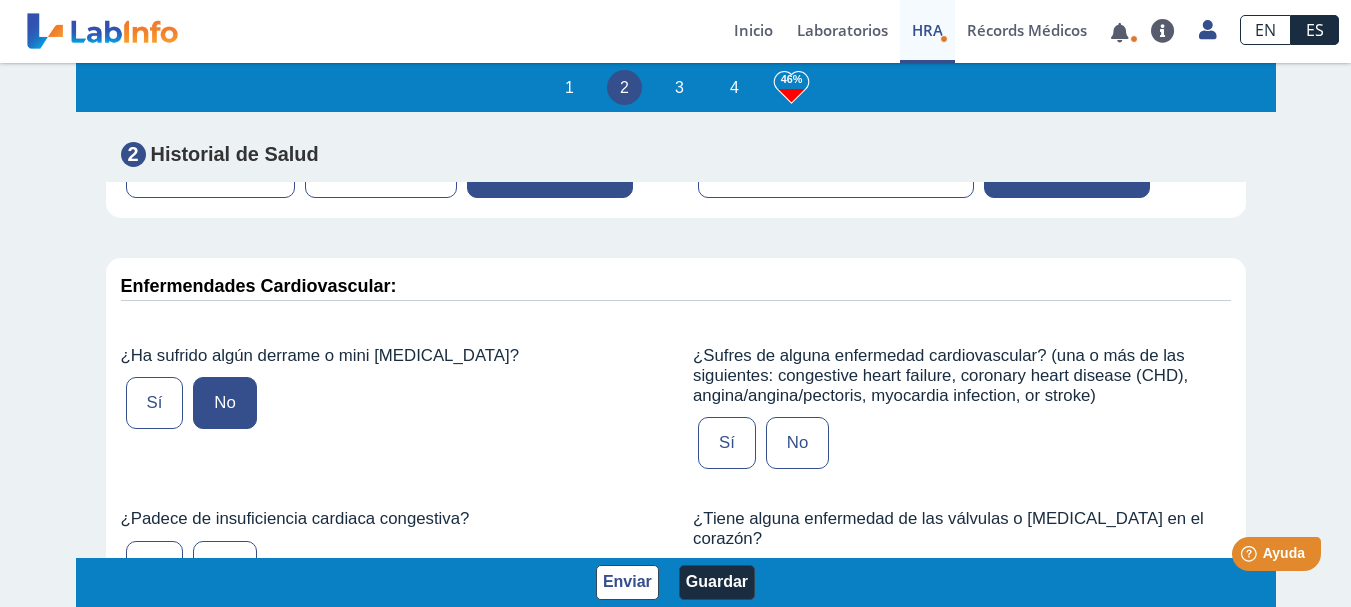 click on "No" at bounding box center (797, 443) 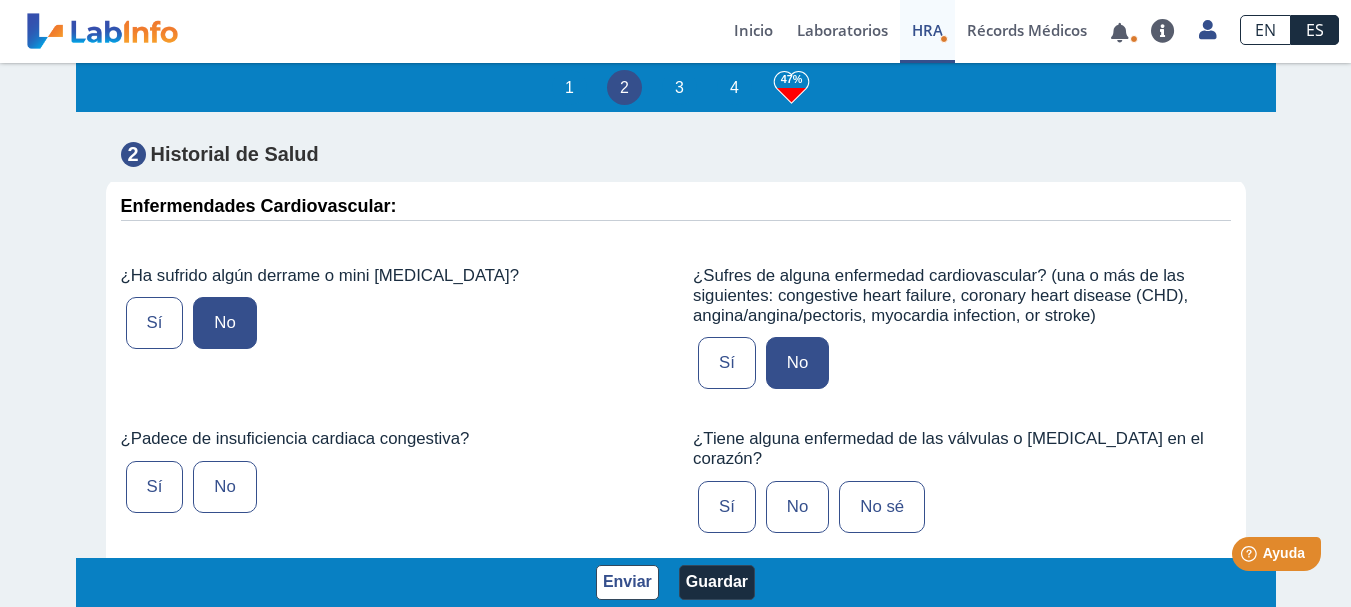 scroll, scrollTop: 4673, scrollLeft: 0, axis: vertical 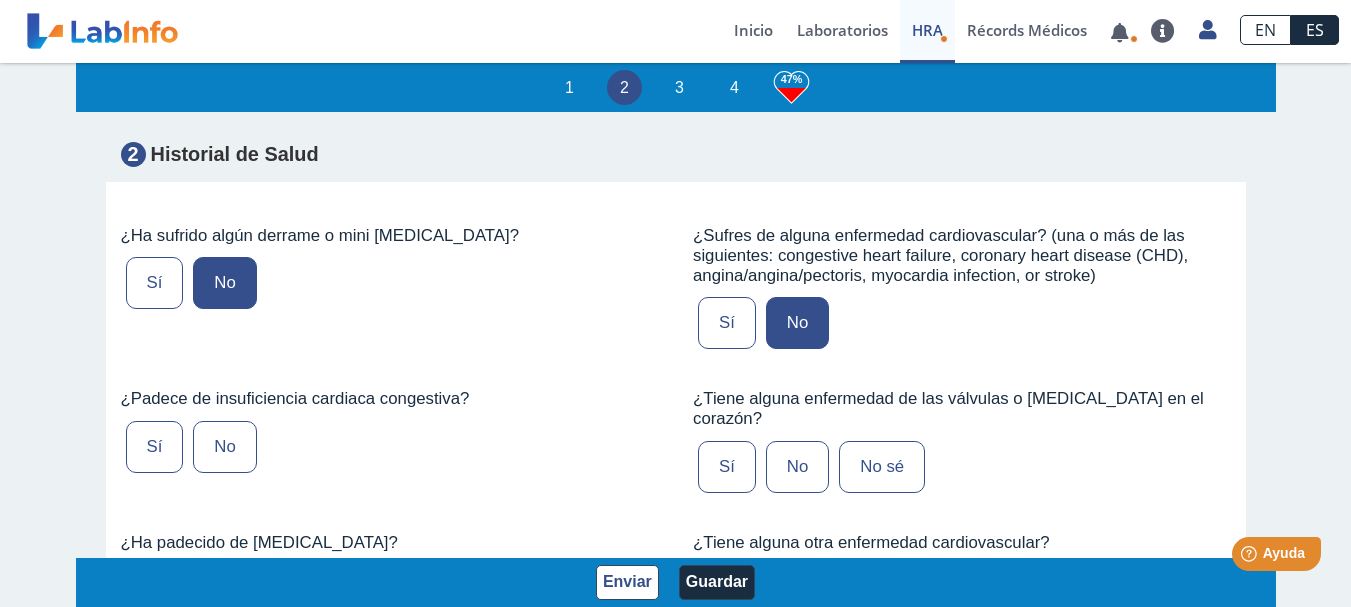 click on "No" at bounding box center [224, 447] 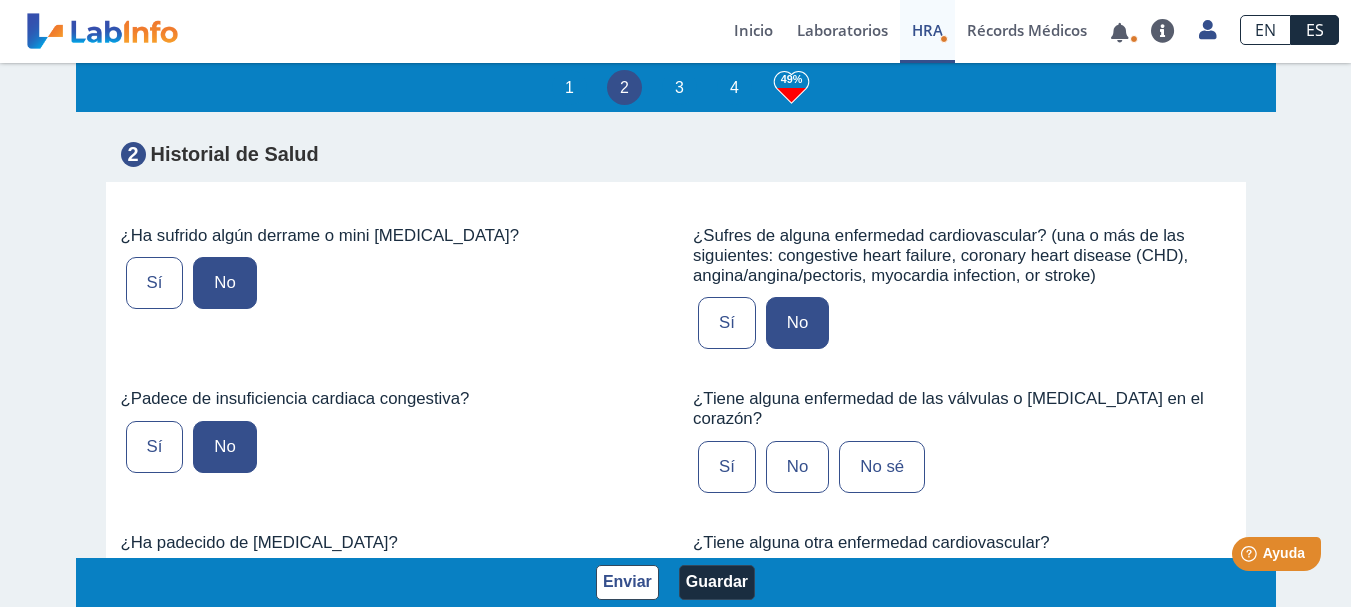 click on "No" at bounding box center [797, 467] 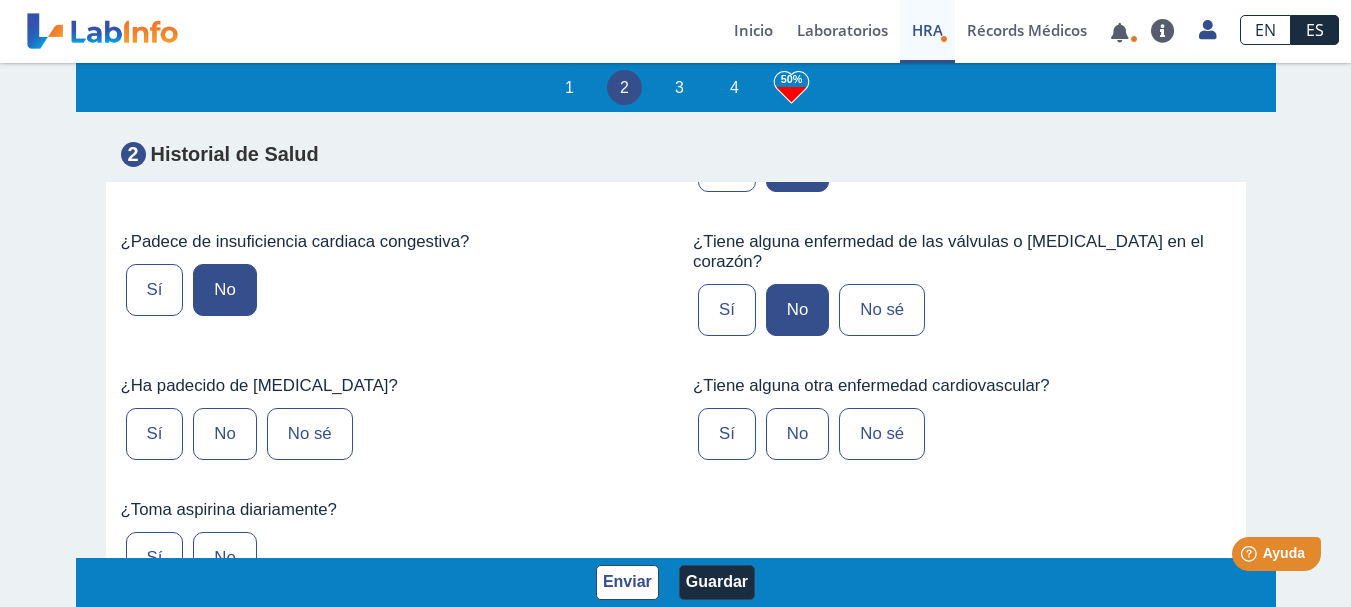 scroll, scrollTop: 4833, scrollLeft: 0, axis: vertical 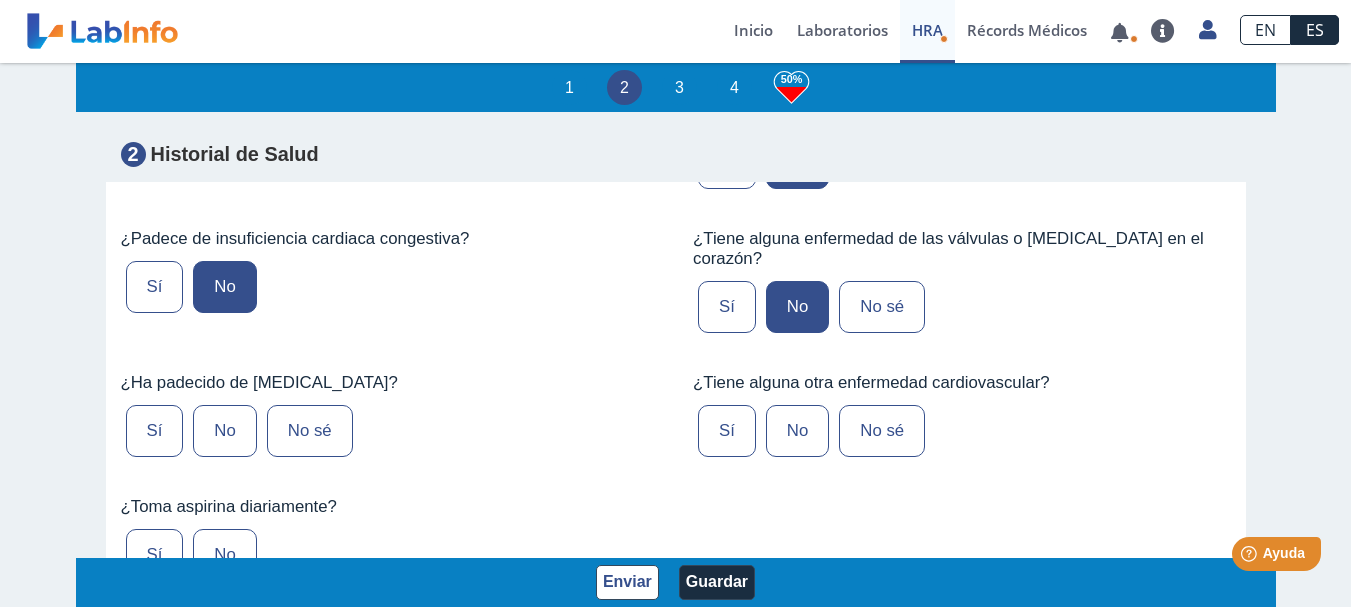 click on "No" at bounding box center [224, 431] 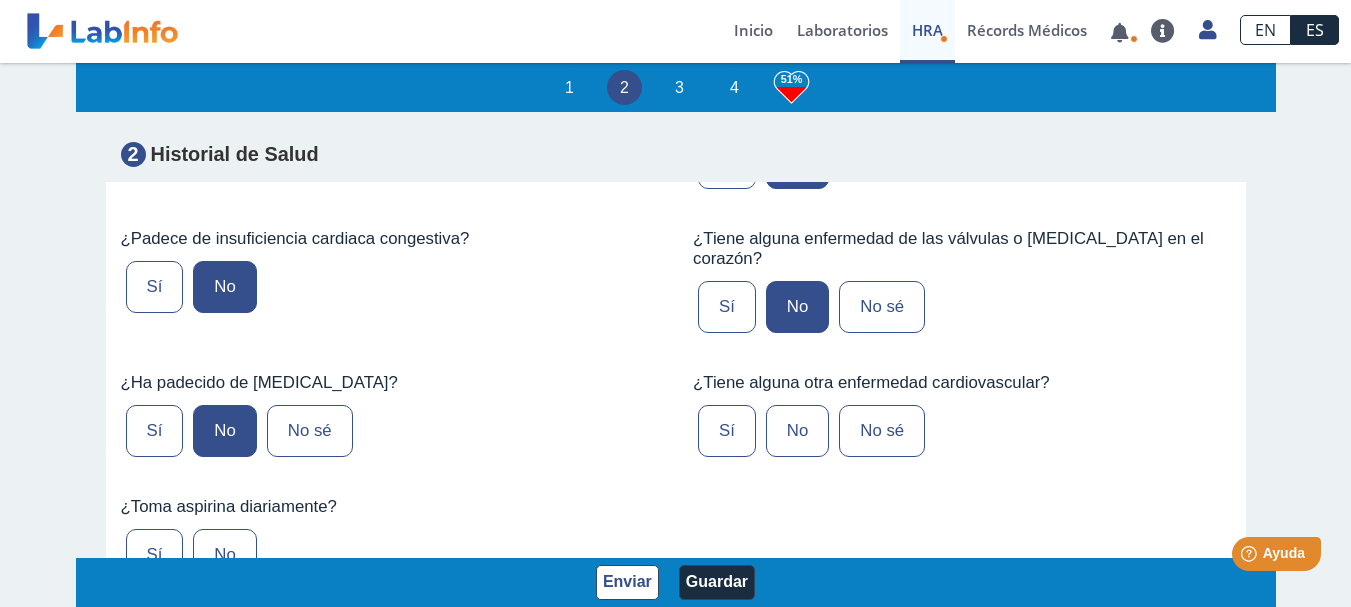 click on "No" at bounding box center [797, 431] 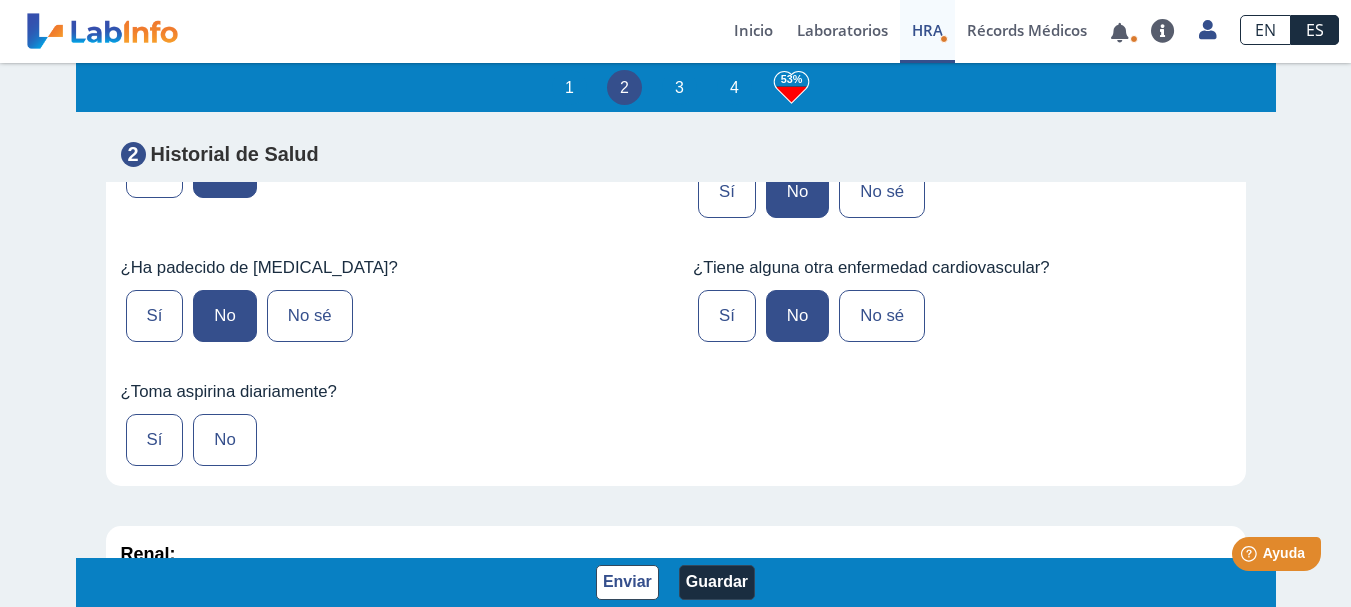 scroll, scrollTop: 4953, scrollLeft: 0, axis: vertical 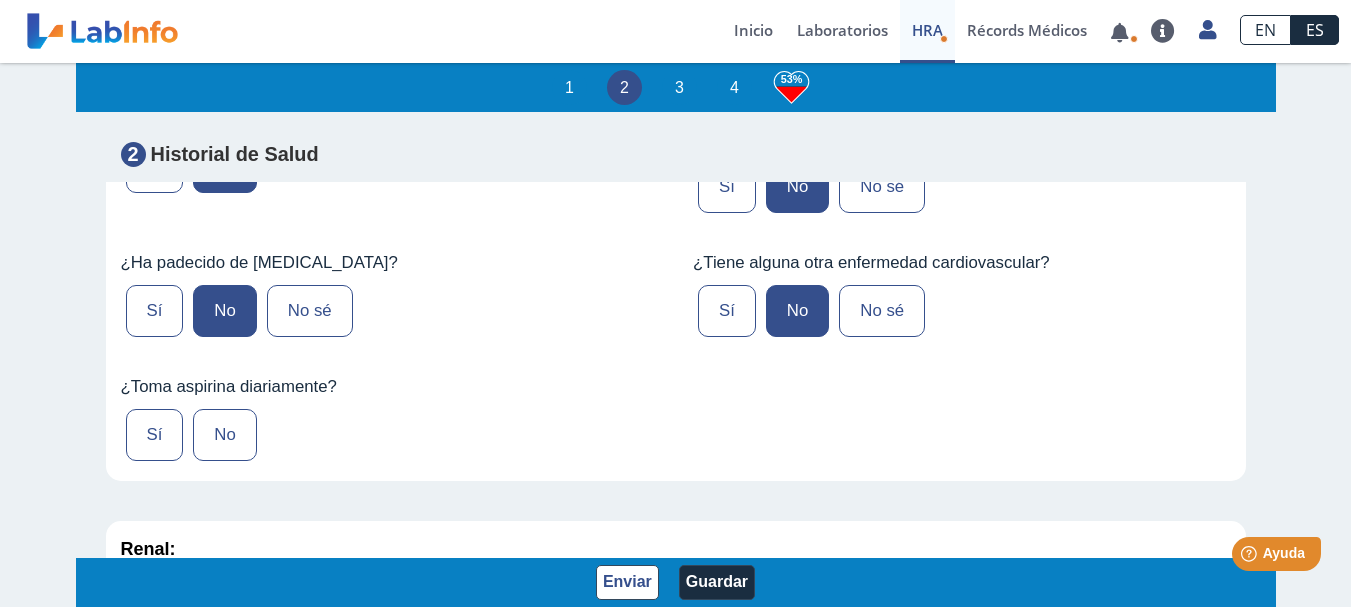 click on "No" at bounding box center [224, 435] 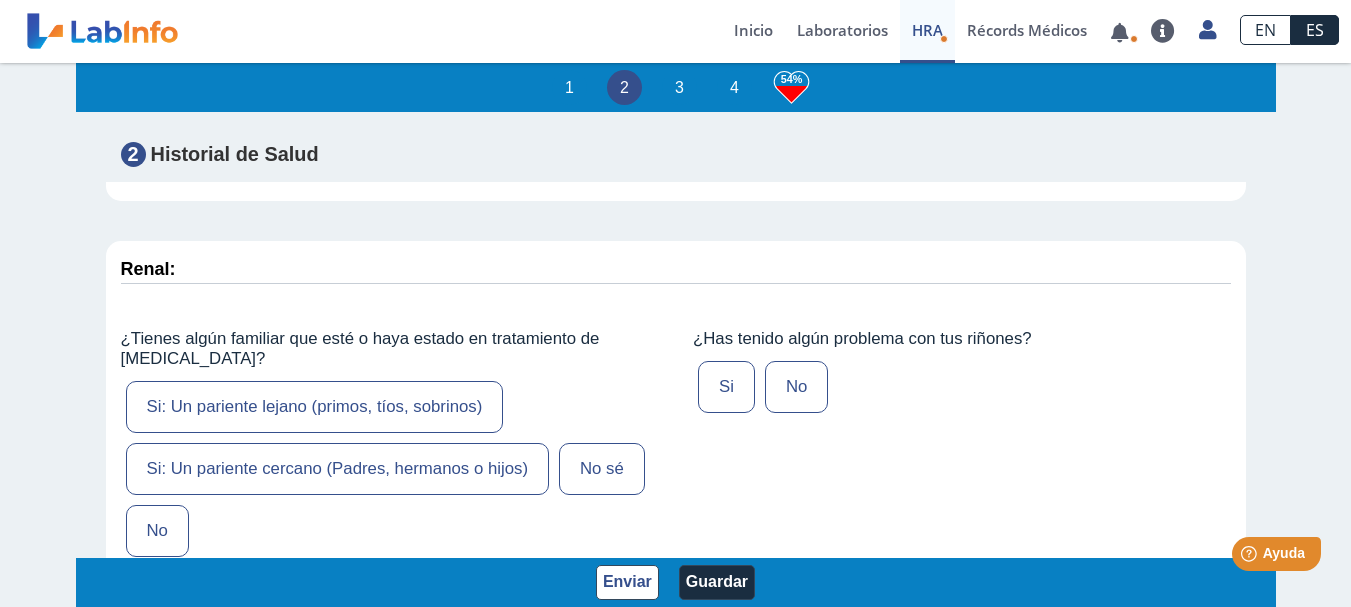 scroll, scrollTop: 5273, scrollLeft: 0, axis: vertical 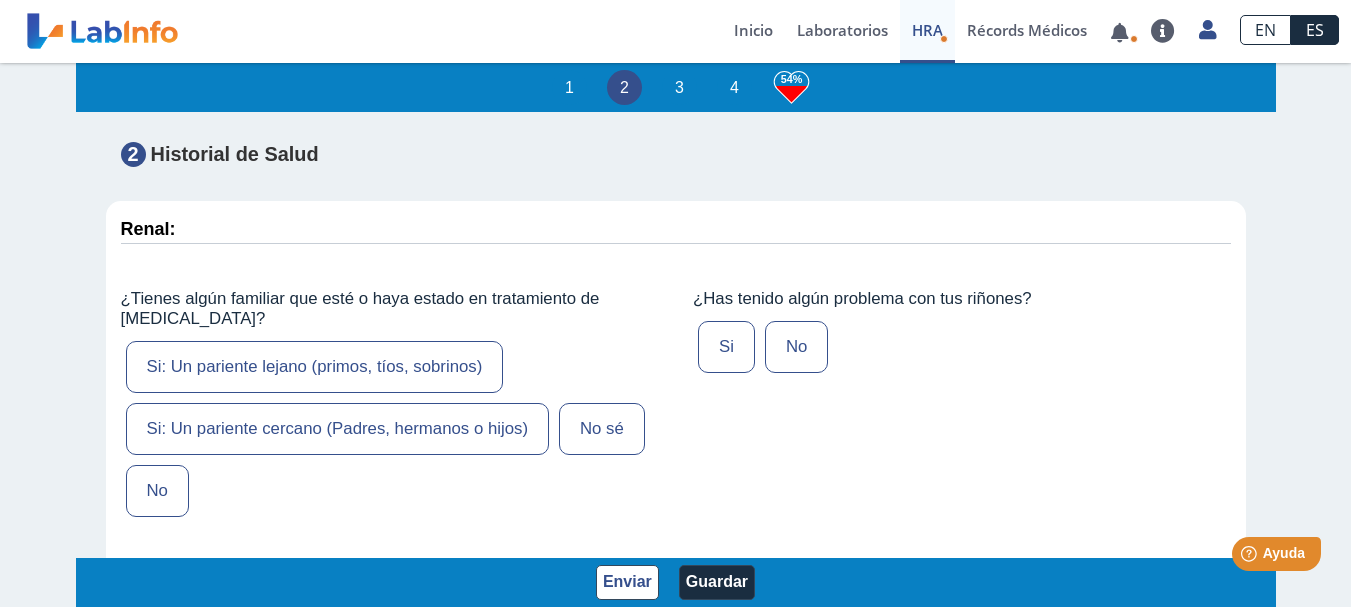 click on "Si: Un pariente lejano (primos, tíos, sobrinos)" at bounding box center [315, 367] 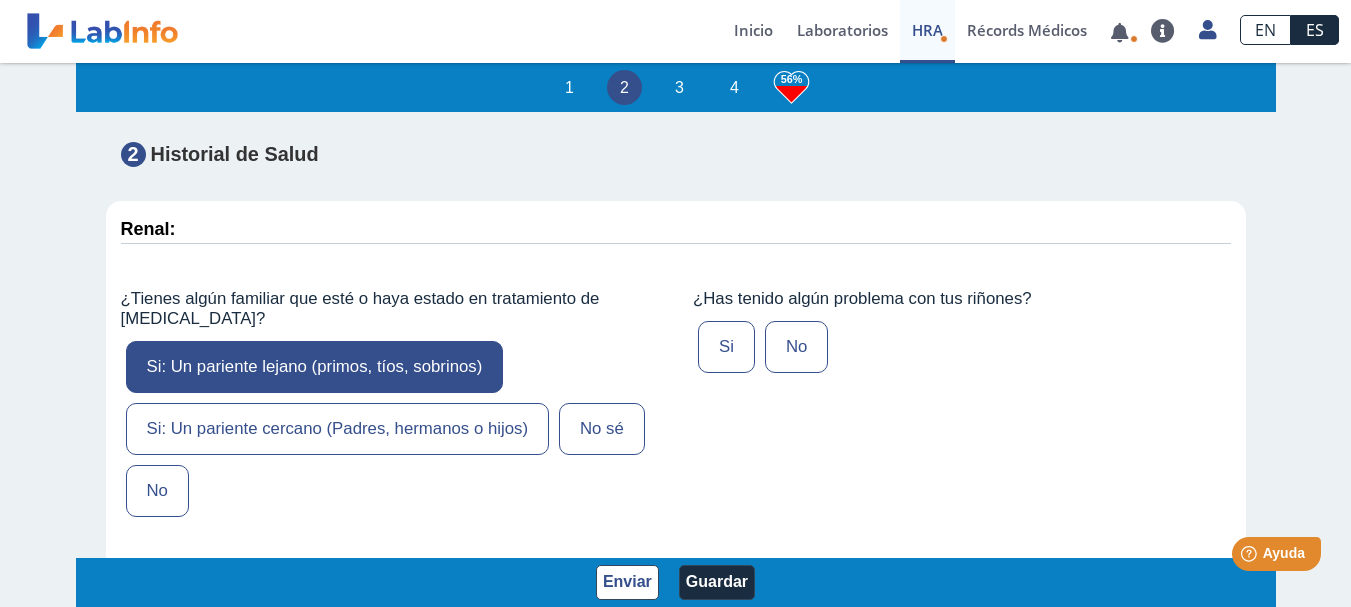 click on "No" at bounding box center [796, 347] 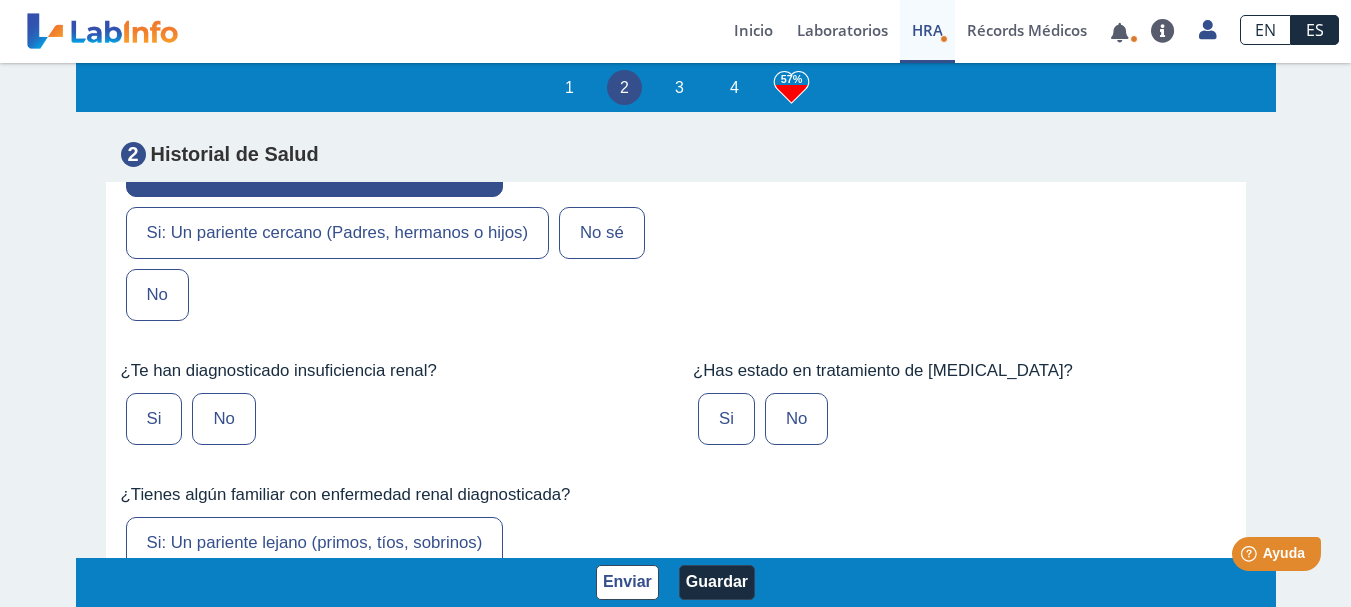 scroll, scrollTop: 5473, scrollLeft: 0, axis: vertical 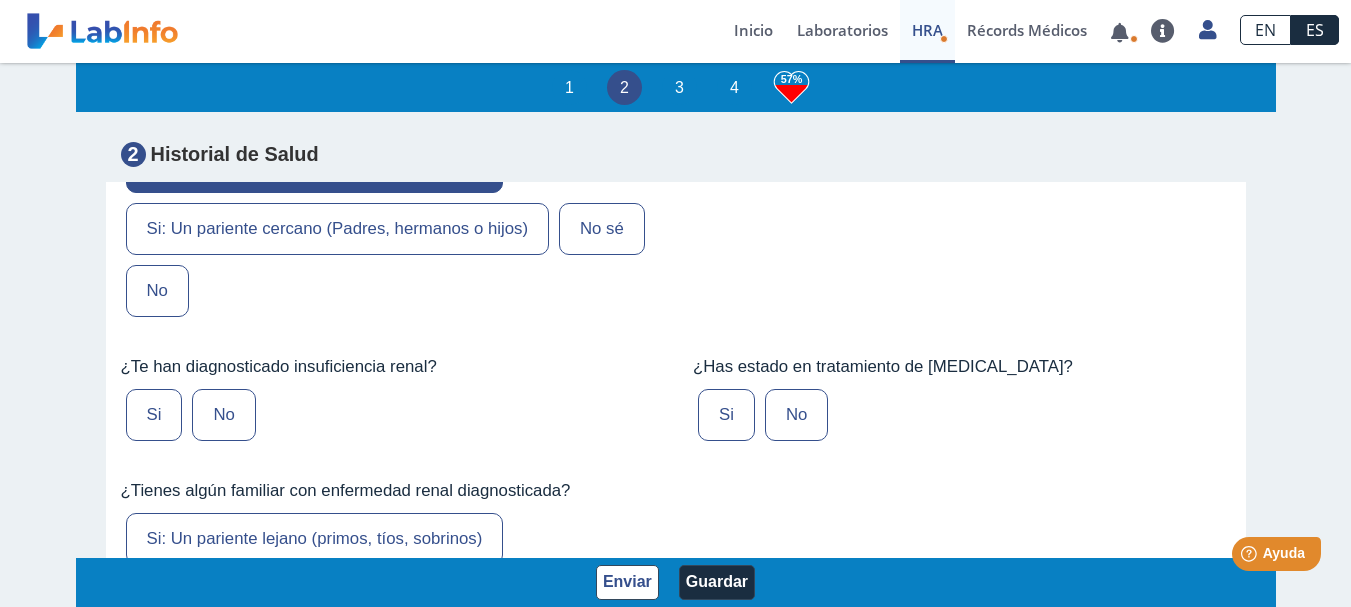 click on "No" at bounding box center (223, 415) 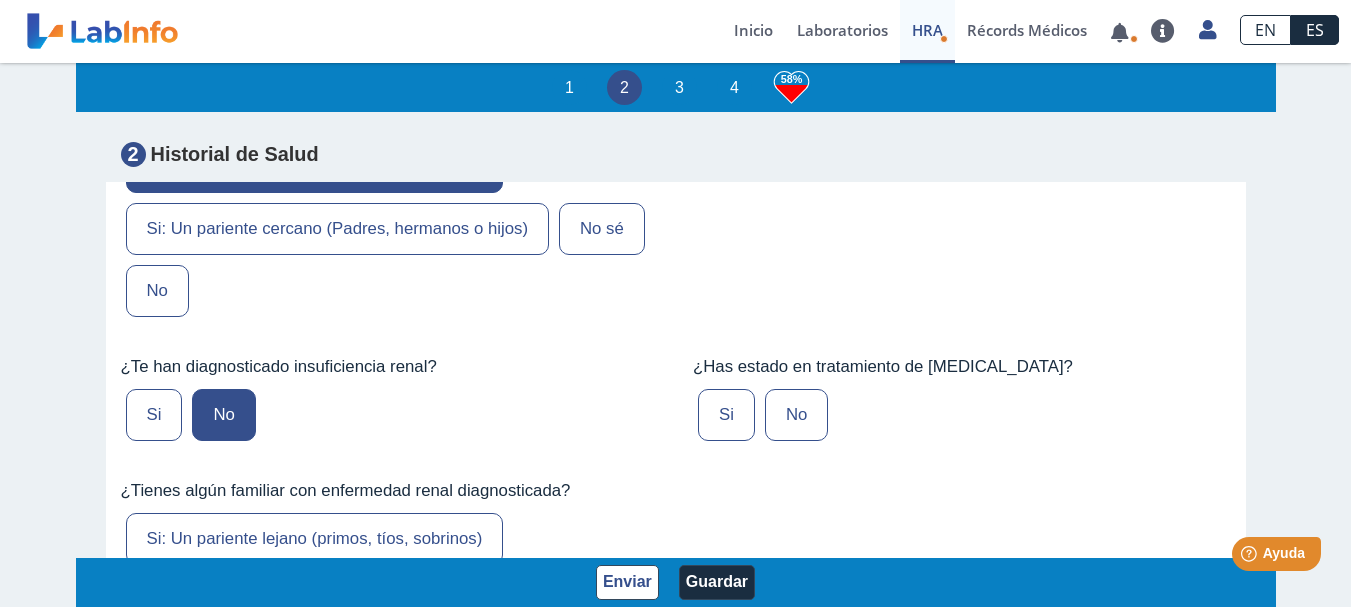 click on "No" at bounding box center (796, 415) 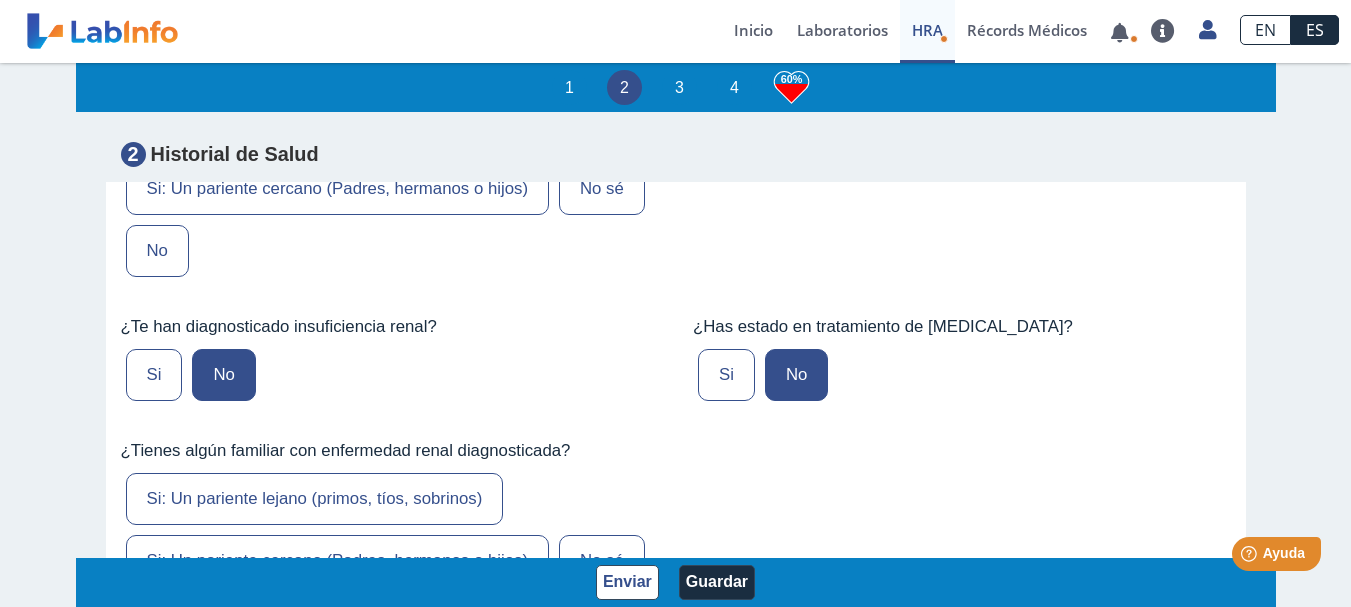 scroll, scrollTop: 5553, scrollLeft: 0, axis: vertical 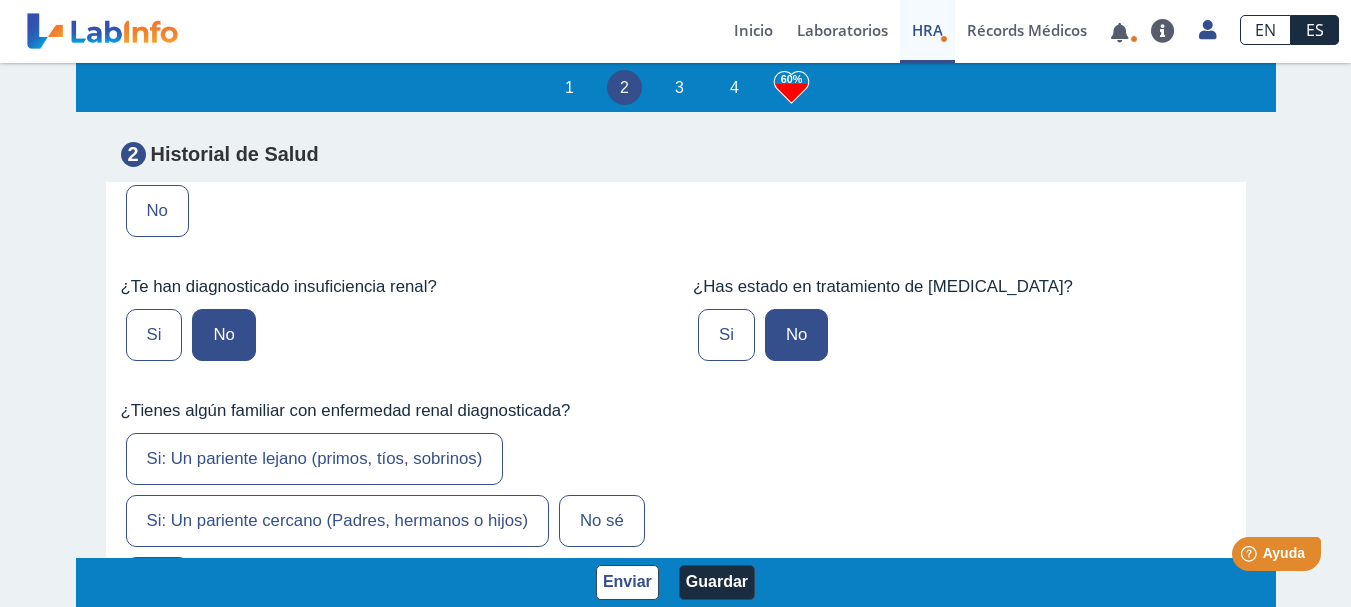 click on "Si: Un pariente lejano (primos, tíos, sobrinos)" at bounding box center [315, 459] 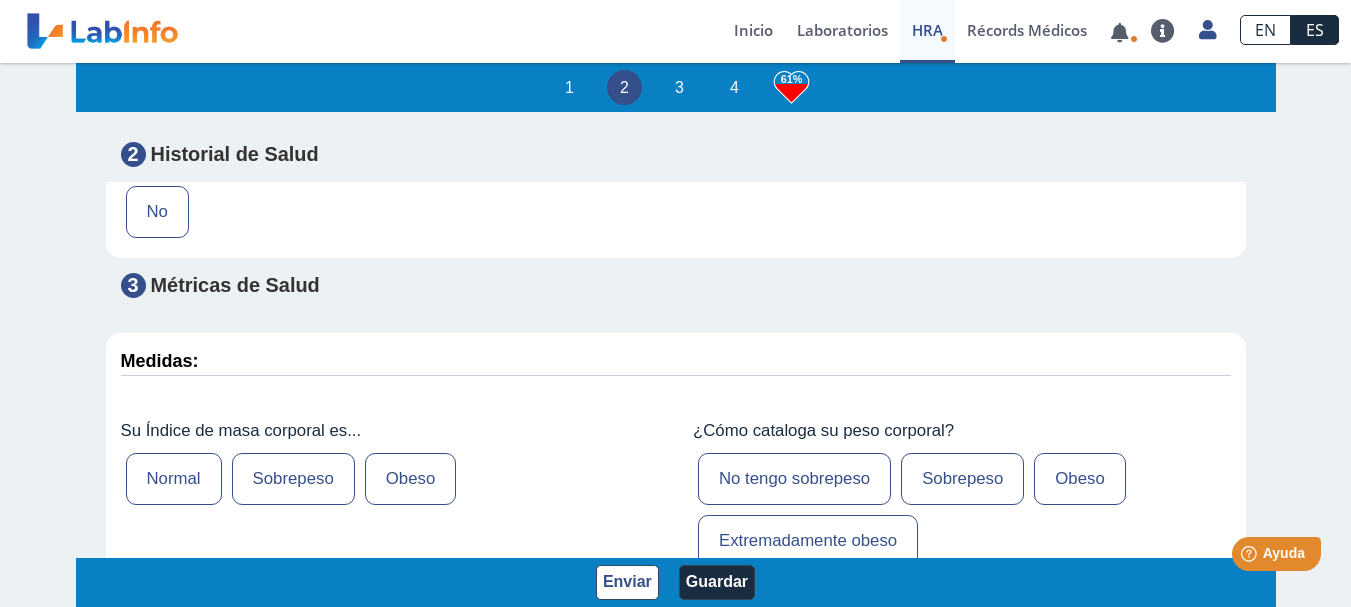 scroll, scrollTop: 5953, scrollLeft: 0, axis: vertical 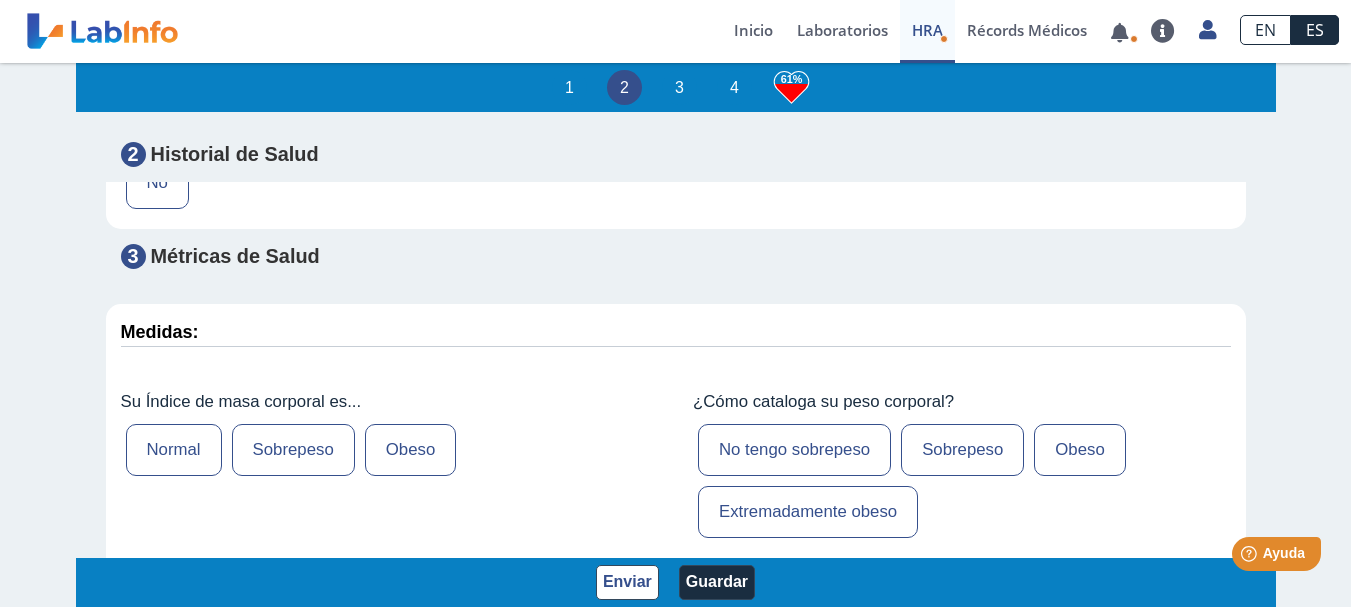 click on "Sobrepeso" at bounding box center [293, 450] 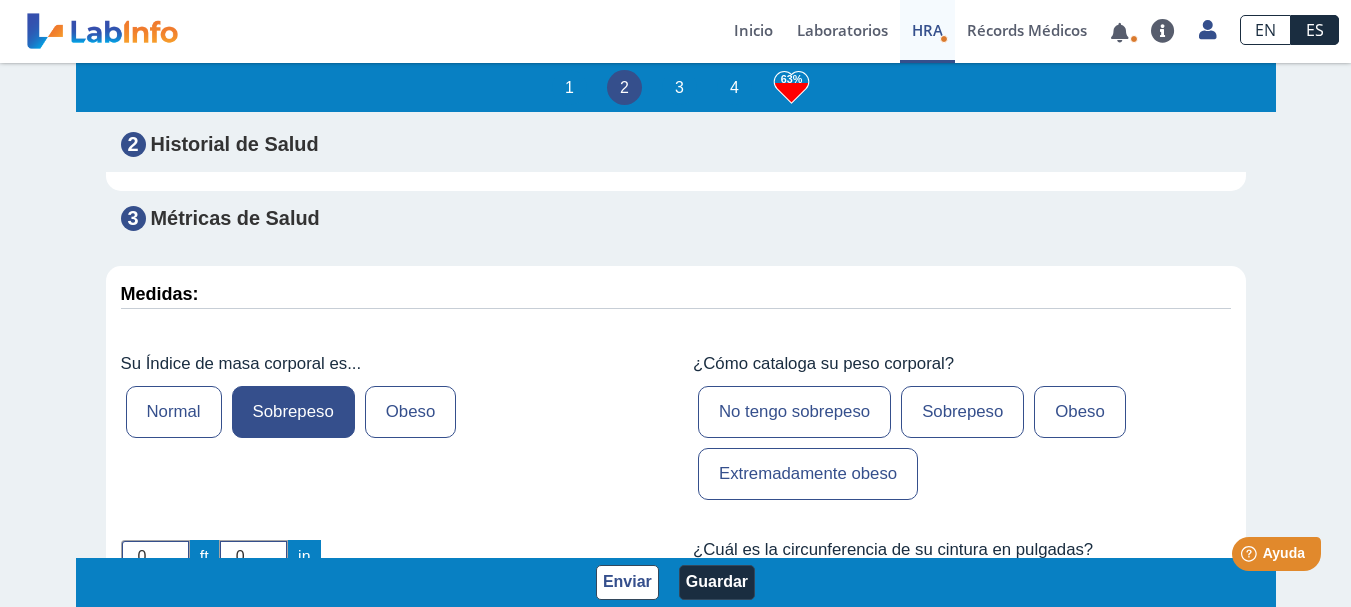 scroll, scrollTop: 5993, scrollLeft: 0, axis: vertical 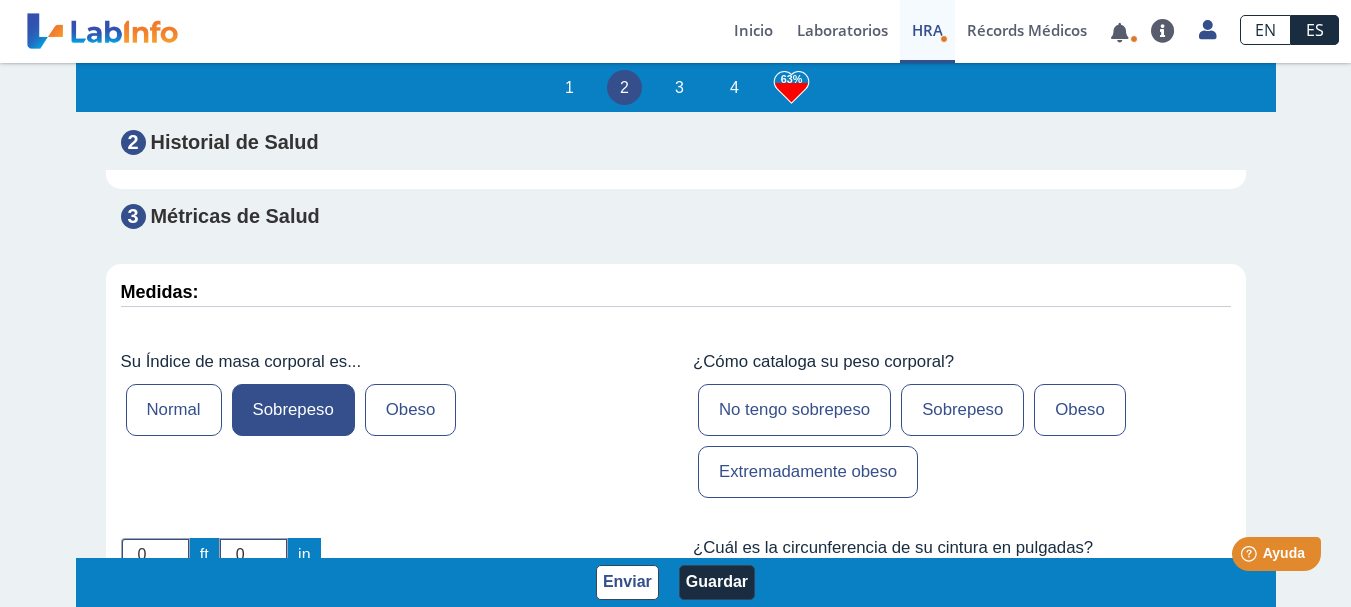 click on "Sobrepeso" at bounding box center [962, 410] 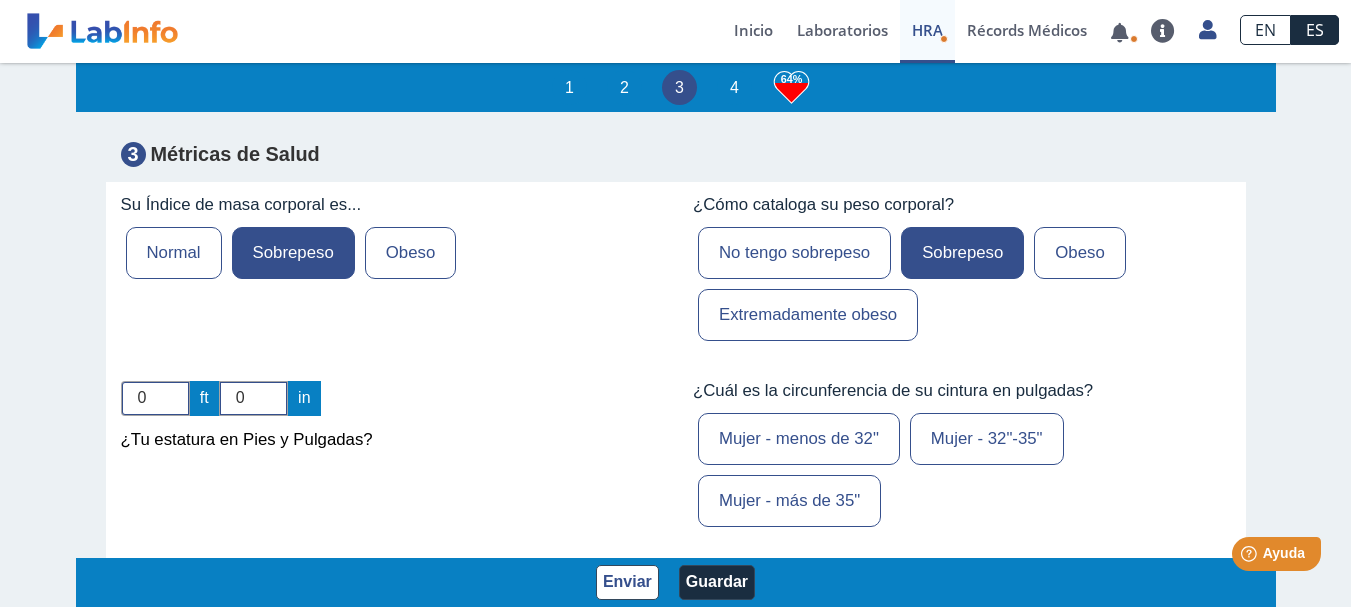 scroll, scrollTop: 6153, scrollLeft: 0, axis: vertical 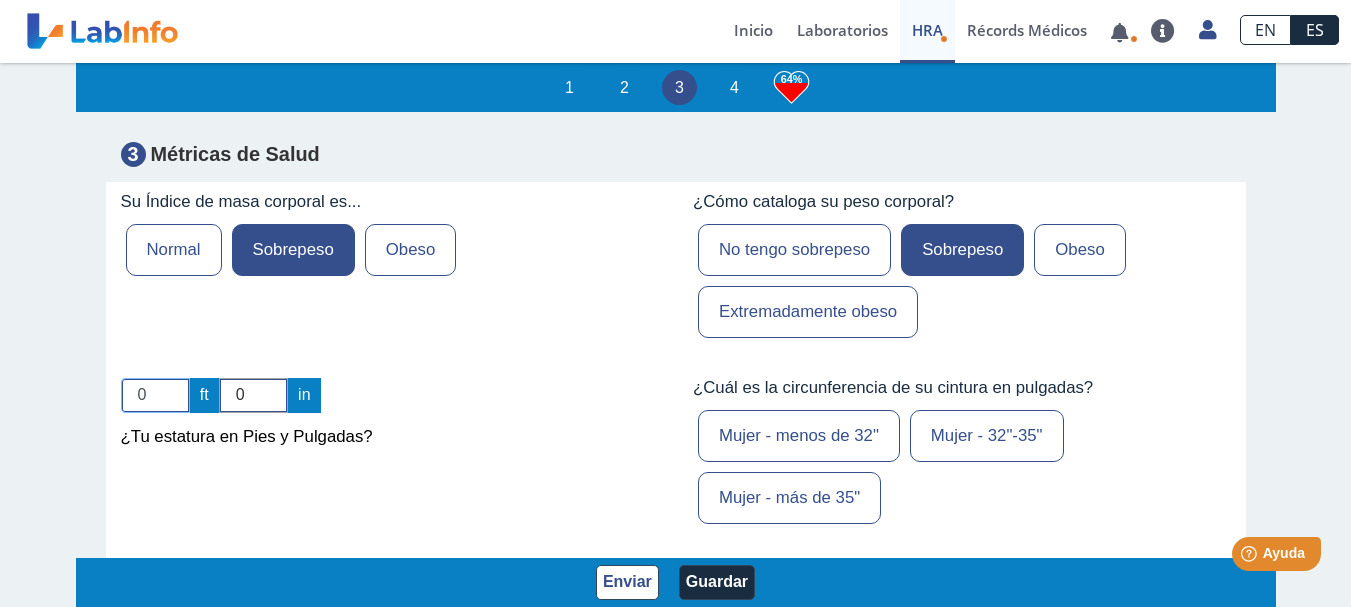 click on "0" at bounding box center (155, 395) 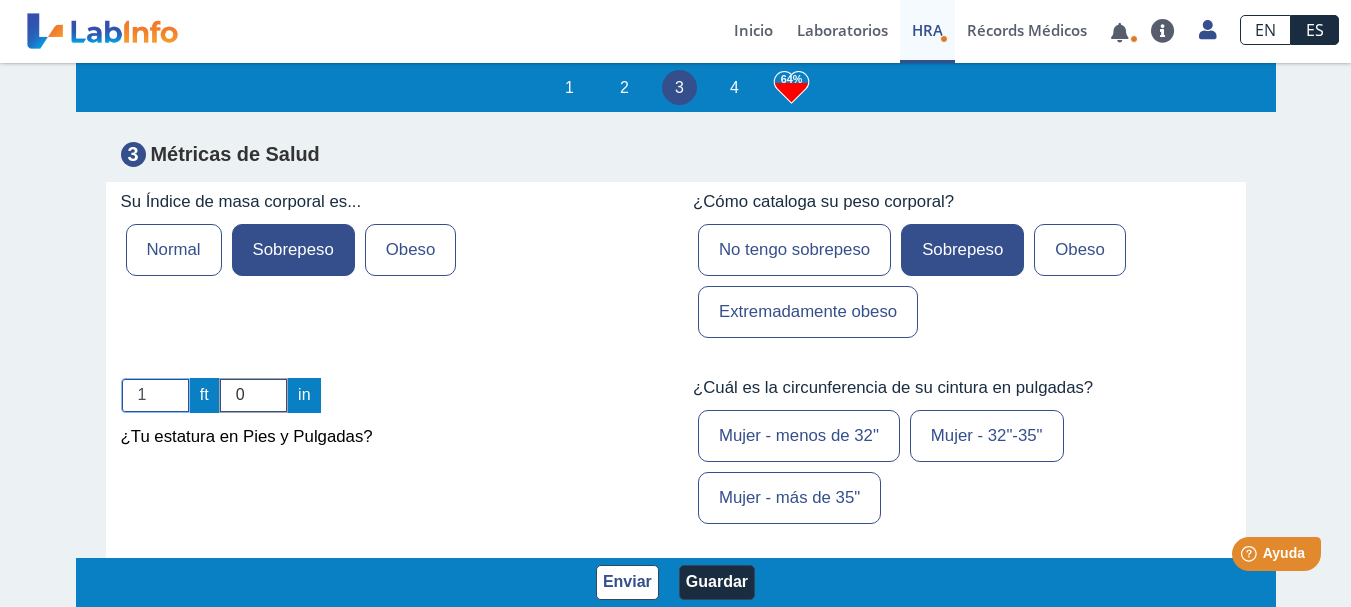 click on "1" at bounding box center [155, 395] 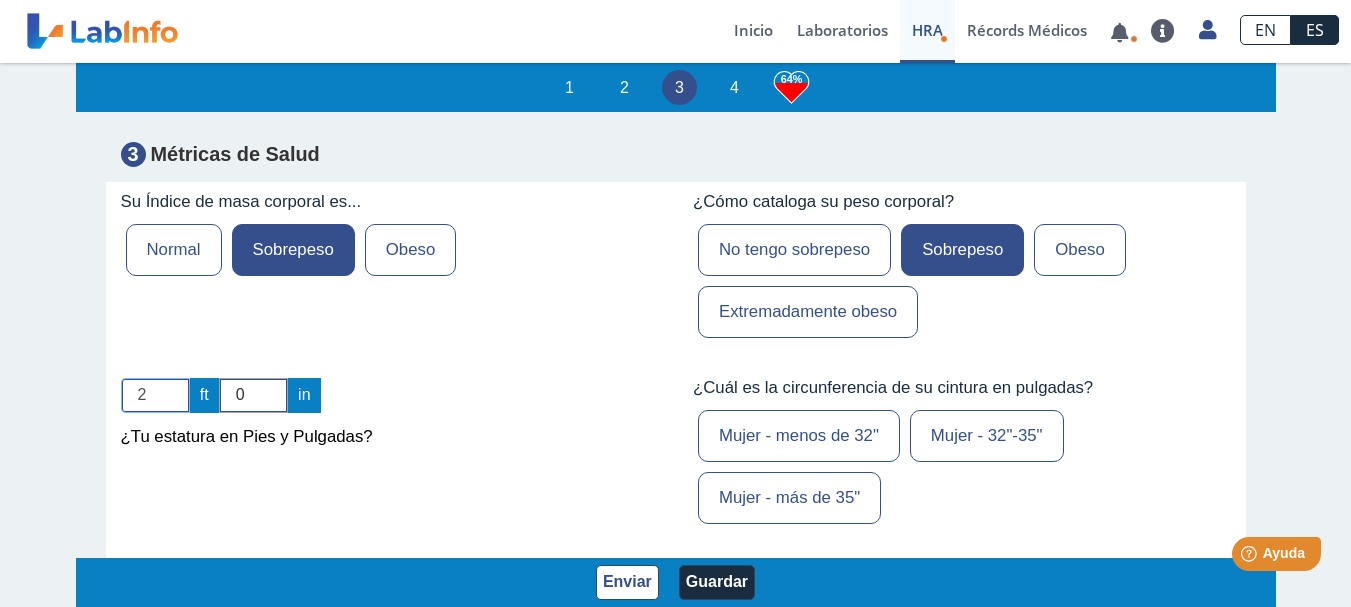 click on "2" at bounding box center [155, 395] 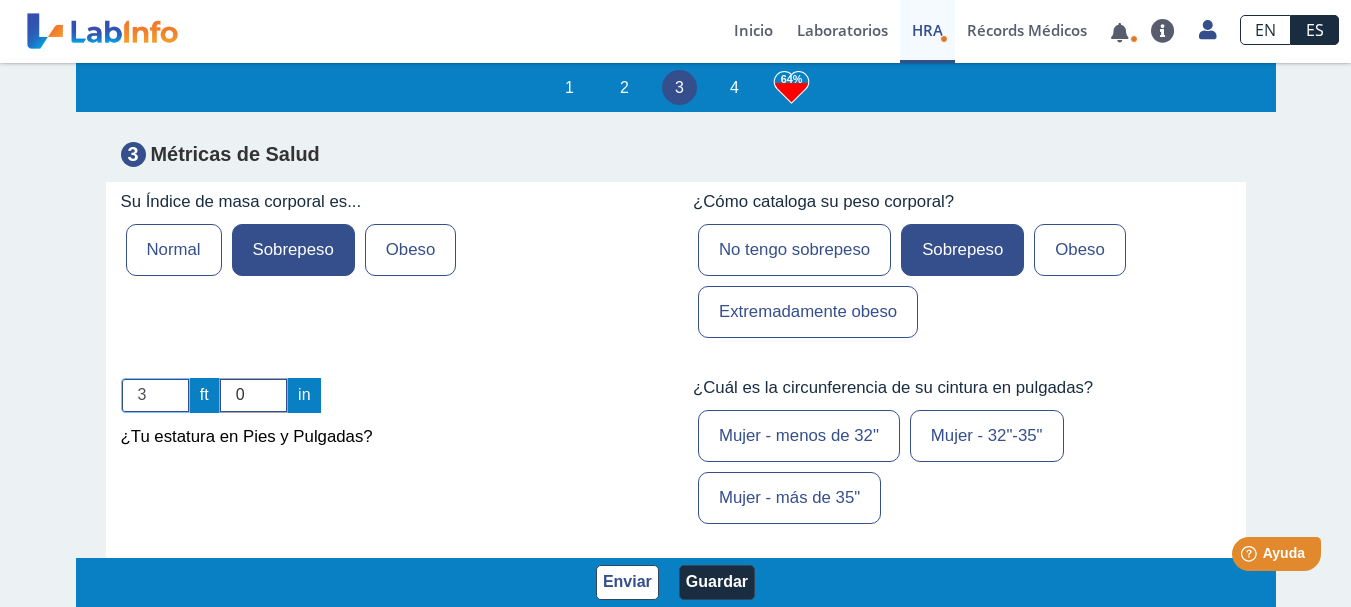 click on "3" at bounding box center (155, 395) 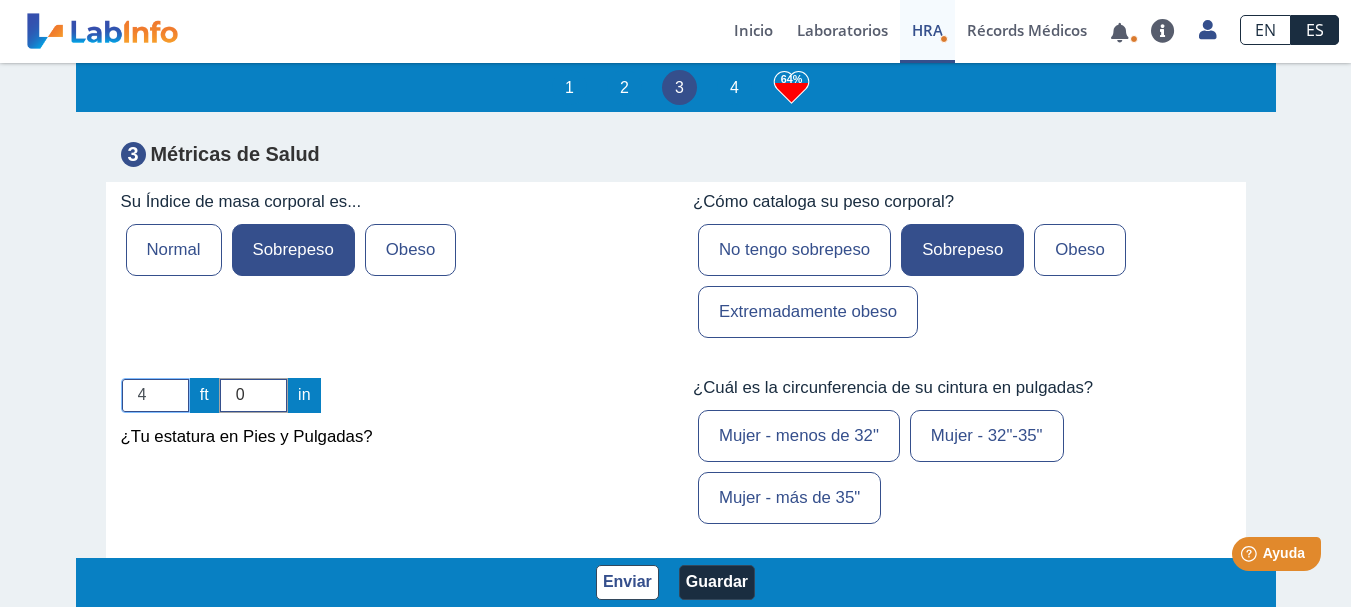 click on "4" at bounding box center (155, 395) 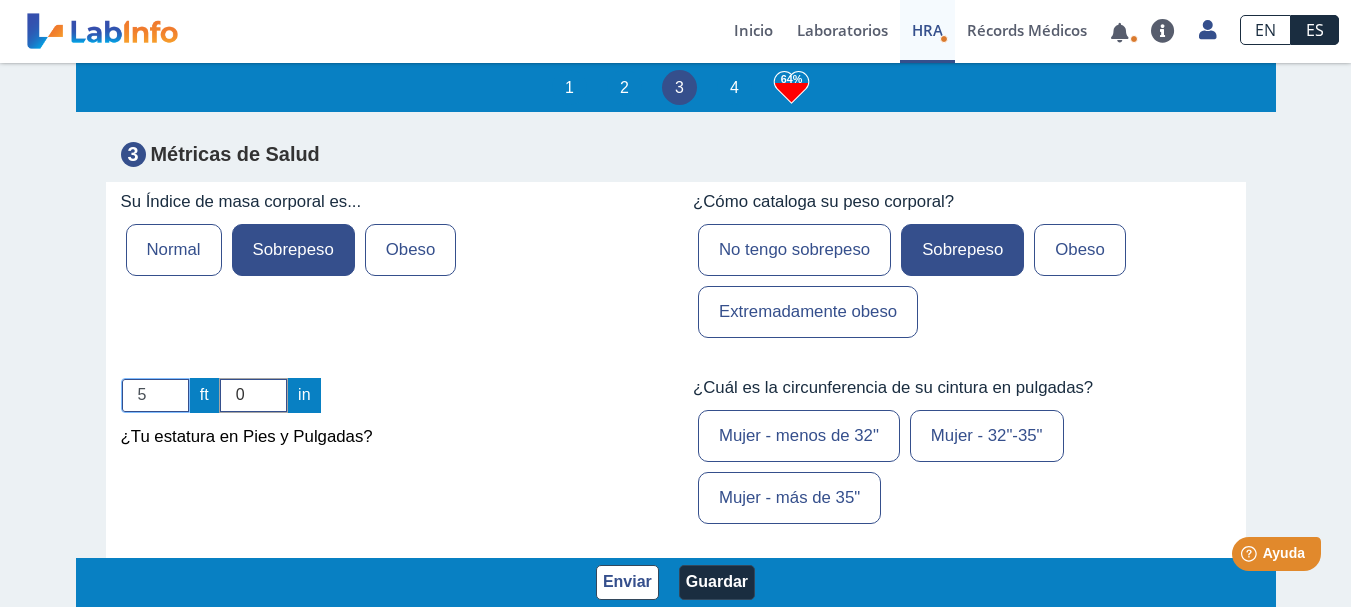 type on "5" 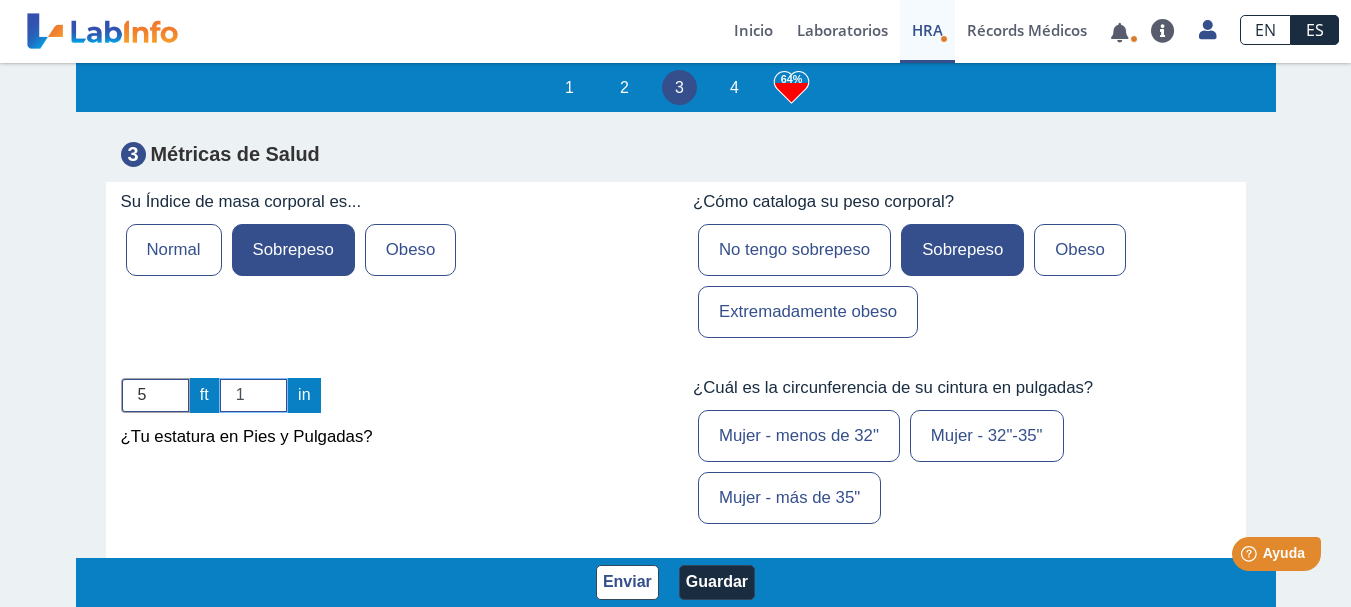 click on "1" at bounding box center [253, 395] 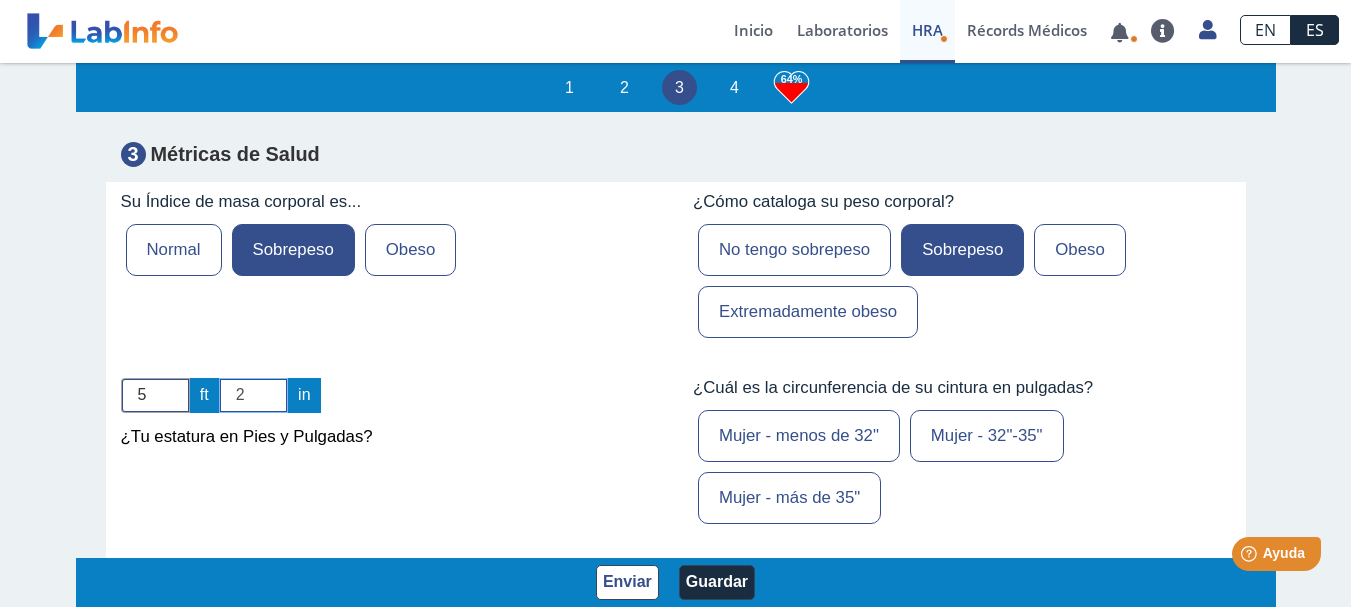 click on "2" at bounding box center (253, 395) 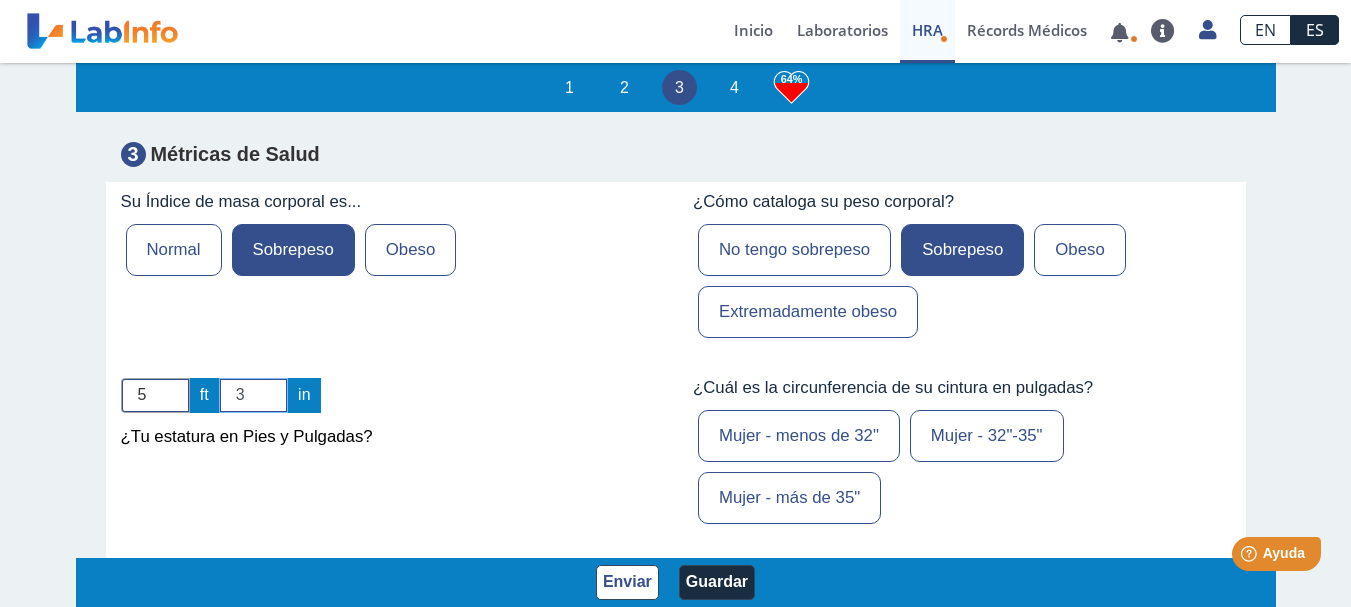 click on "3" at bounding box center [253, 395] 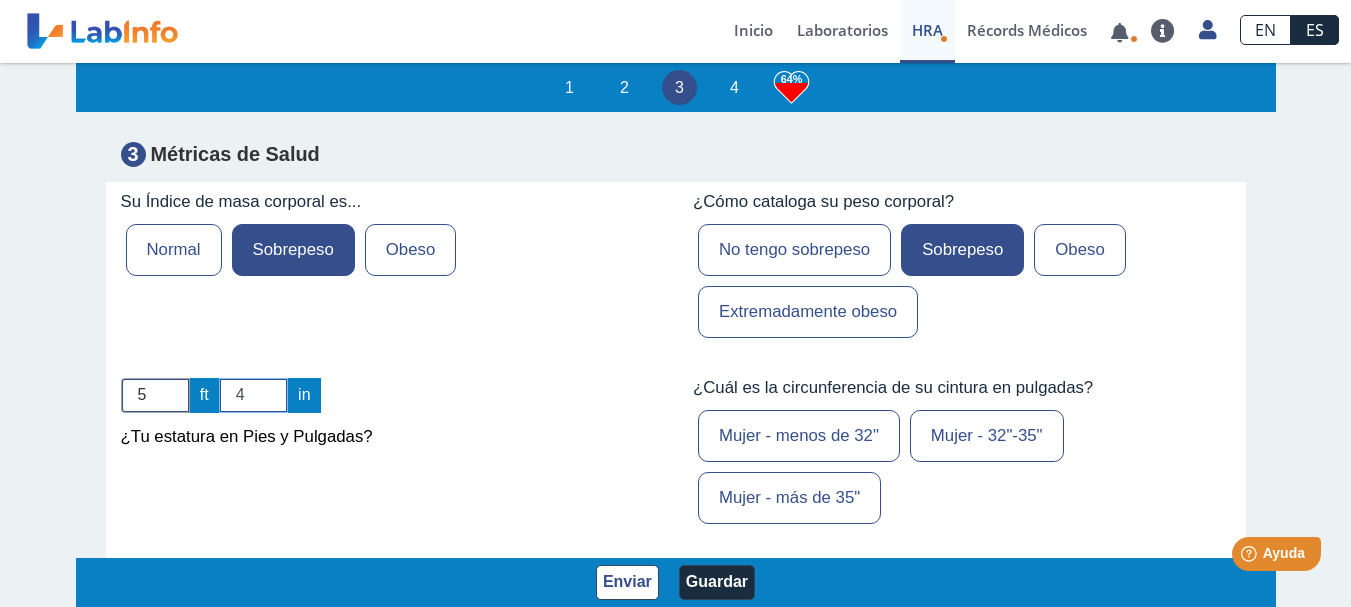 click on "4" at bounding box center [253, 395] 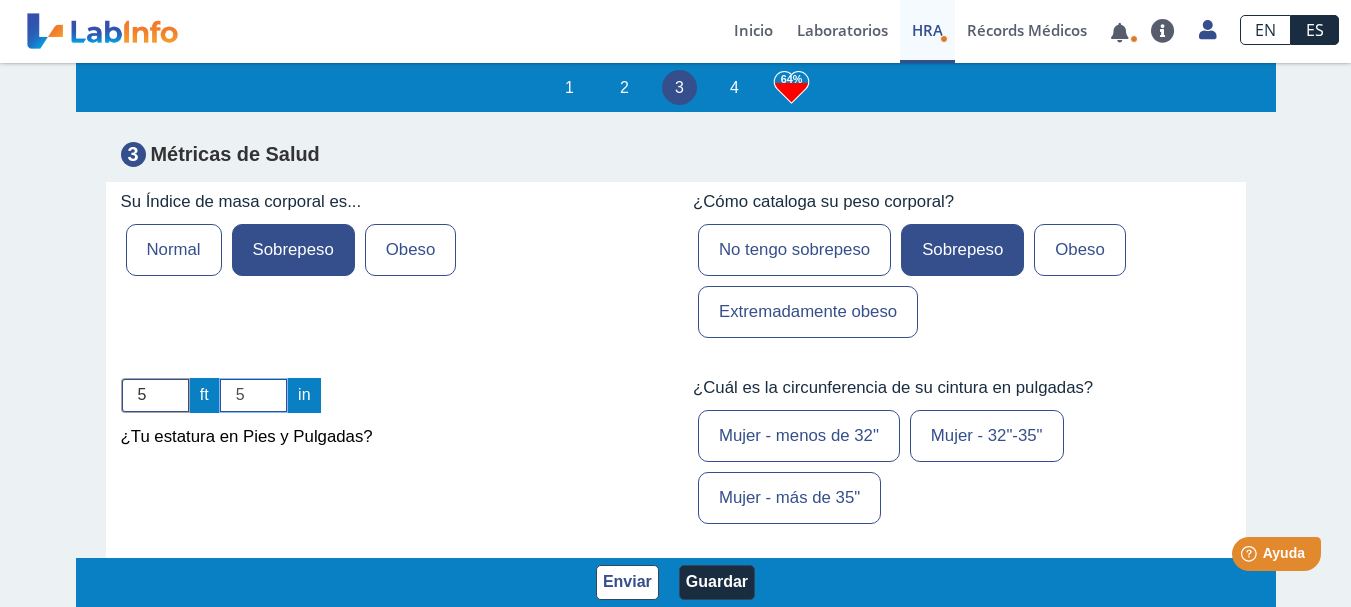 click on "5" at bounding box center [253, 395] 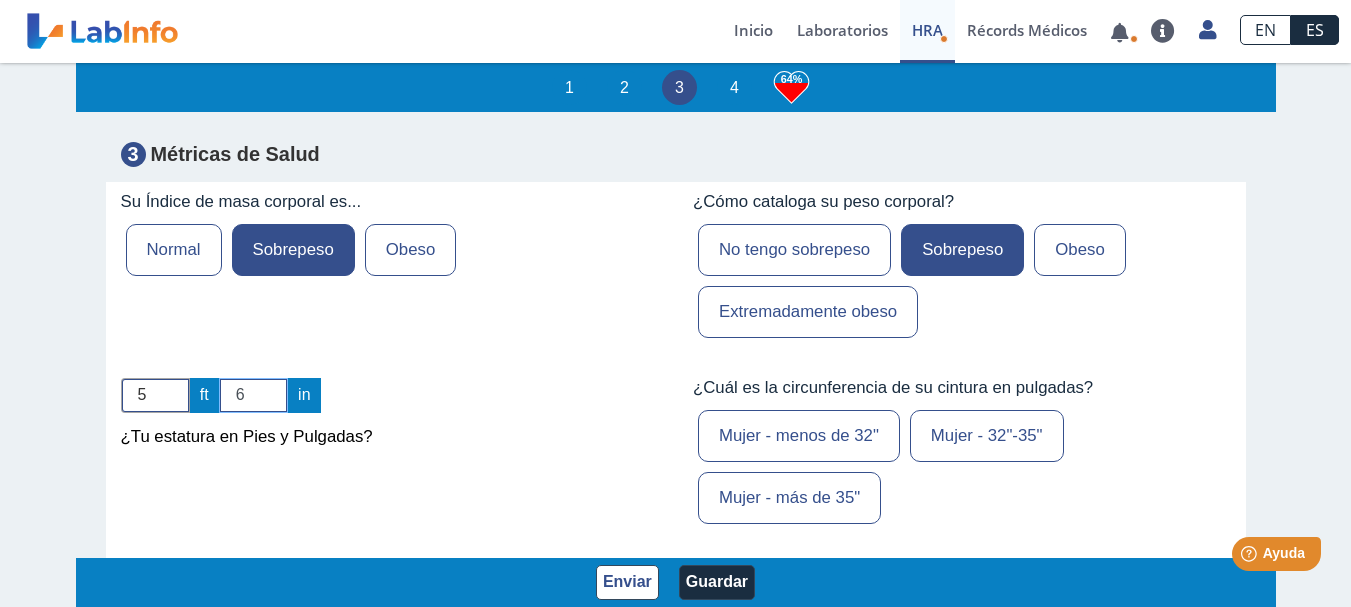 type on "6" 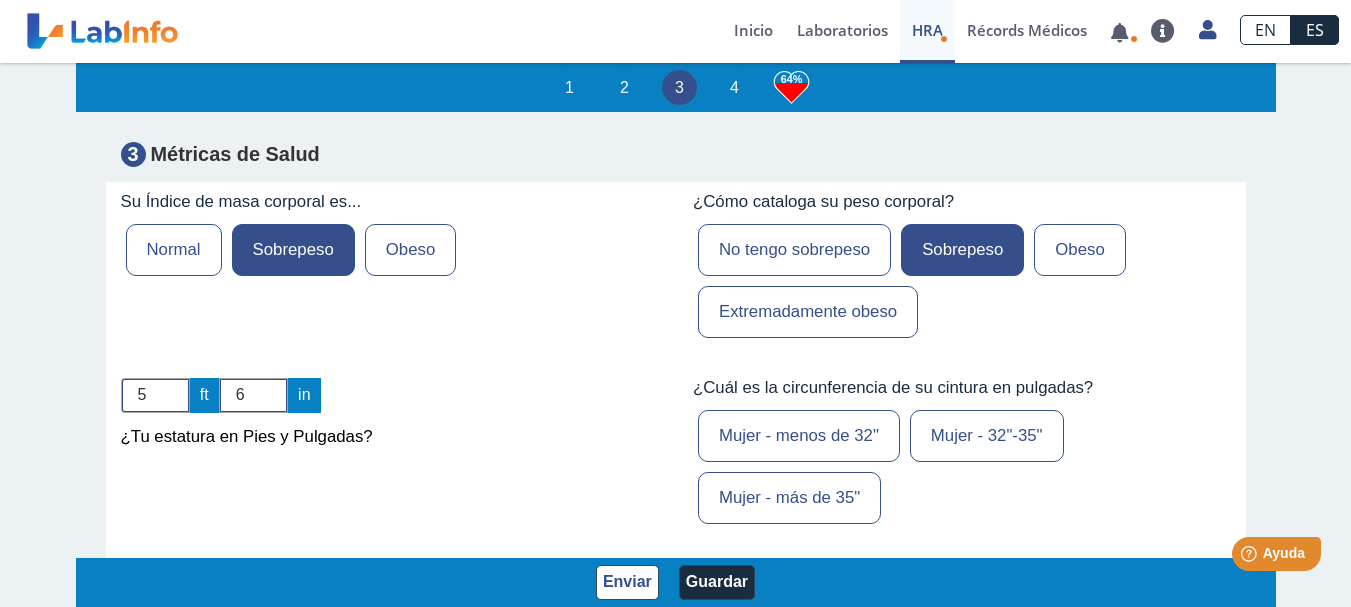 click on "Mujer - 32"-35"" at bounding box center [987, 436] 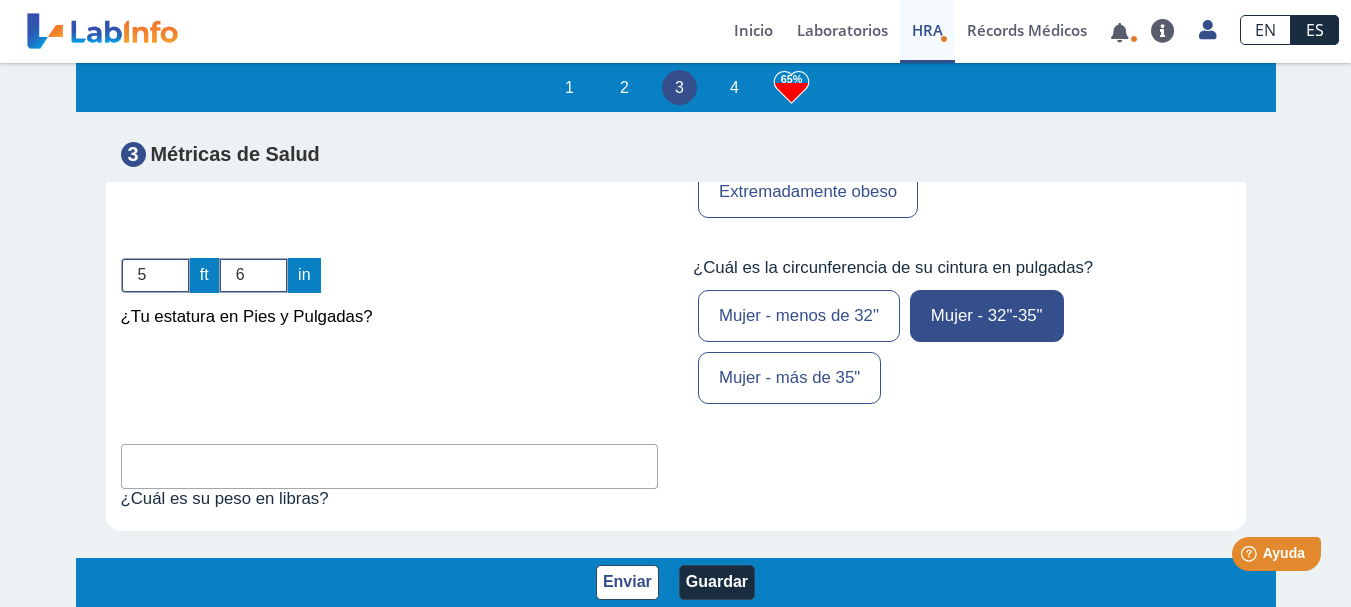 scroll, scrollTop: 6313, scrollLeft: 0, axis: vertical 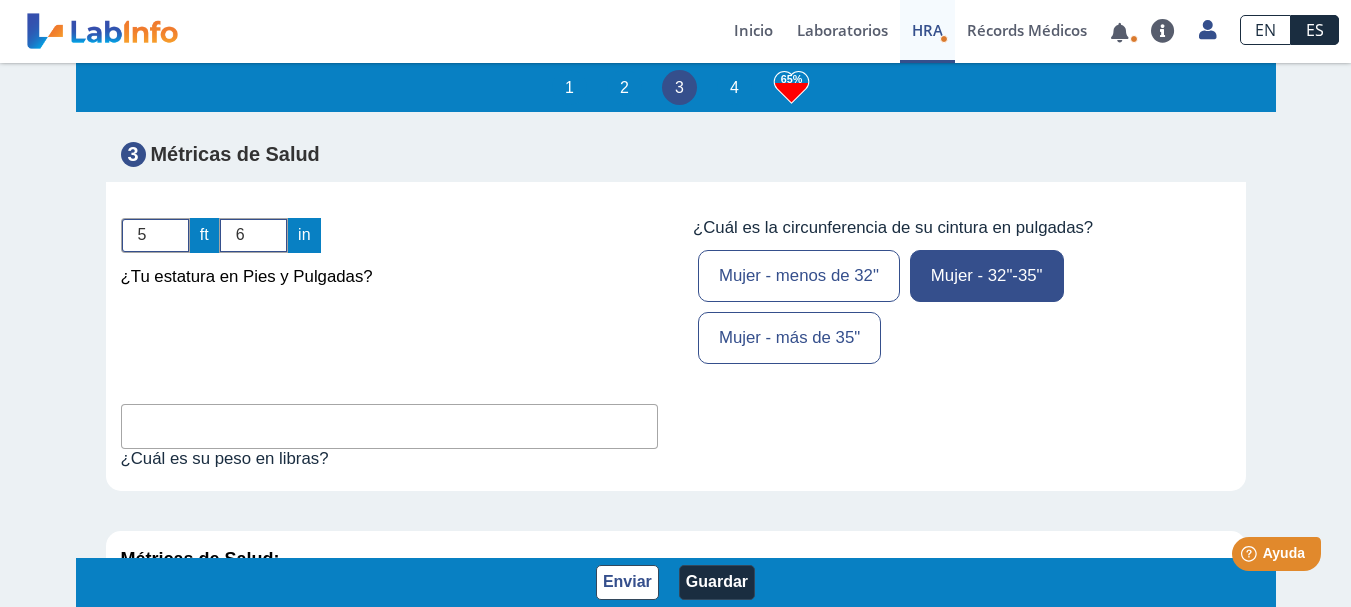 click at bounding box center (390, 426) 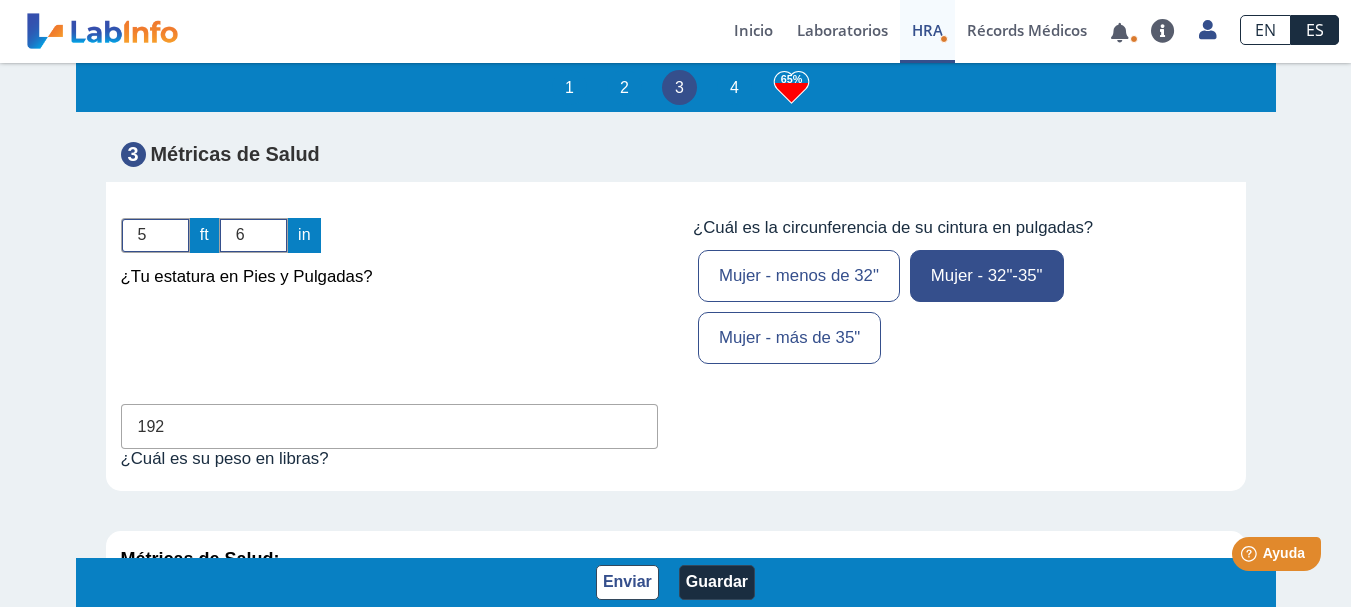 type on "192" 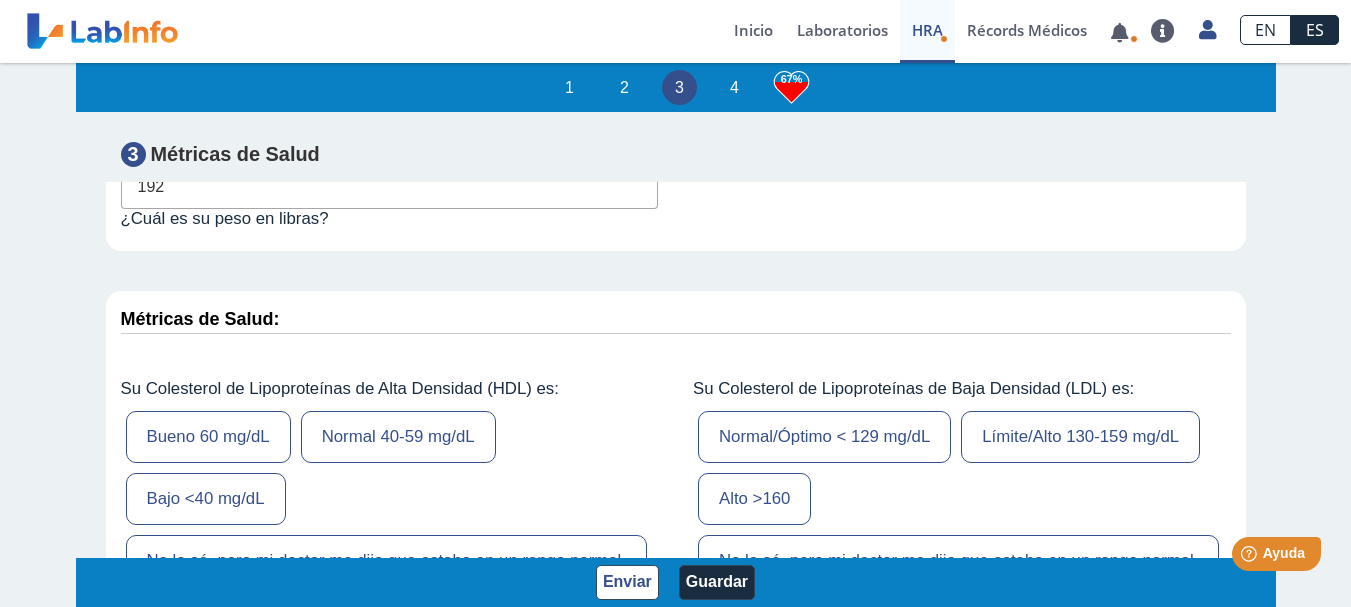 scroll, scrollTop: 6593, scrollLeft: 0, axis: vertical 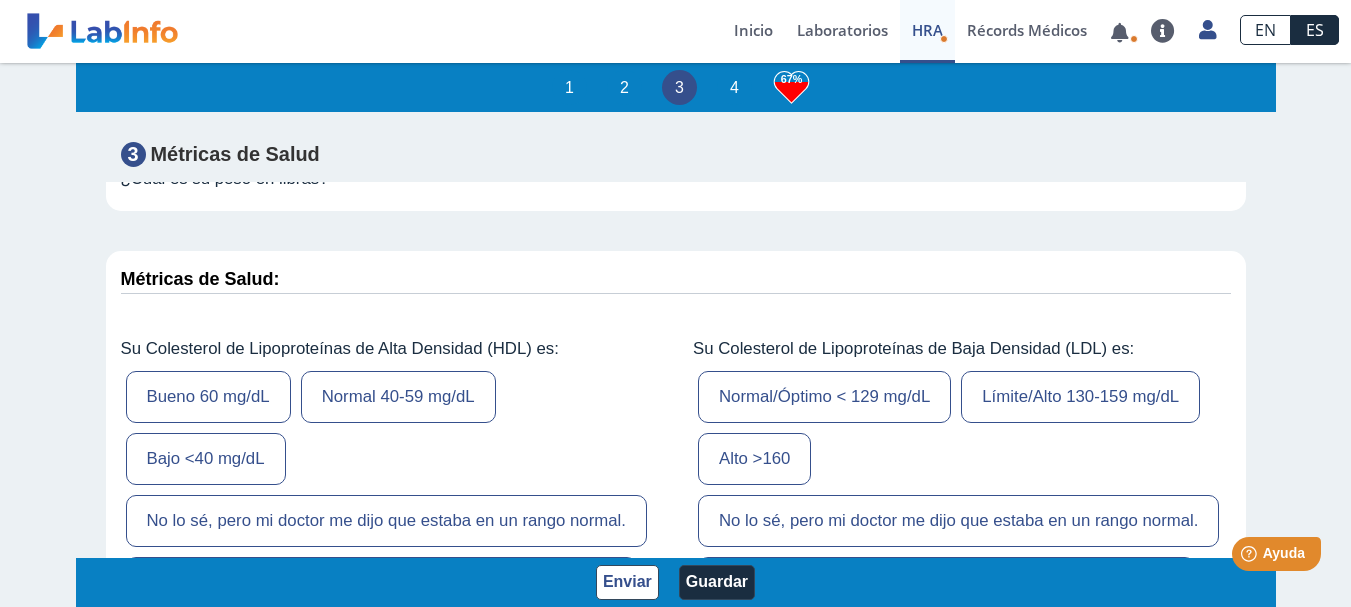 click on "Normal 40-59 mg/dL" at bounding box center (398, 397) 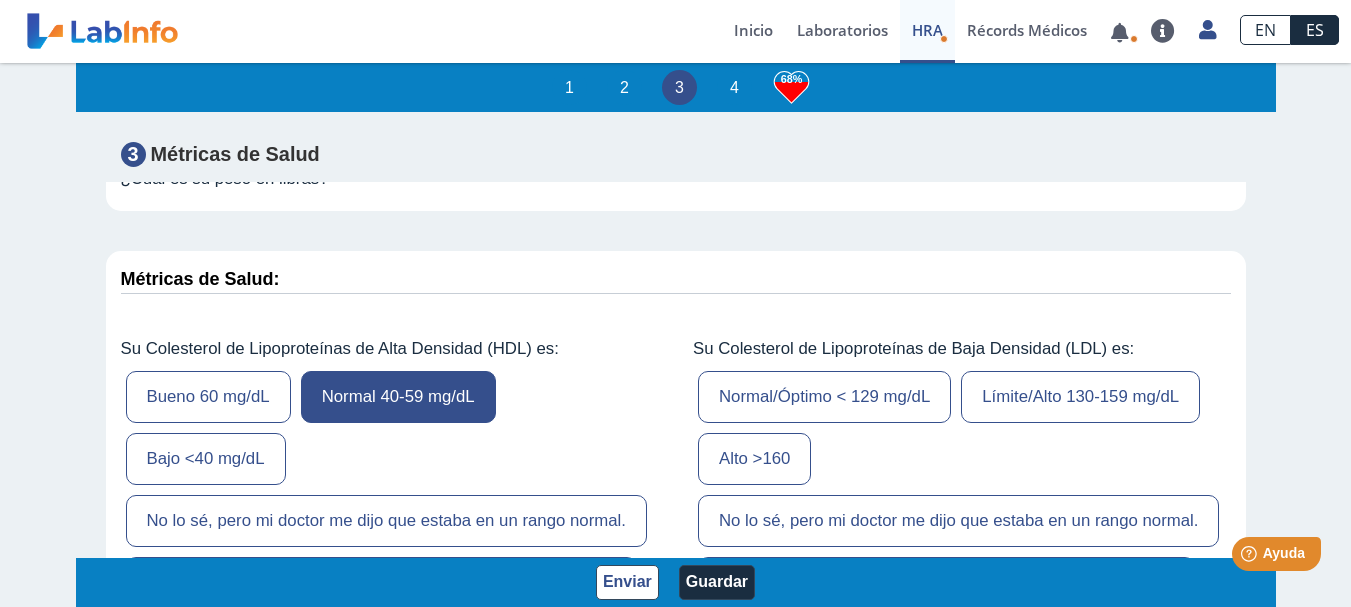 click on "No lo sé, pero mi doctor me dijo que estaba en un rango normal." at bounding box center [386, 521] 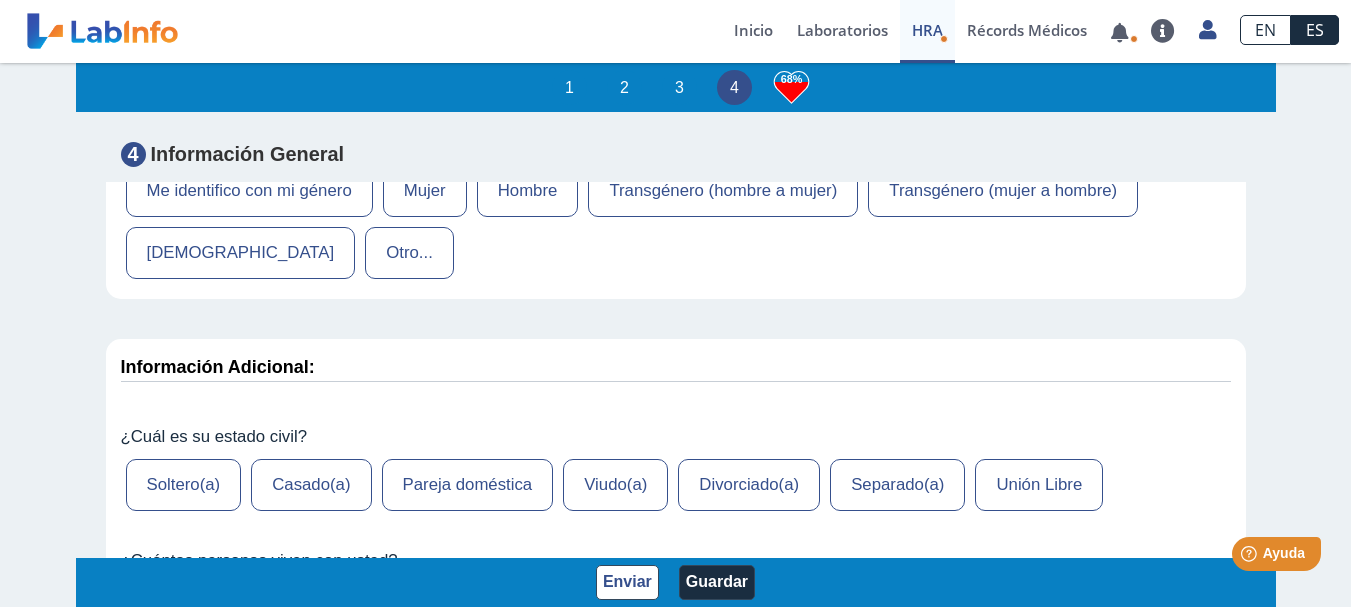 scroll, scrollTop: 6593, scrollLeft: 0, axis: vertical 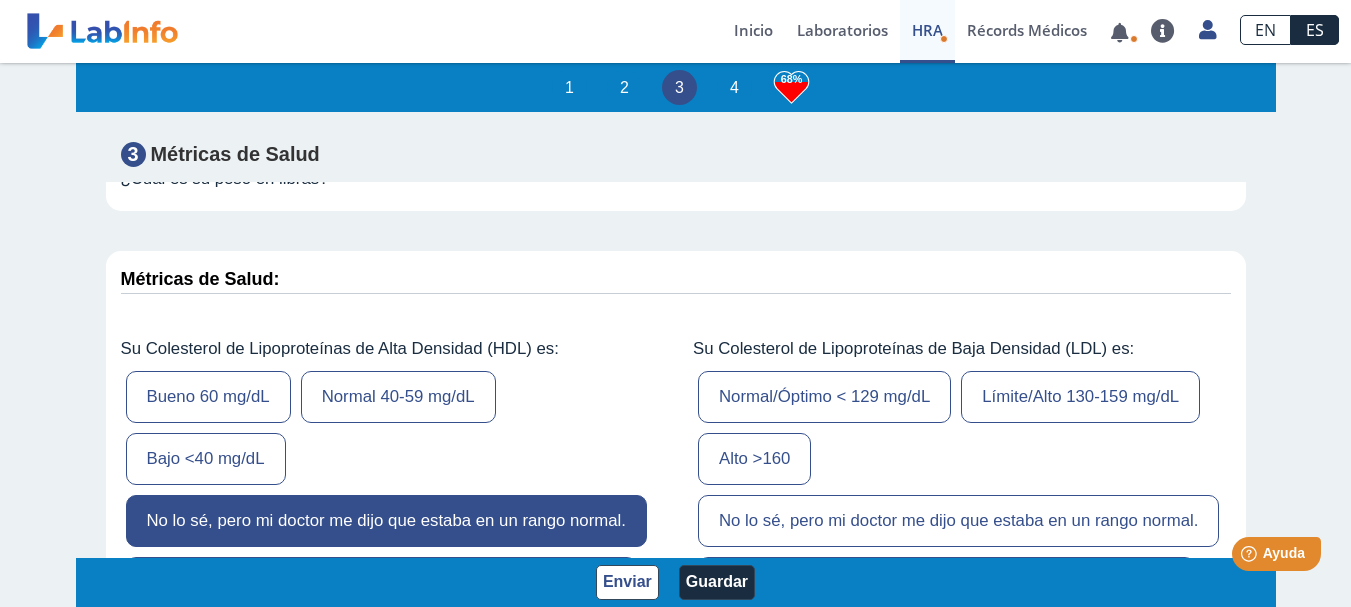 click on "No lo sé, pero mi doctor me dijo que estaba en un rango normal." at bounding box center (958, 521) 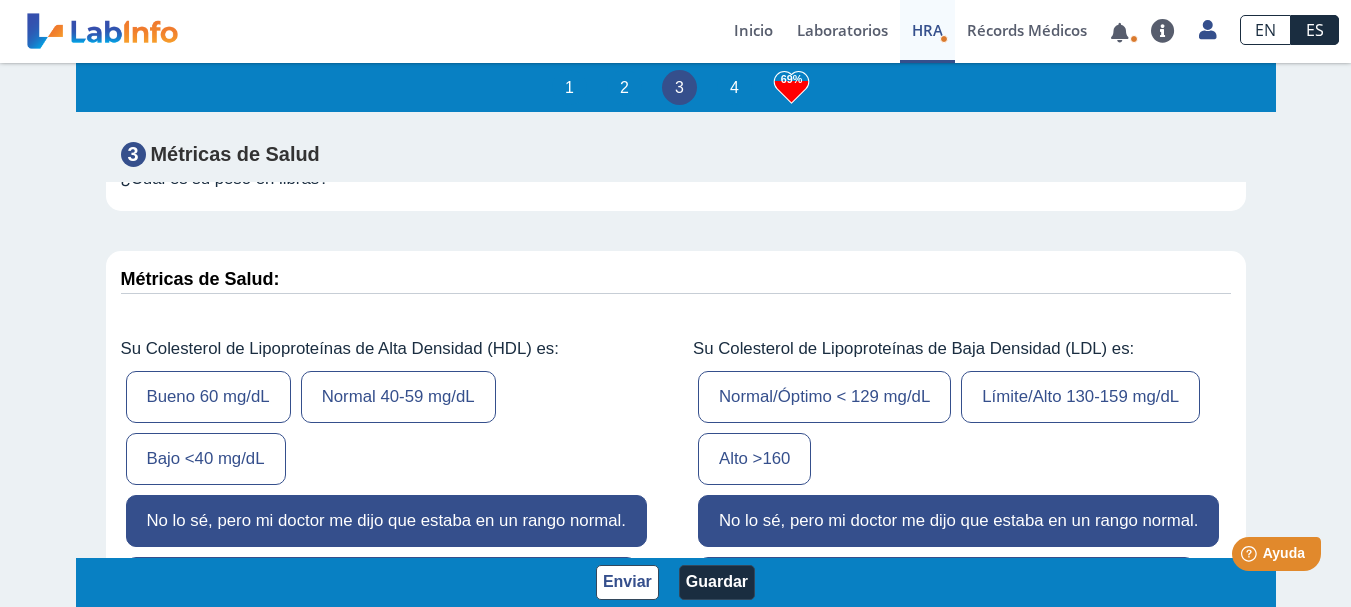 scroll, scrollTop: 6633, scrollLeft: 0, axis: vertical 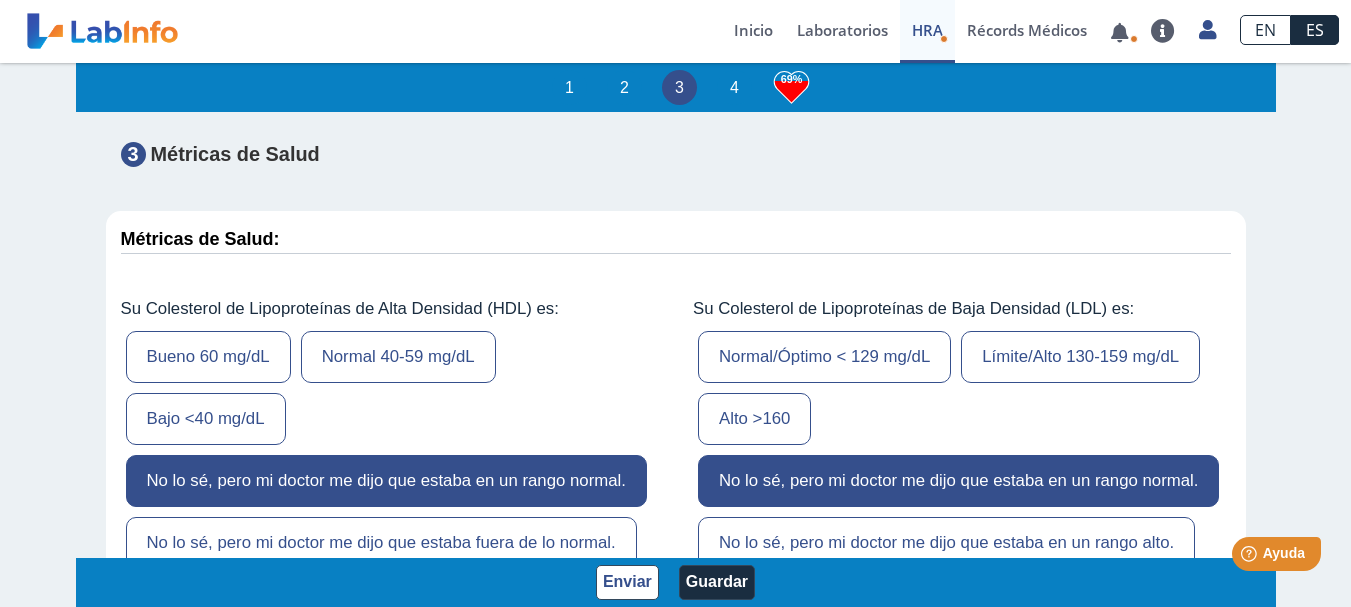 drag, startPoint x: 1282, startPoint y: 529, endPoint x: 1091, endPoint y: 519, distance: 191.2616 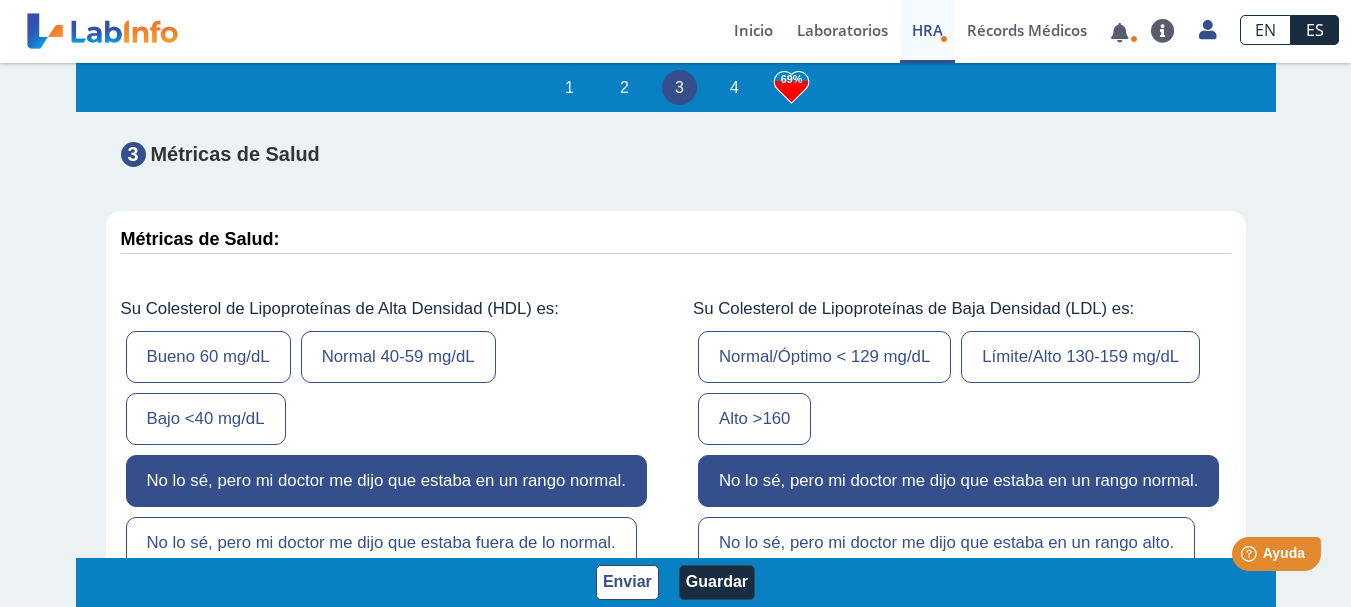 click on "Bueno 60 mg/dL Normal 40-59 mg/dL Bajo <40 mg/dL No lo sé, pero mi doctor me dijo que estaba en un rango normal. No lo sé, pero mi doctor me dijo que estaba fuera de lo normal." at bounding box center [390, 450] 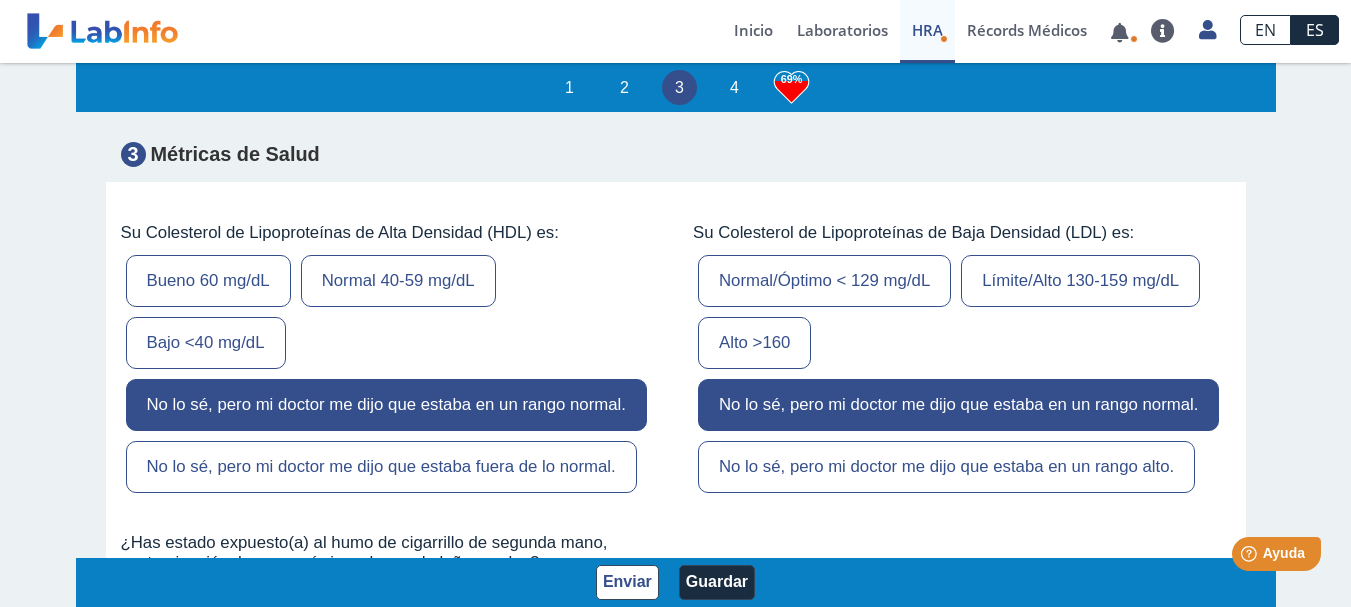 scroll, scrollTop: 6713, scrollLeft: 0, axis: vertical 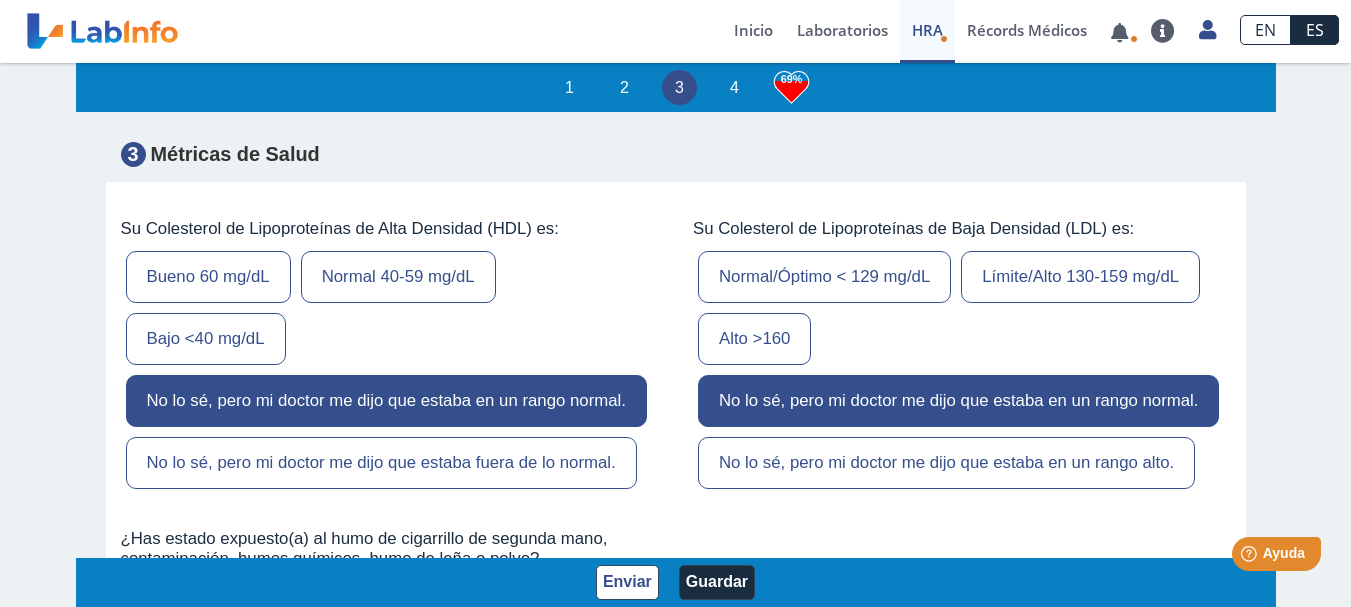 click on "No lo sé, pero mi doctor me dijo que estaba en un rango alto." at bounding box center [946, 463] 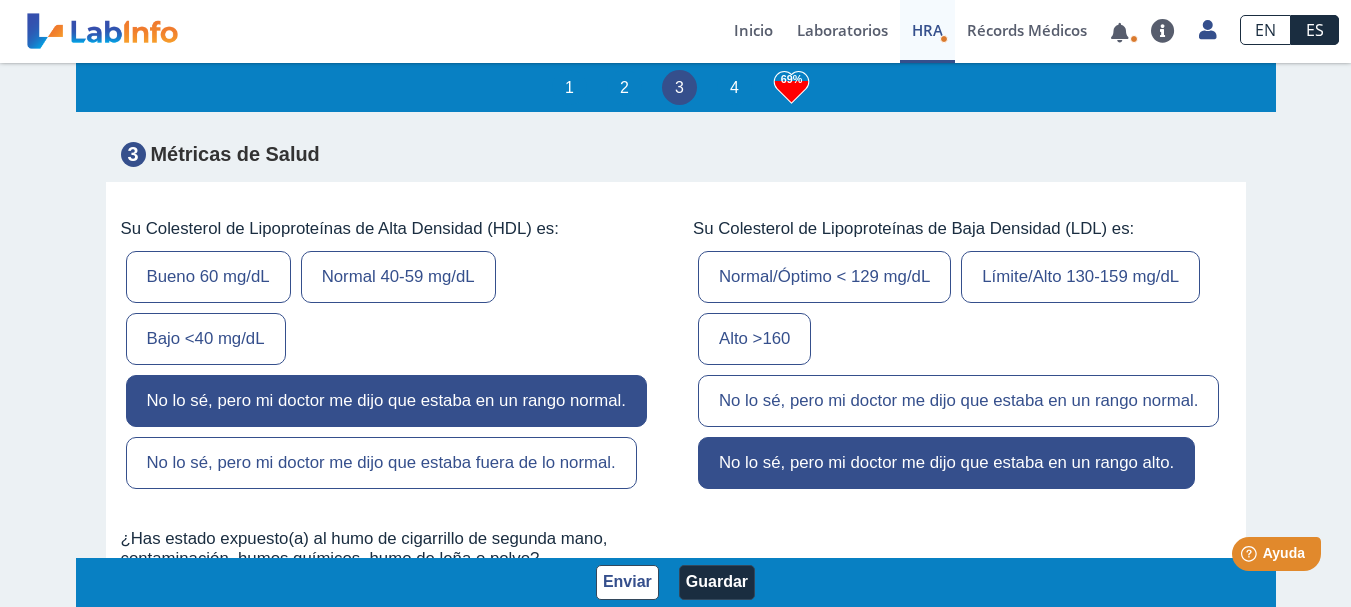 click on "No lo sé, pero mi doctor me dijo que estaba en un rango normal." at bounding box center [958, 401] 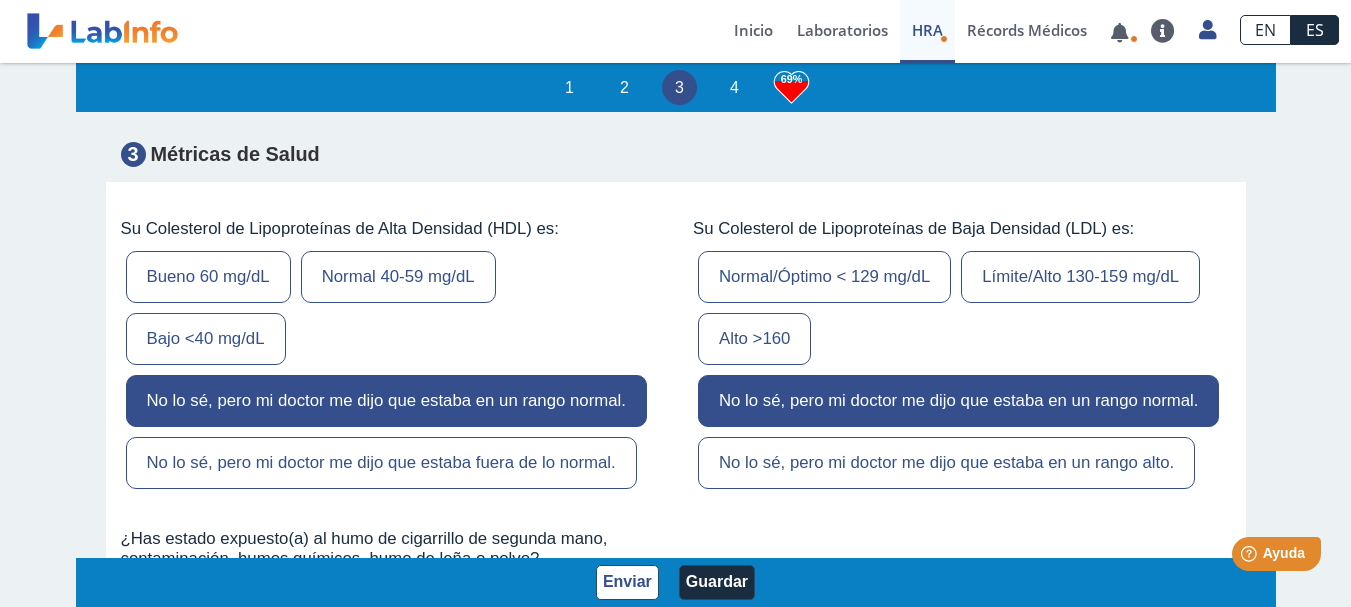 click on "No lo sé, pero mi doctor me dijo que estaba en un rango alto." at bounding box center (946, 463) 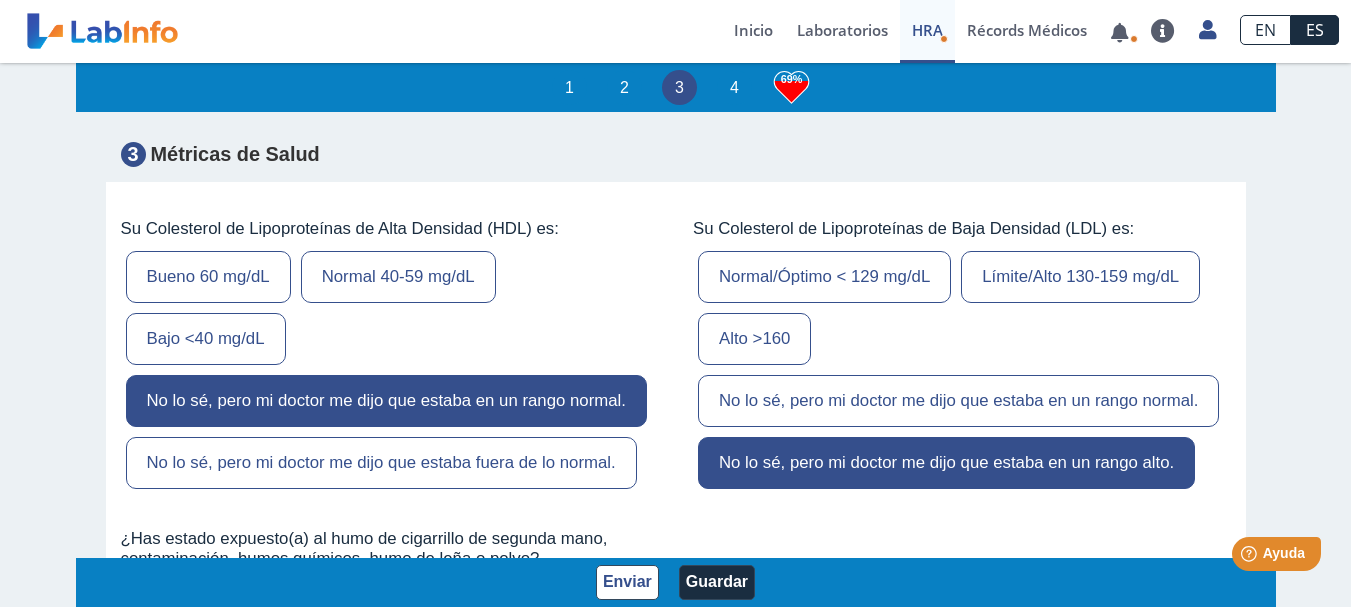 click on "No lo sé, pero mi doctor me dijo que estaba en un rango normal." at bounding box center (958, 401) 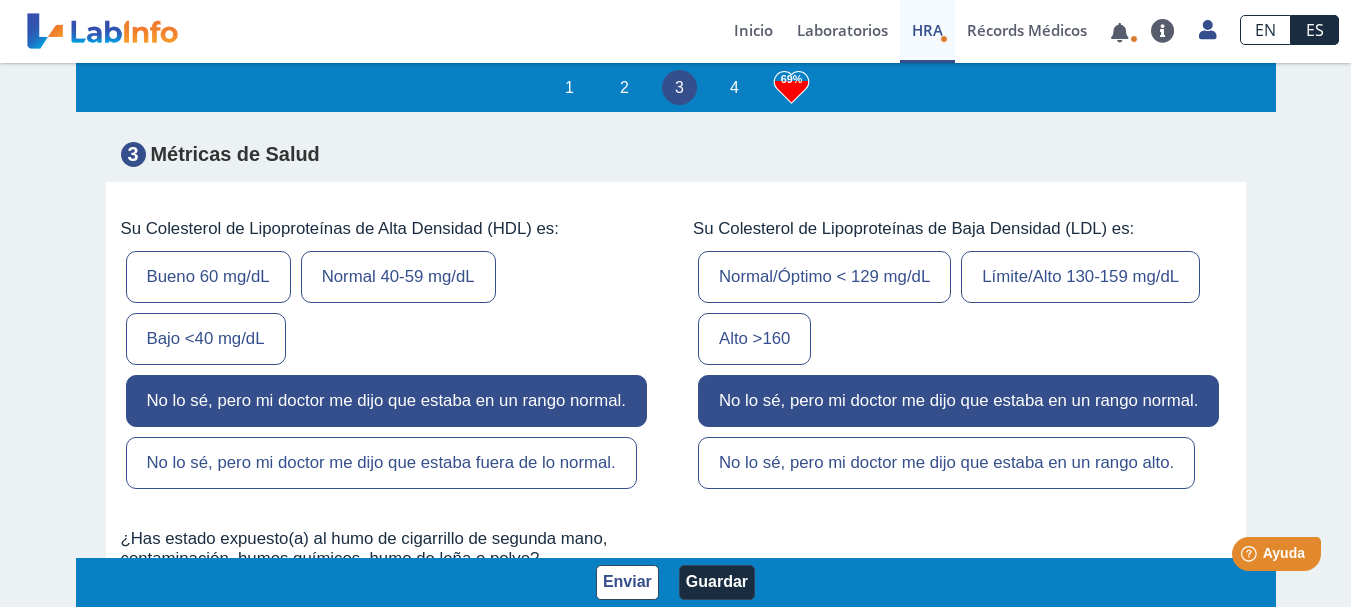 click on "No lo sé, pero mi doctor me dijo que estaba fuera de lo normal." at bounding box center [381, 463] 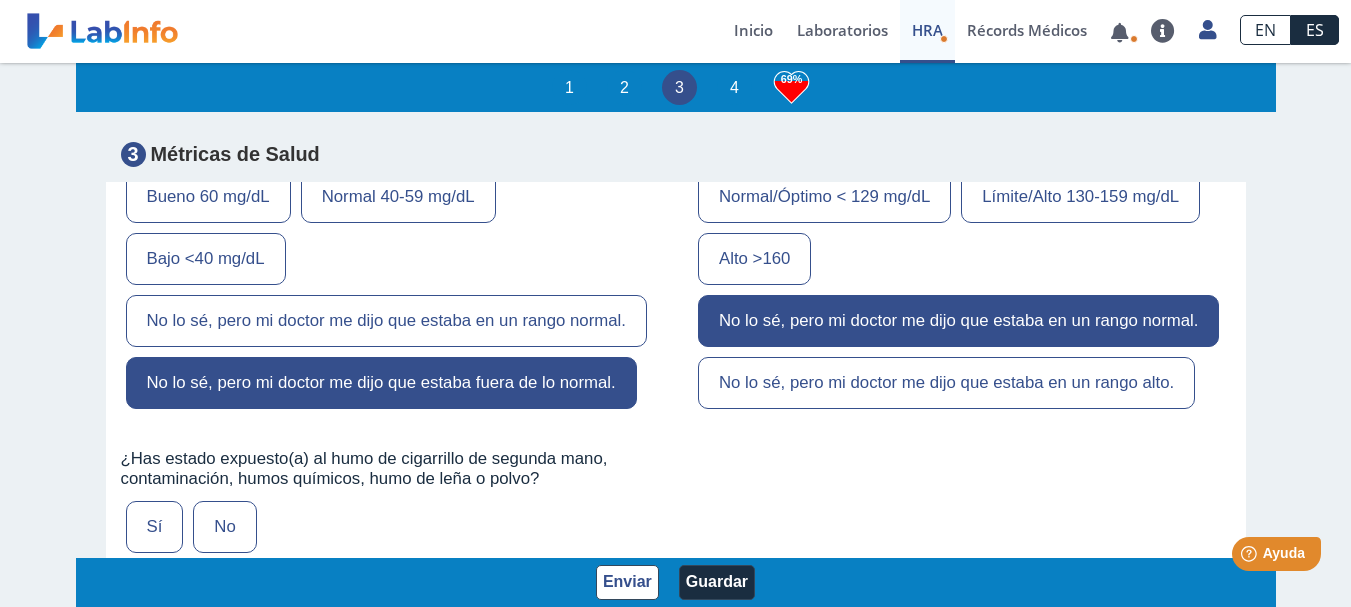 scroll, scrollTop: 6833, scrollLeft: 0, axis: vertical 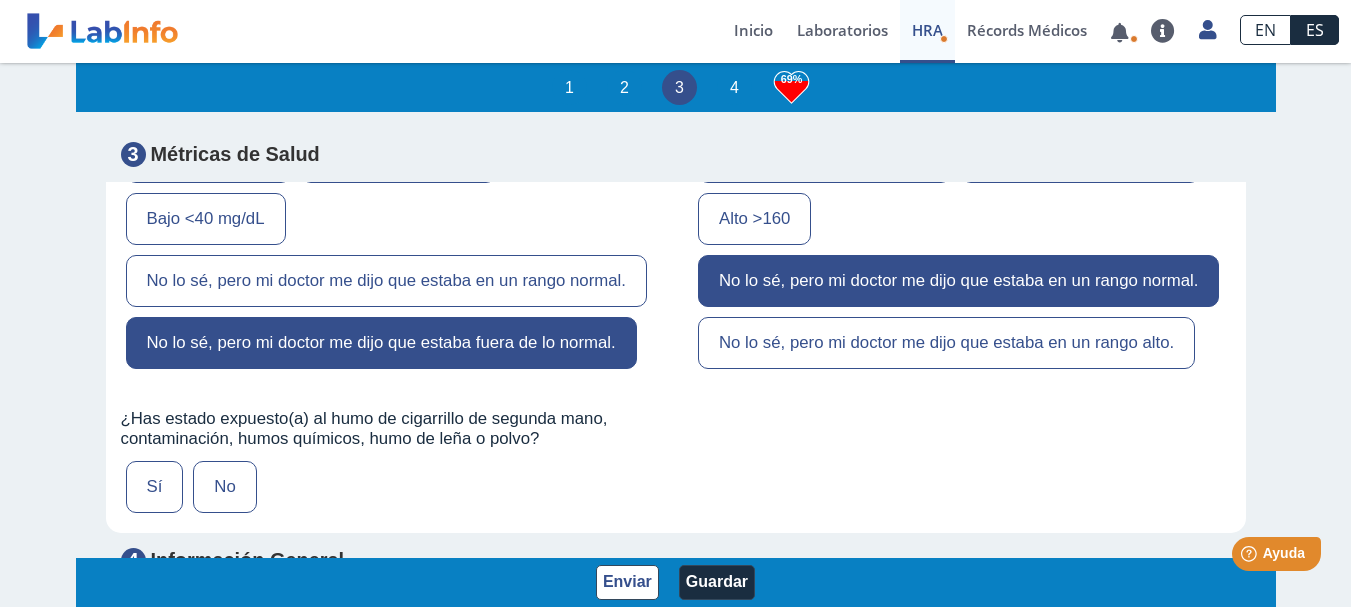 click on "Sí" at bounding box center [155, 487] 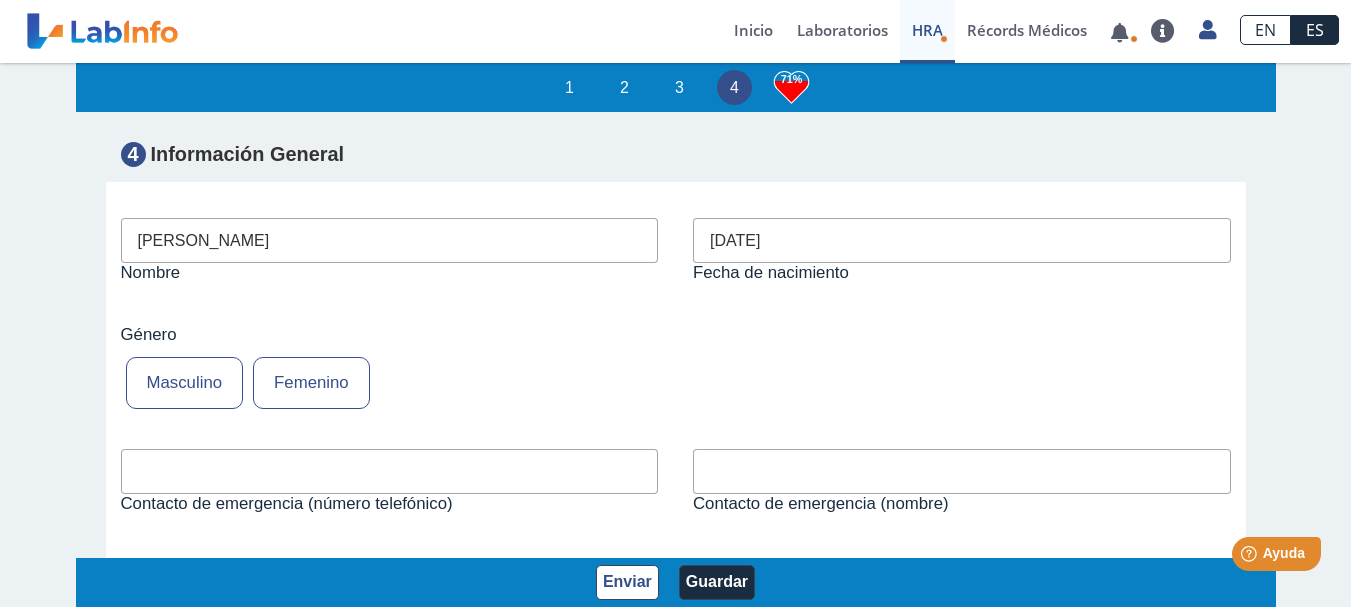 scroll, scrollTop: 7313, scrollLeft: 0, axis: vertical 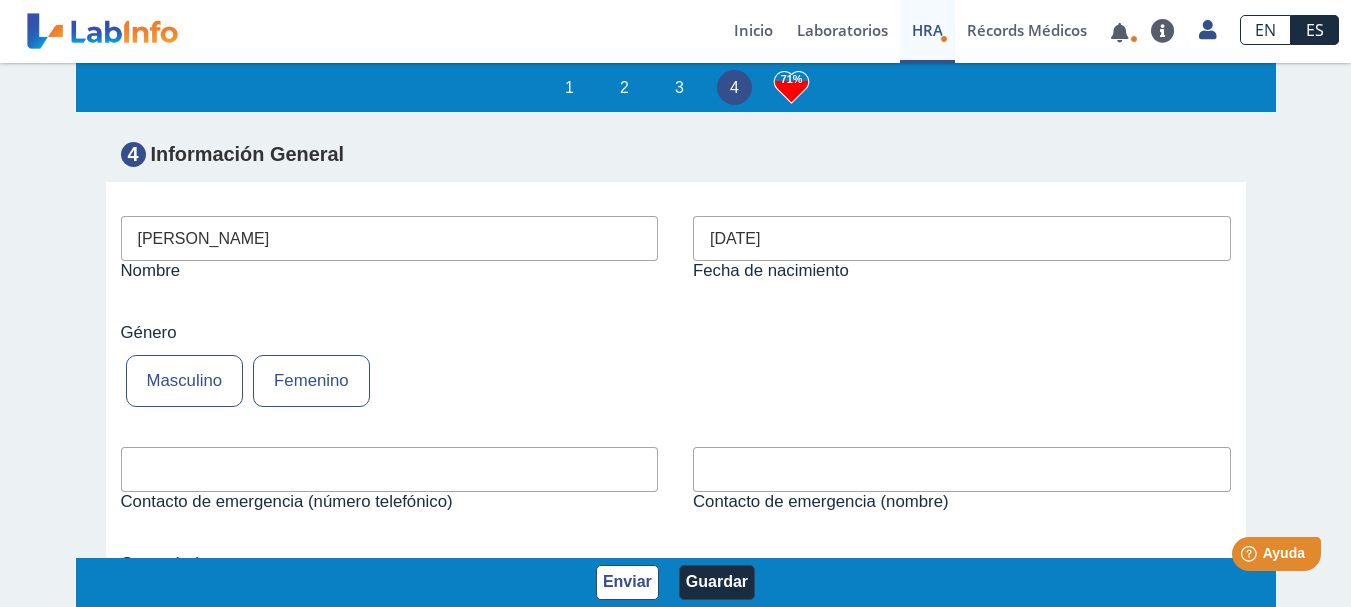click on "[PERSON_NAME]" at bounding box center (390, 238) 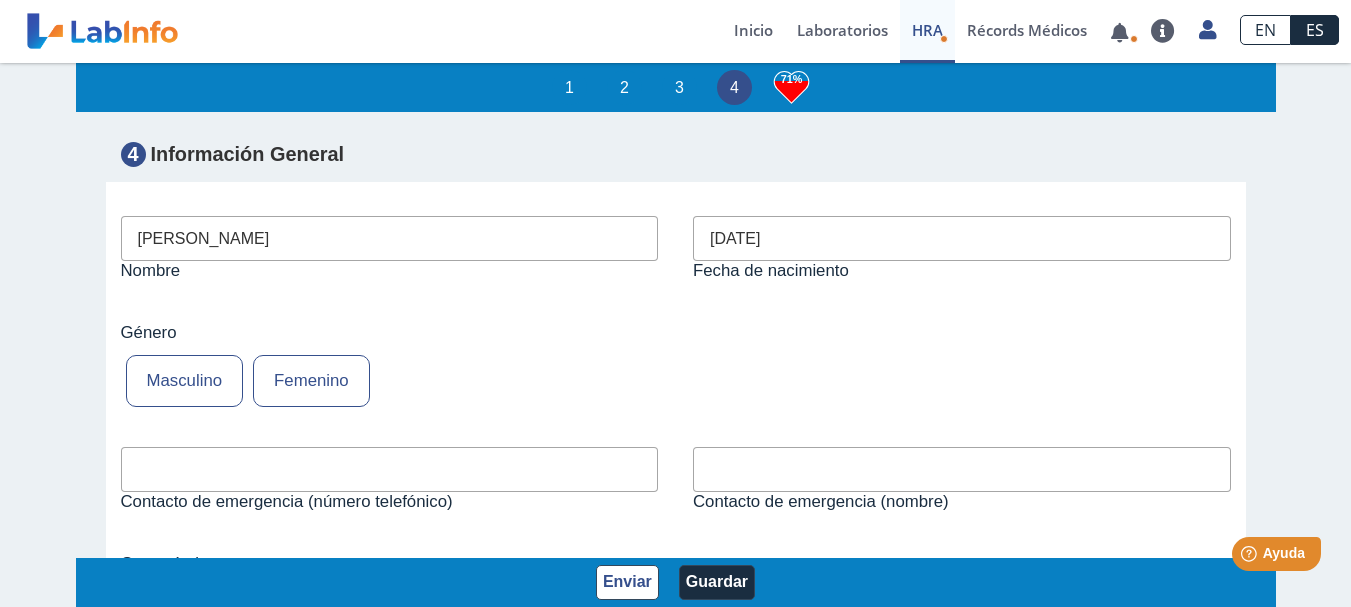 type on "[PERSON_NAME]" 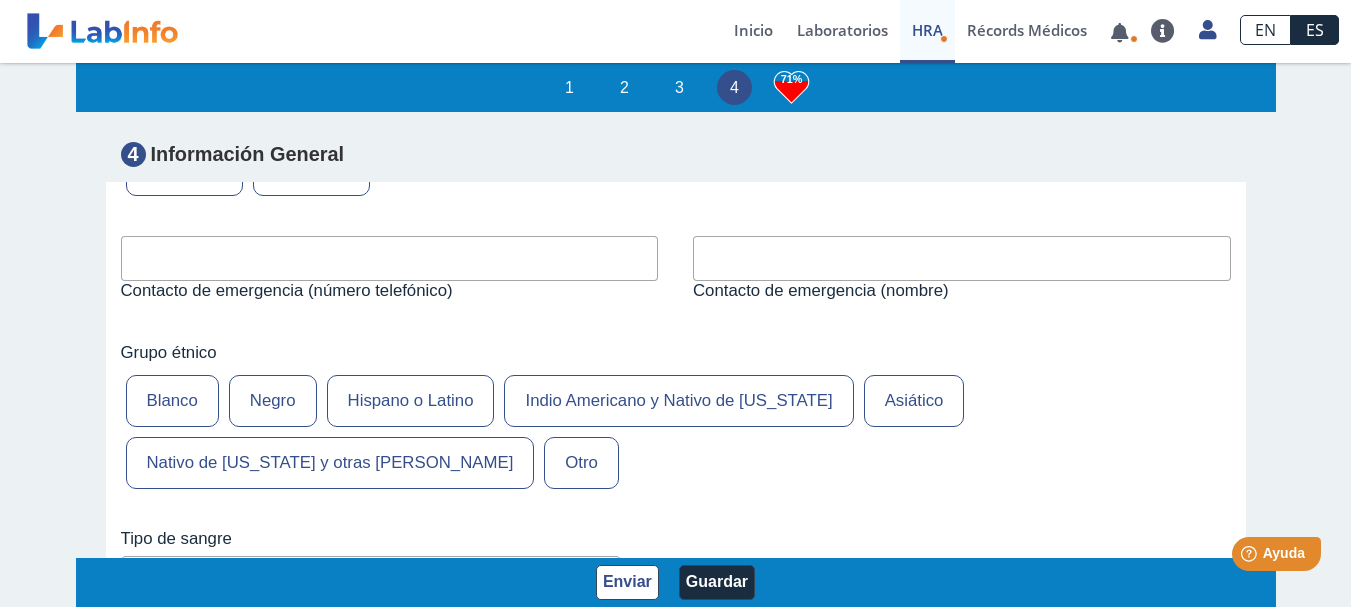 scroll, scrollTop: 7546, scrollLeft: 0, axis: vertical 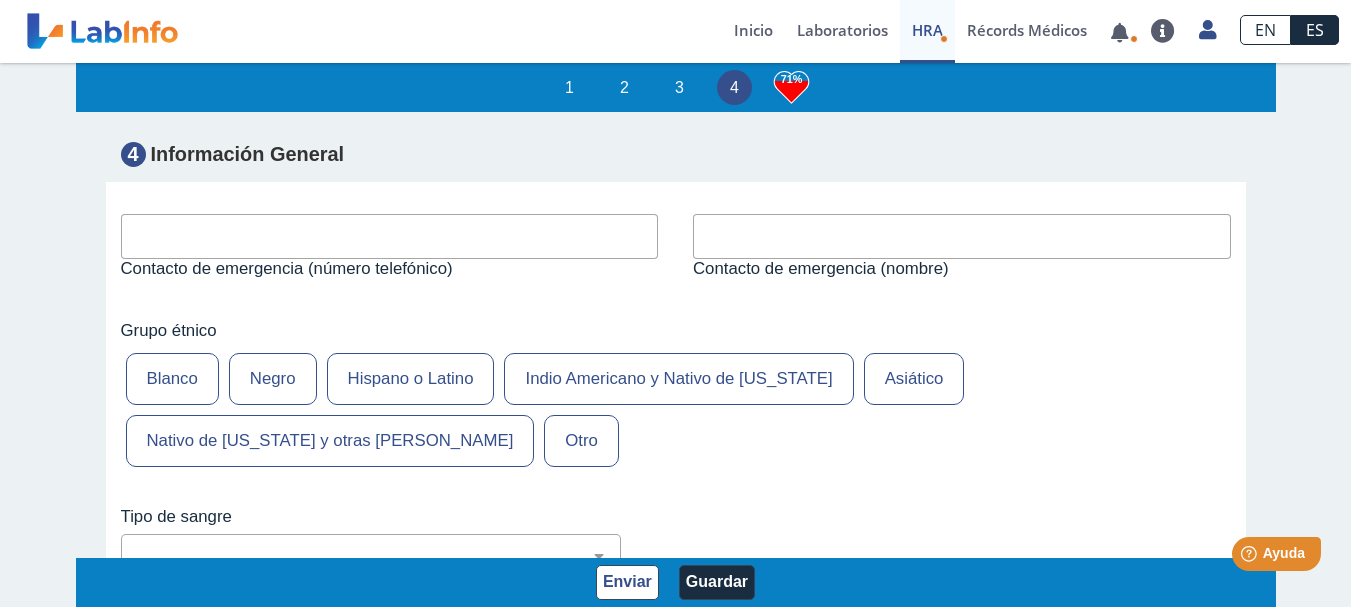 click on "Hispano o Latino" at bounding box center [411, 379] 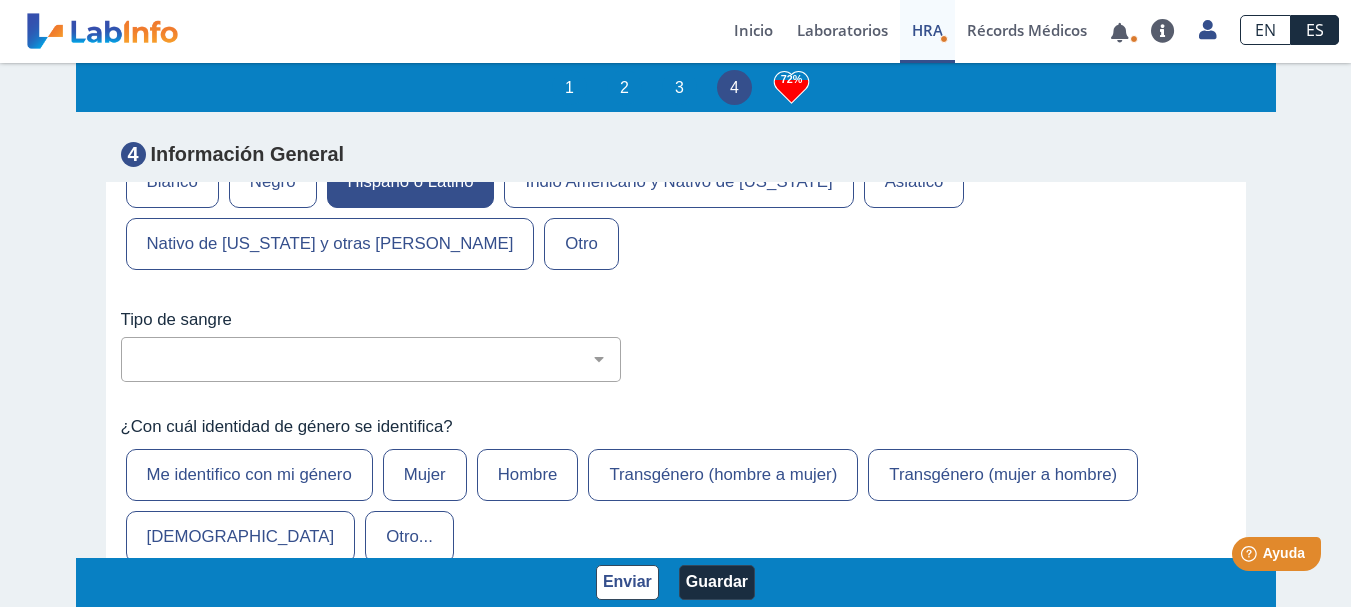 scroll, scrollTop: 7746, scrollLeft: 0, axis: vertical 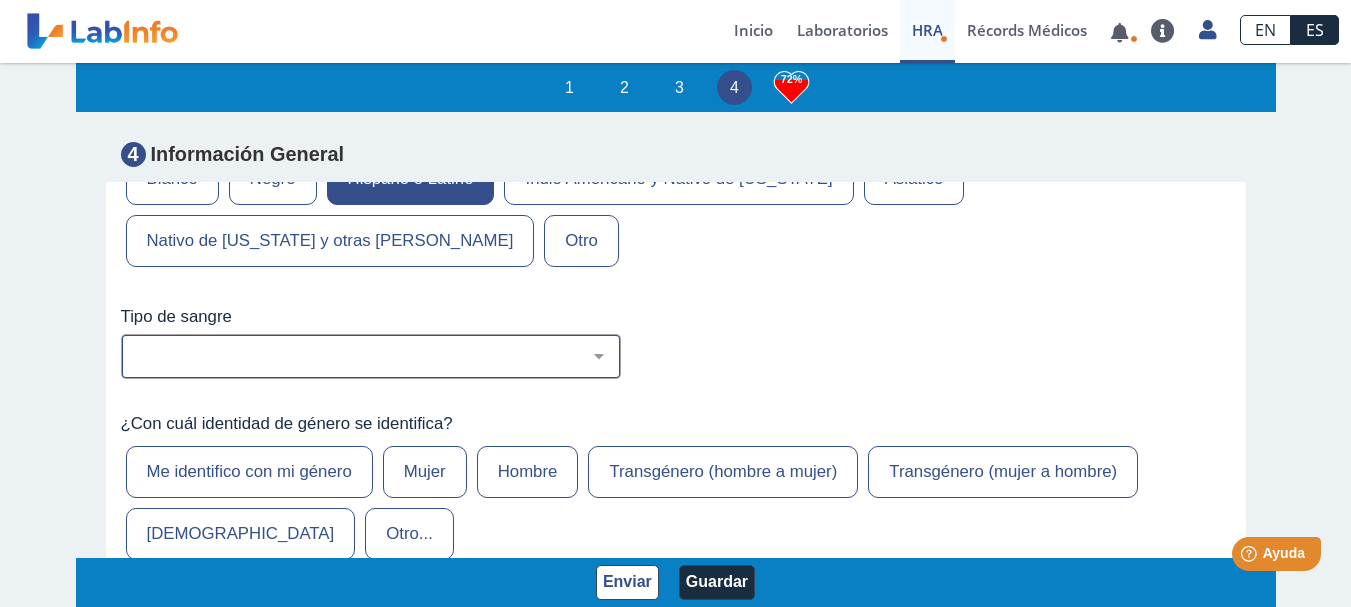 click on "No estoy seguro   O Negativo   O Positivo   A Negativo   A Positivo   B Negativo   B Positivo   AB Negativo   AB Positivo" at bounding box center [379, 356] 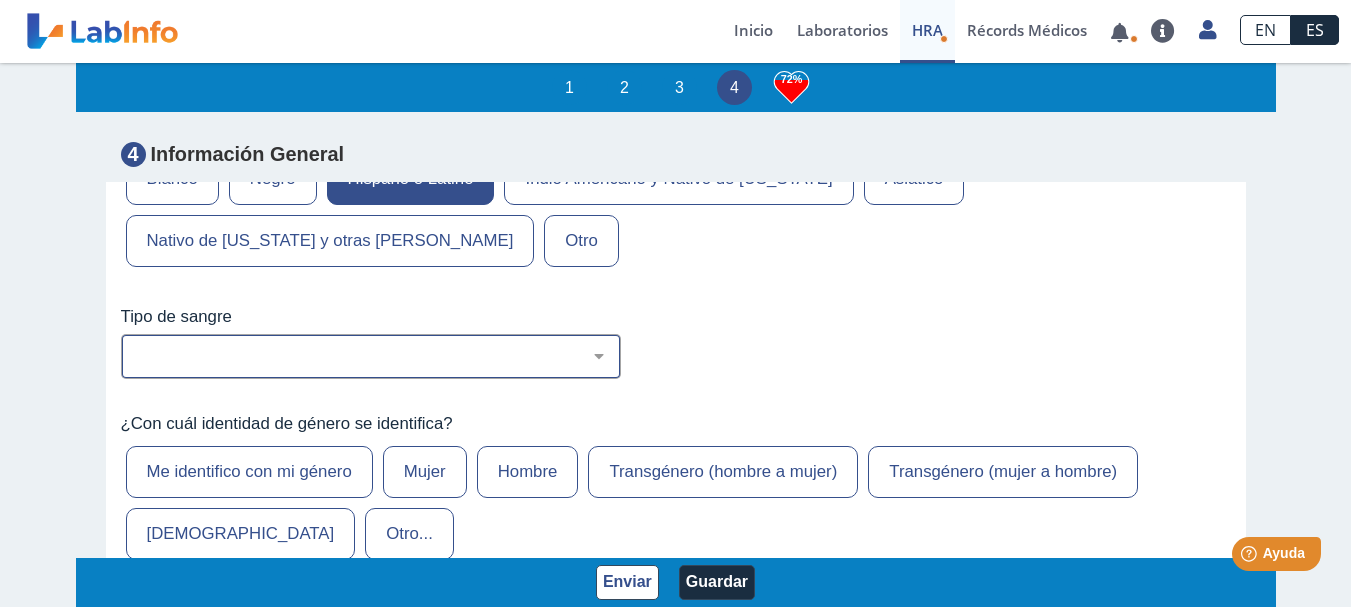 click on "No estoy seguro   O Negativo   O Positivo   A Negativo   A Positivo   B Negativo   B Positivo   AB Negativo   AB Positivo" at bounding box center (379, 356) 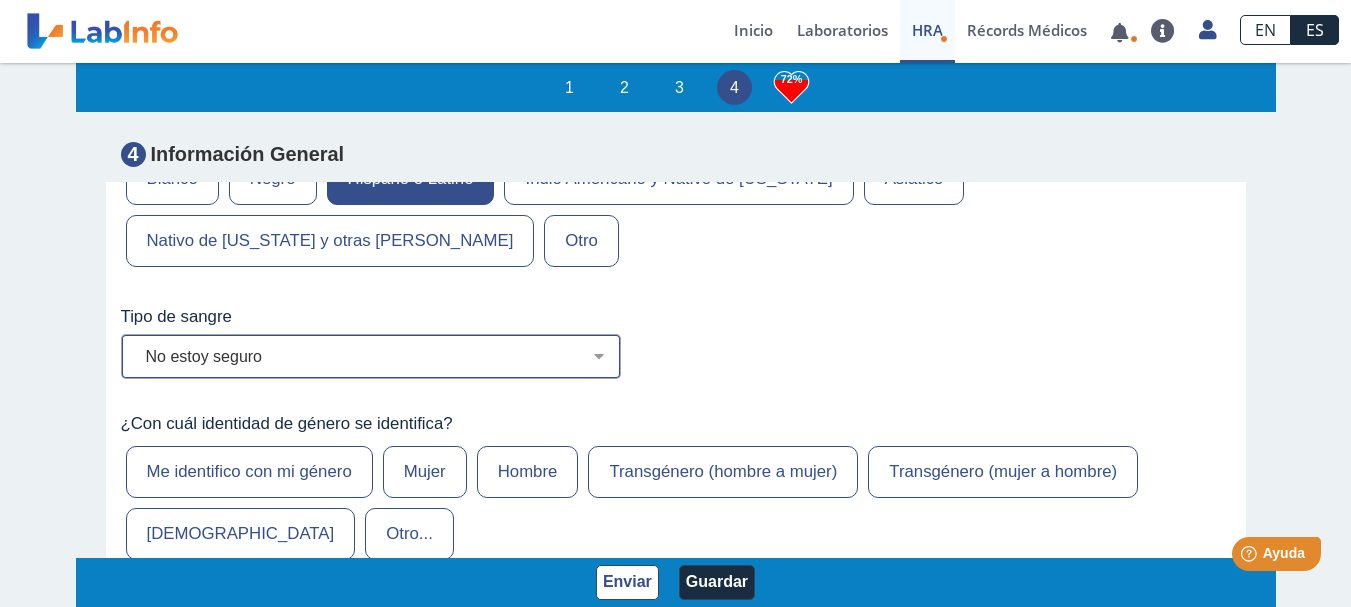 click on "No estoy seguro   O Negativo   O Positivo   A Negativo   A Positivo   B Negativo   B Positivo   AB Negativo   AB Positivo" at bounding box center [379, 356] 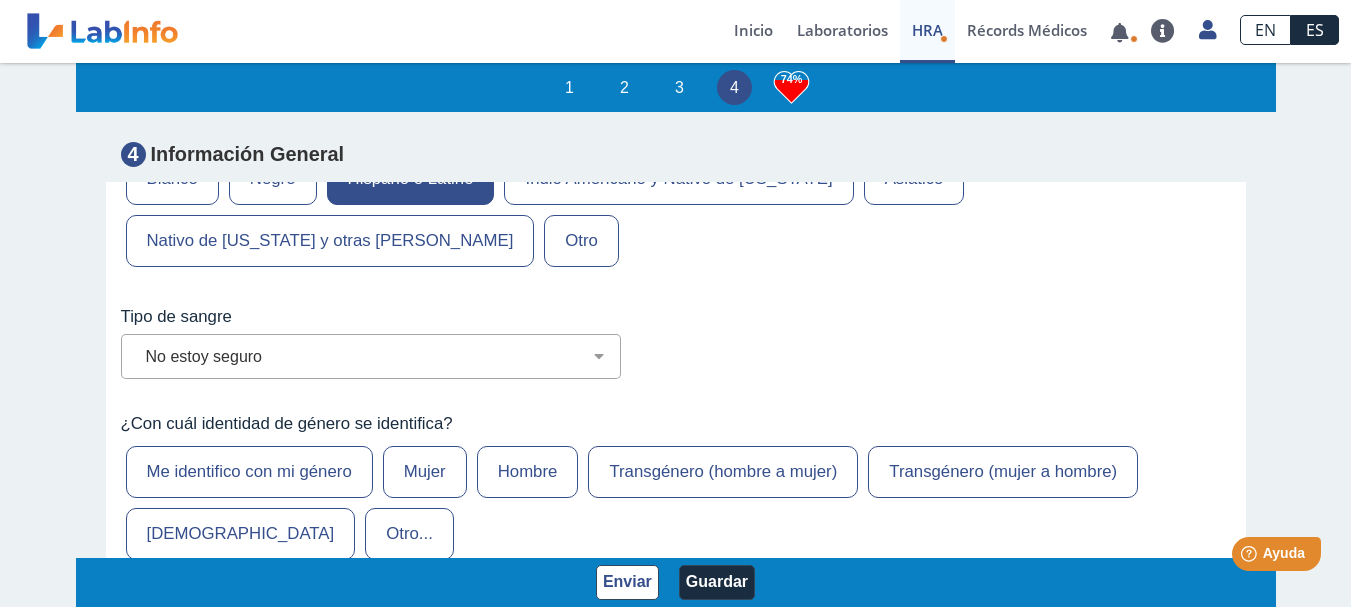 click on "Tipo de sangre  No estoy seguro   O Negativo   O Positivo   A Negativo   A Positivo   B Negativo   B Positivo   AB Negativo   AB Positivo" at bounding box center [676, 343] 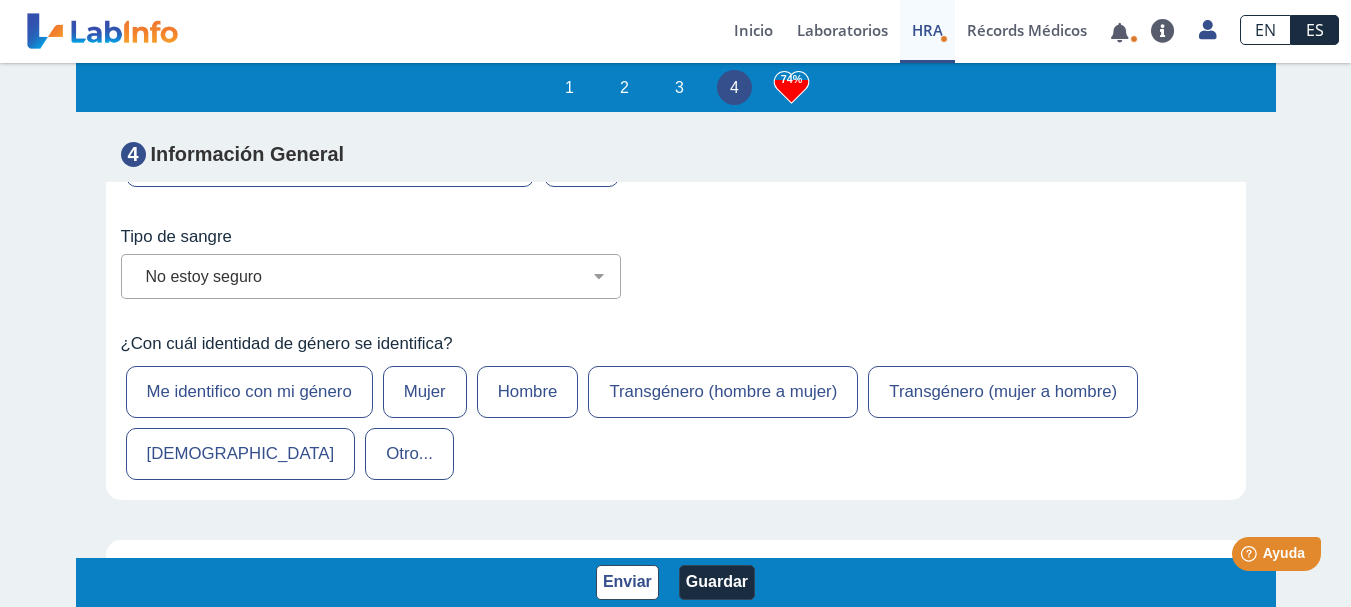 scroll, scrollTop: 7866, scrollLeft: 0, axis: vertical 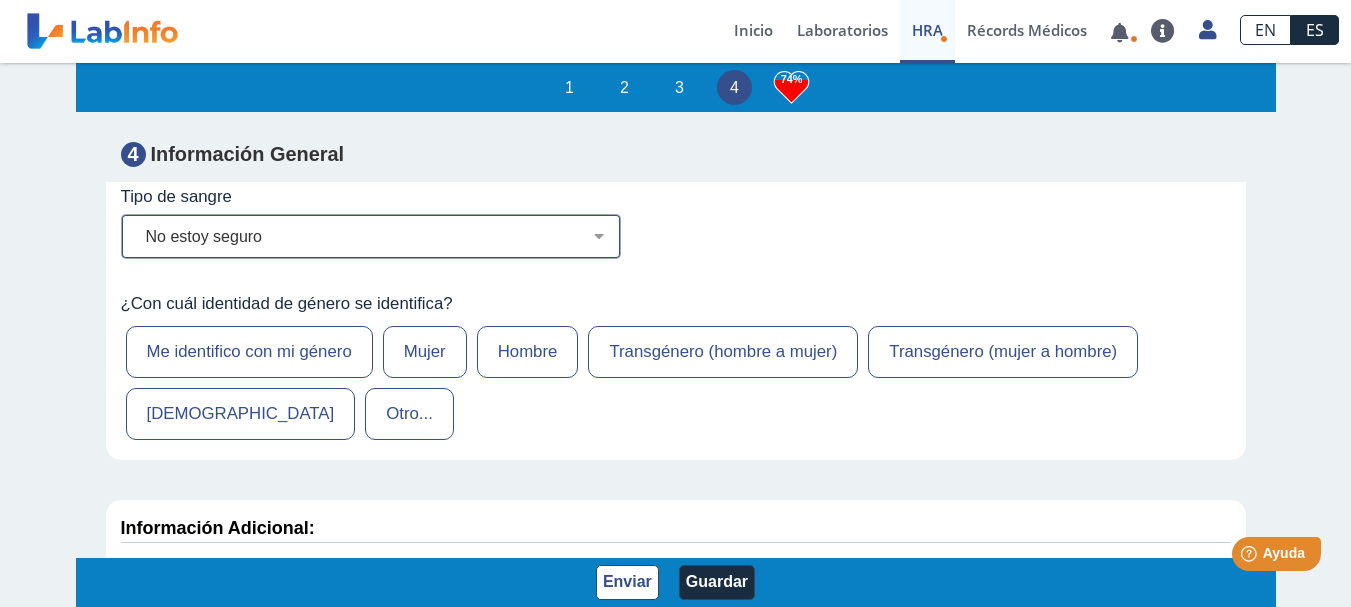 click on "No estoy seguro   O Negativo   O Positivo   A Negativo   A Positivo   B Negativo   B Positivo   AB Negativo   AB Positivo" at bounding box center (379, 236) 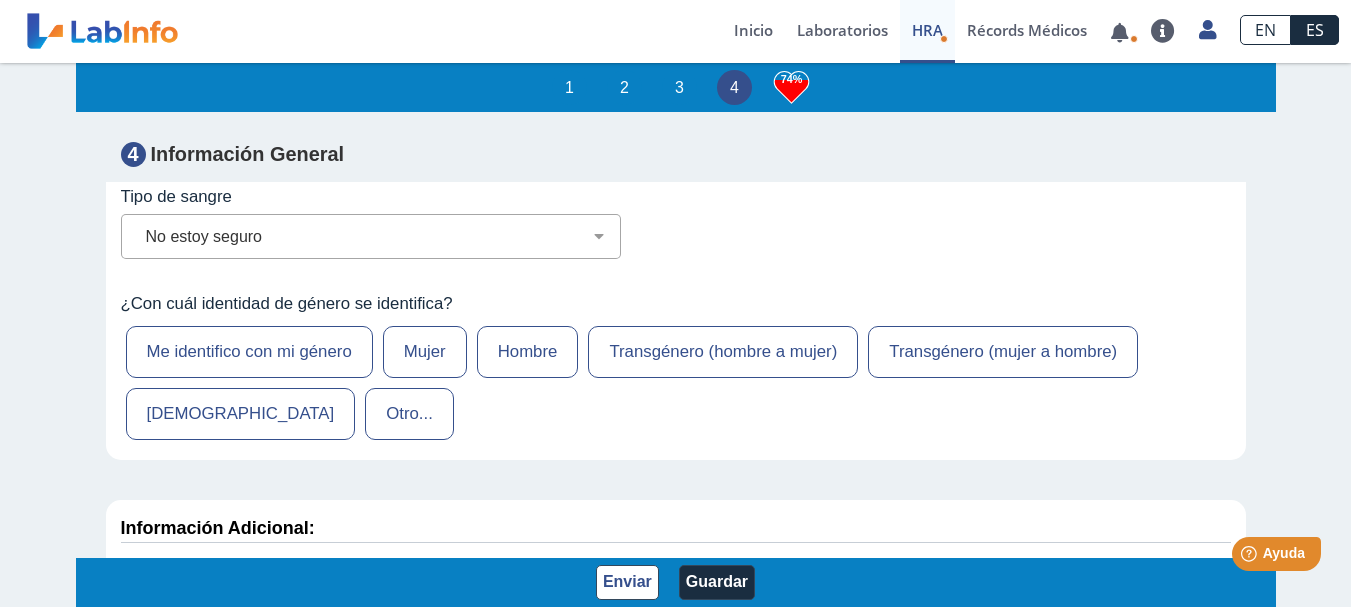 click on "No estoy seguro   O Negativo   O Positivo   A Negativo   A Positivo   B Negativo   B Positivo   AB Negativo   AB Positivo" at bounding box center (676, 236) 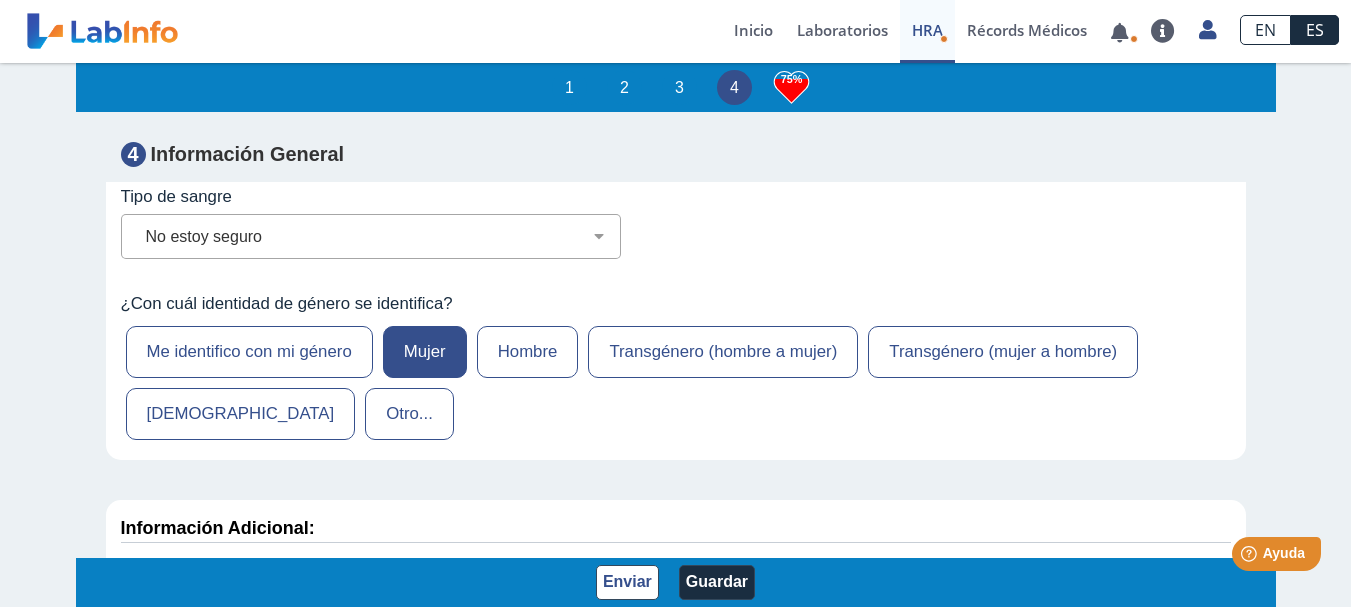 click on "Me identifico con mi género Mujer Hombre Transgénero (hombre a mujer) Transgénero (mujer a hombre) [DEMOGRAPHIC_DATA] Otro..." at bounding box center (676, 383) 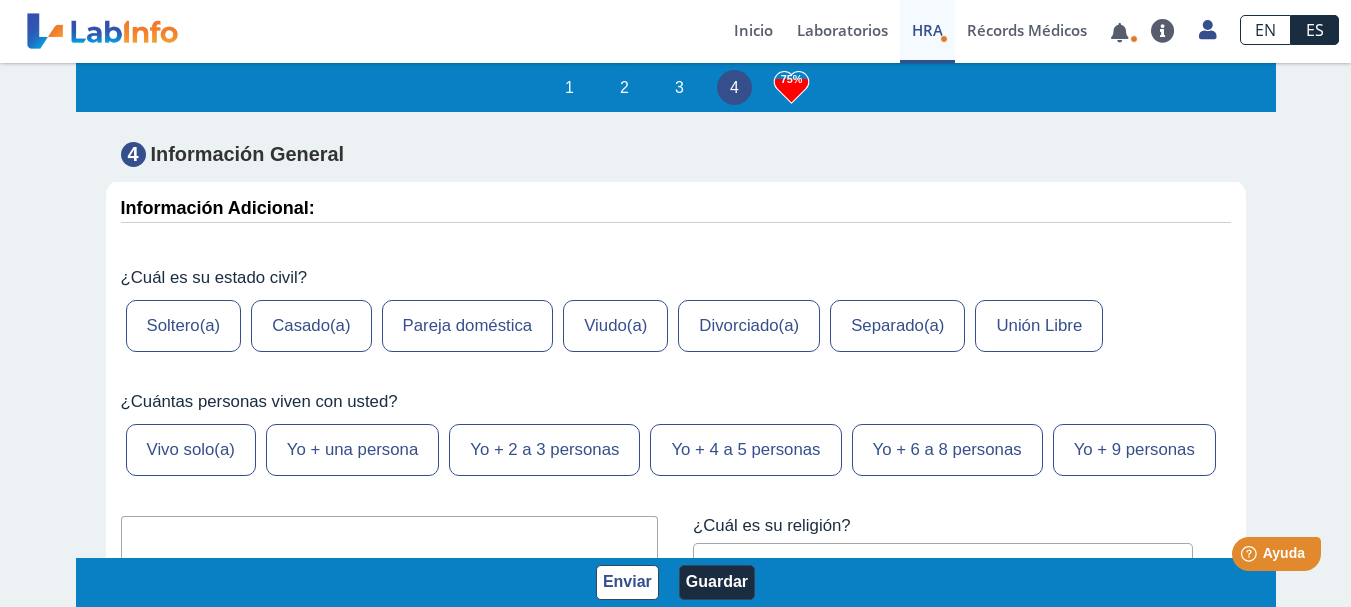 scroll, scrollTop: 8226, scrollLeft: 0, axis: vertical 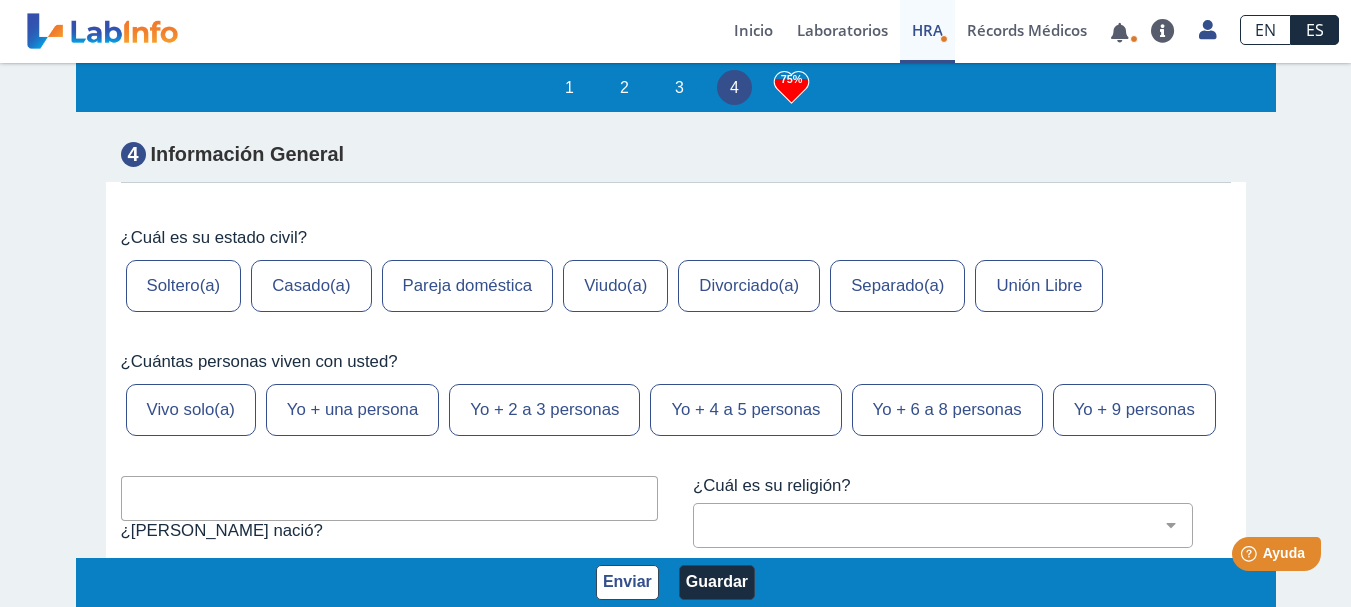 click on "Casado(a)" at bounding box center [311, 286] 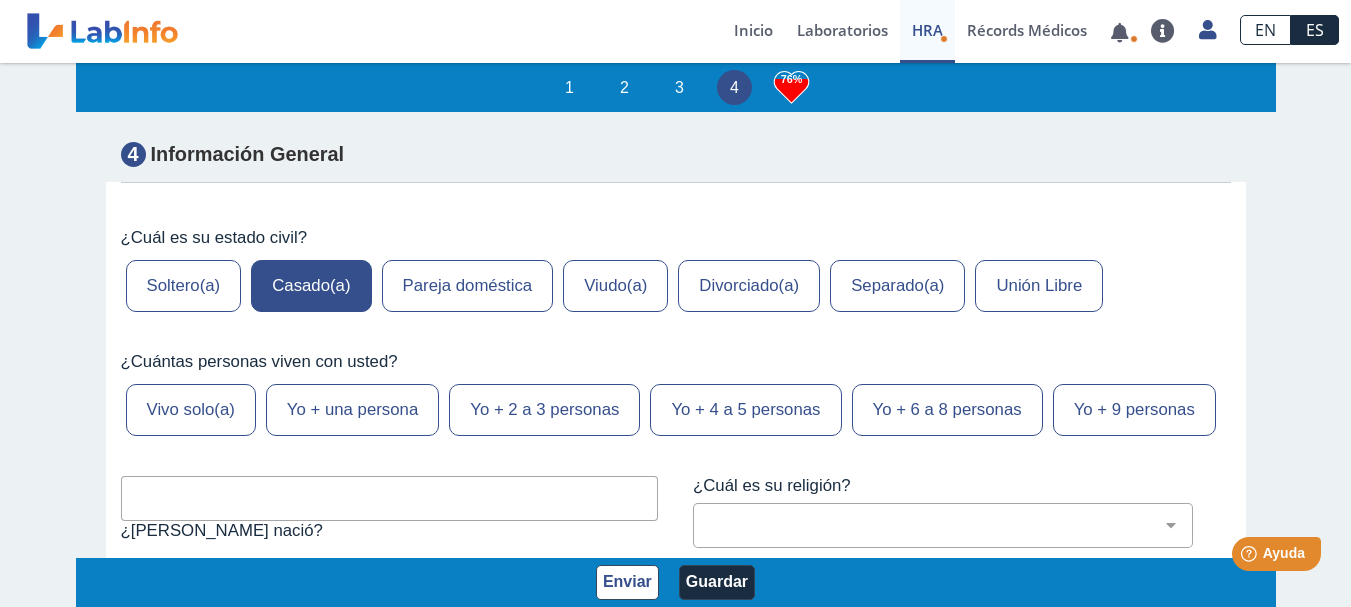 click on "Yo + una persona" at bounding box center [352, 410] 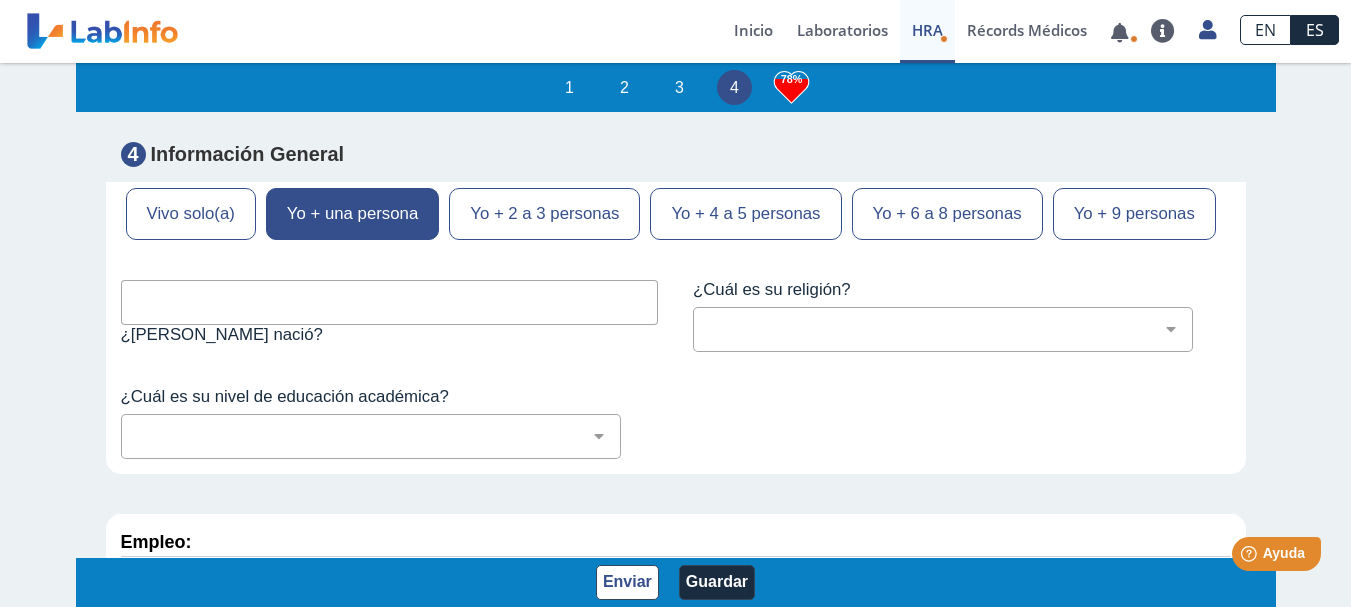 scroll, scrollTop: 8426, scrollLeft: 0, axis: vertical 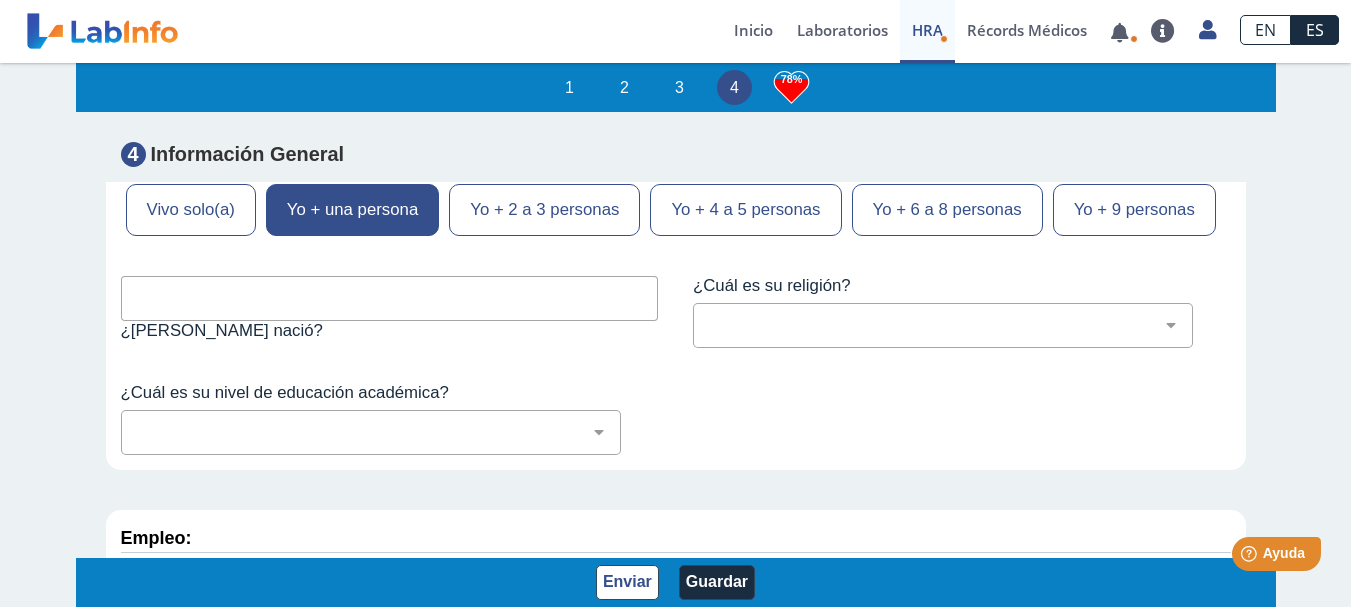click at bounding box center [390, 298] 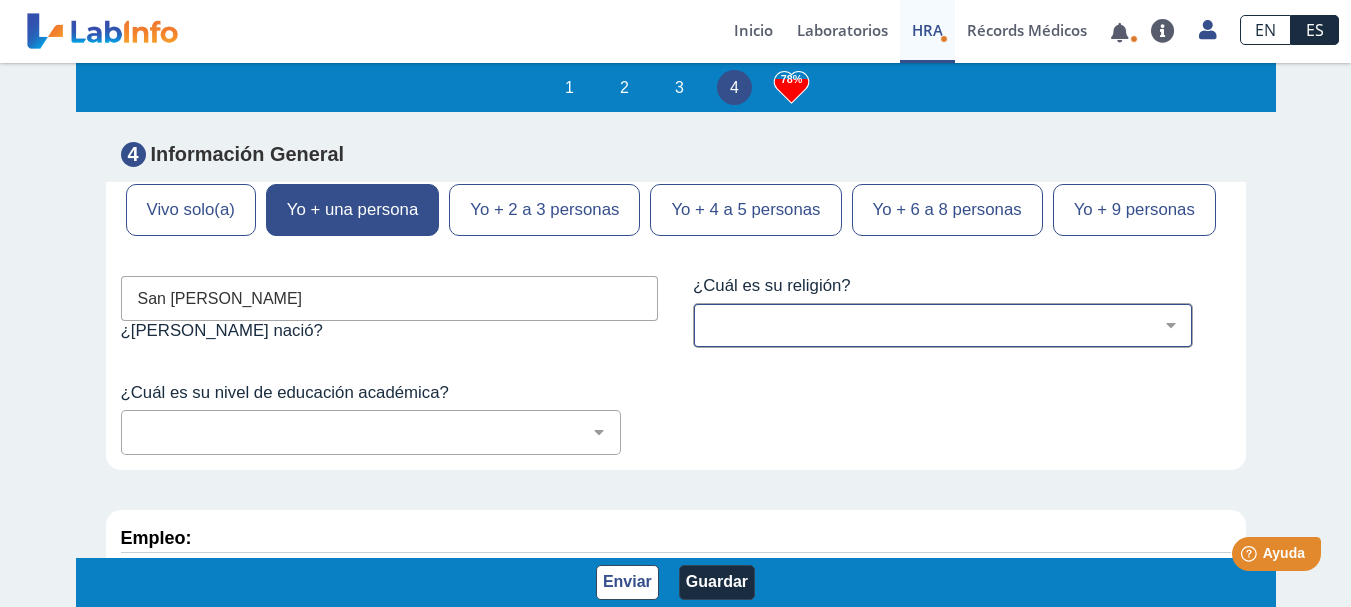 type on "San [PERSON_NAME]" 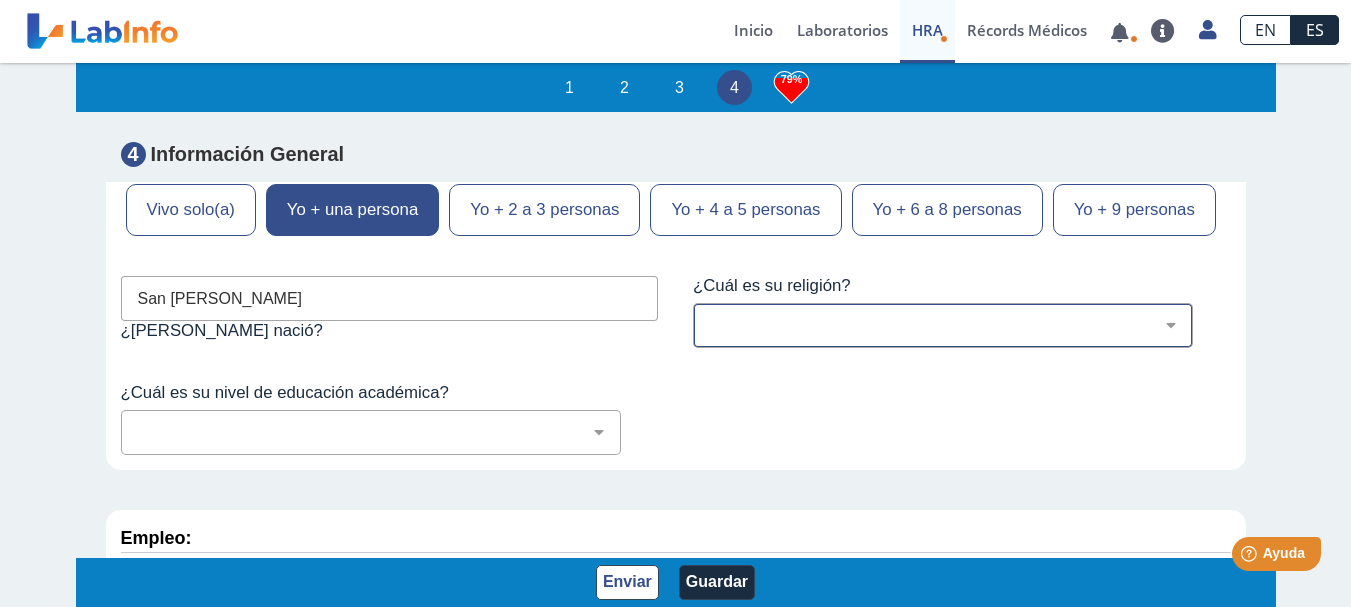select on "1: 216" 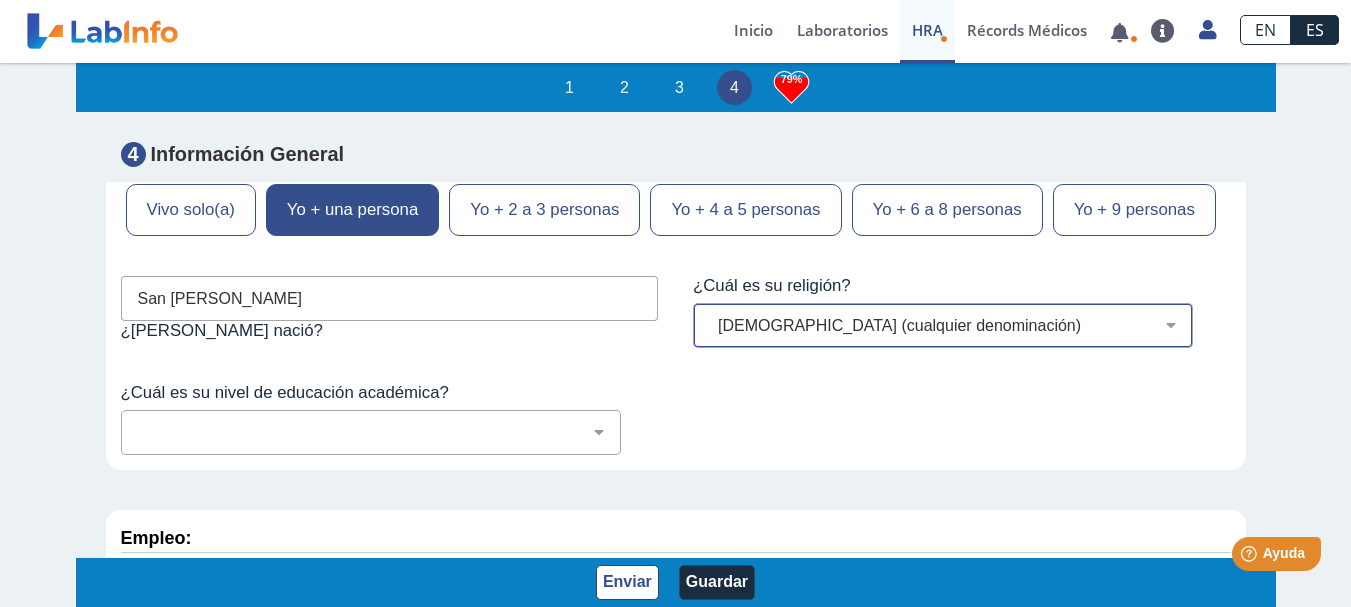 click on "[DEMOGRAPHIC_DATA] (cualquier denominación)   [DEMOGRAPHIC_DATA]   [DEMOGRAPHIC_DATA]   Ateo   Agnóstico   Otro no listado   Prefiero no responder   [DEMOGRAPHIC_DATA]" at bounding box center (951, 325) 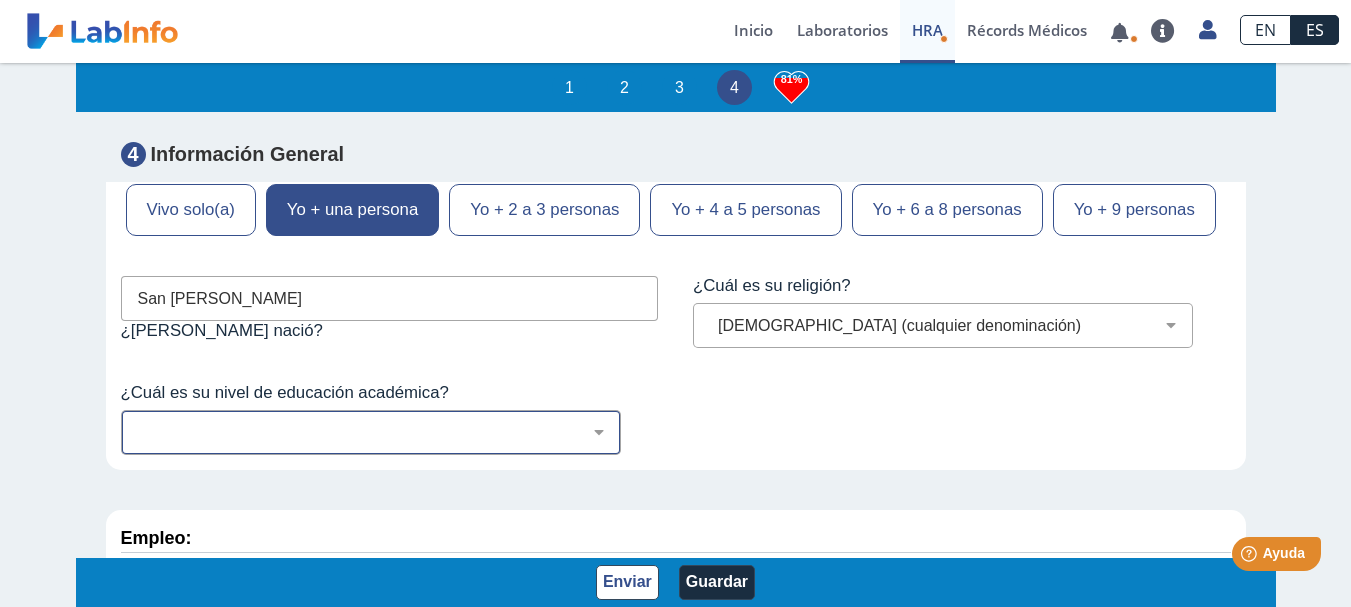 click on "No fui a la escuela   Escuela primaria   Algo de escuela secundaria o equivalente sin diploma   Graduado de escuela secundaria o equivalente   Adiestramientos técnicos o vocacionales   Estudios universitarios sin completar   Estudios universitarios completados   Maestría   Doctorado" at bounding box center (379, 432) 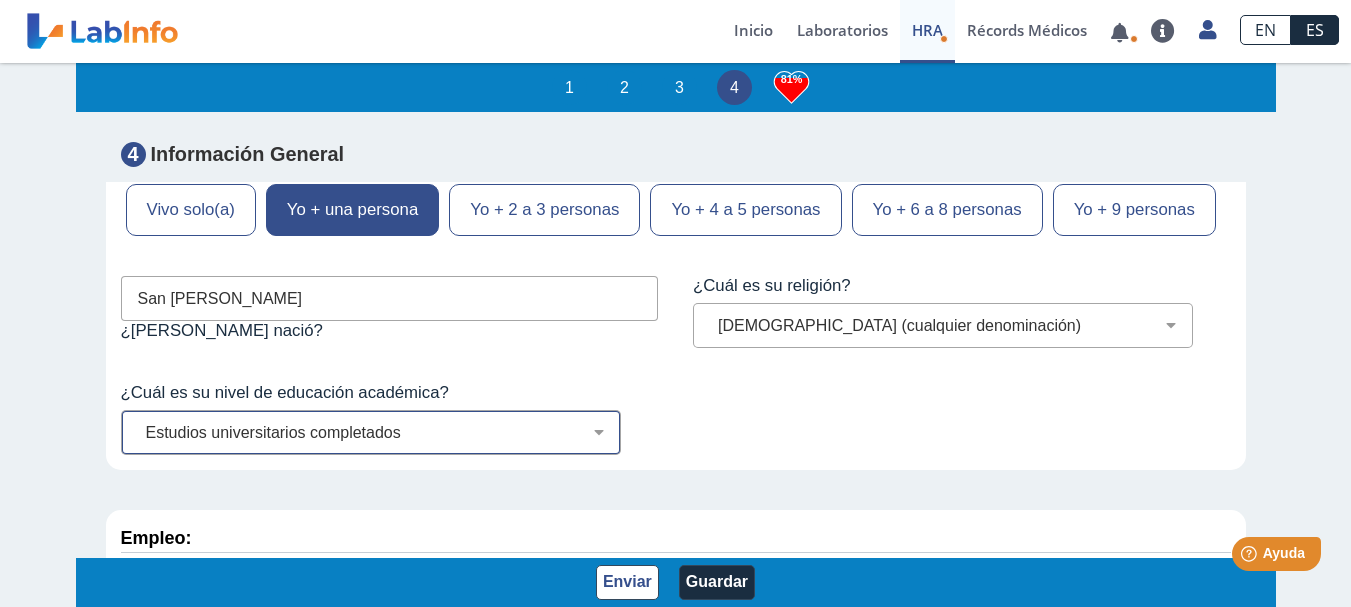 click on "No fui a la escuela   Escuela primaria   Algo de escuela secundaria o equivalente sin diploma   Graduado de escuela secundaria o equivalente   Adiestramientos técnicos o vocacionales   Estudios universitarios sin completar   Estudios universitarios completados   Maestría   Doctorado" at bounding box center (379, 432) 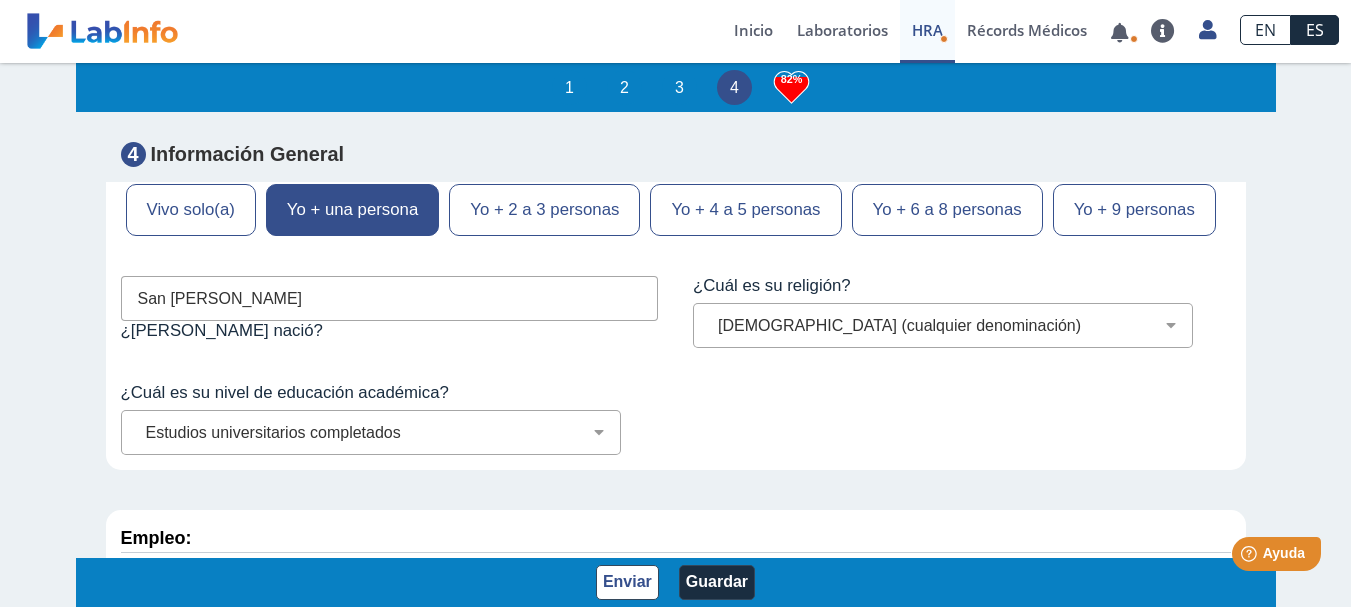 click on "Información Adicional: ¿Cuál es su estado civil? [DEMOGRAPHIC_DATA](a) [DEMOGRAPHIC_DATA](a) Pareja doméstica [DEMOGRAPHIC_DATA](a) [DEMOGRAPHIC_DATA](a) [DEMOGRAPHIC_DATA](a) Unión Libre ¿Cuántas personas viven con usted? Vivo solo(a) Yo + una persona Yo + 2 a 3 personas Yo + 4 a 5 personas Yo + 6 a 8 personas Yo + 9 personas [GEOGRAPHIC_DATA][PERSON_NAME] ¿Dónde nació? ¿Cuál es su religión?  [DEMOGRAPHIC_DATA] (cualquier denominación)   [DEMOGRAPHIC_DATA]   [DEMOGRAPHIC_DATA]   Agnóstico   Otro no listado   Prefiero no responder   [DEMOGRAPHIC_DATA]  ¿Cuál es su nivel de educación académica?  No fui a la escuela   Escuela primaria   Algo de escuela secundaria o equivalente sin diploma   Graduado de escuela secundaria o equivalente   Adiestramientos técnicos o vocacionales   Estudios universitarios sin completar   Estudios universitarios completados   Maestría   Doctorado" at bounding box center (676, 205) 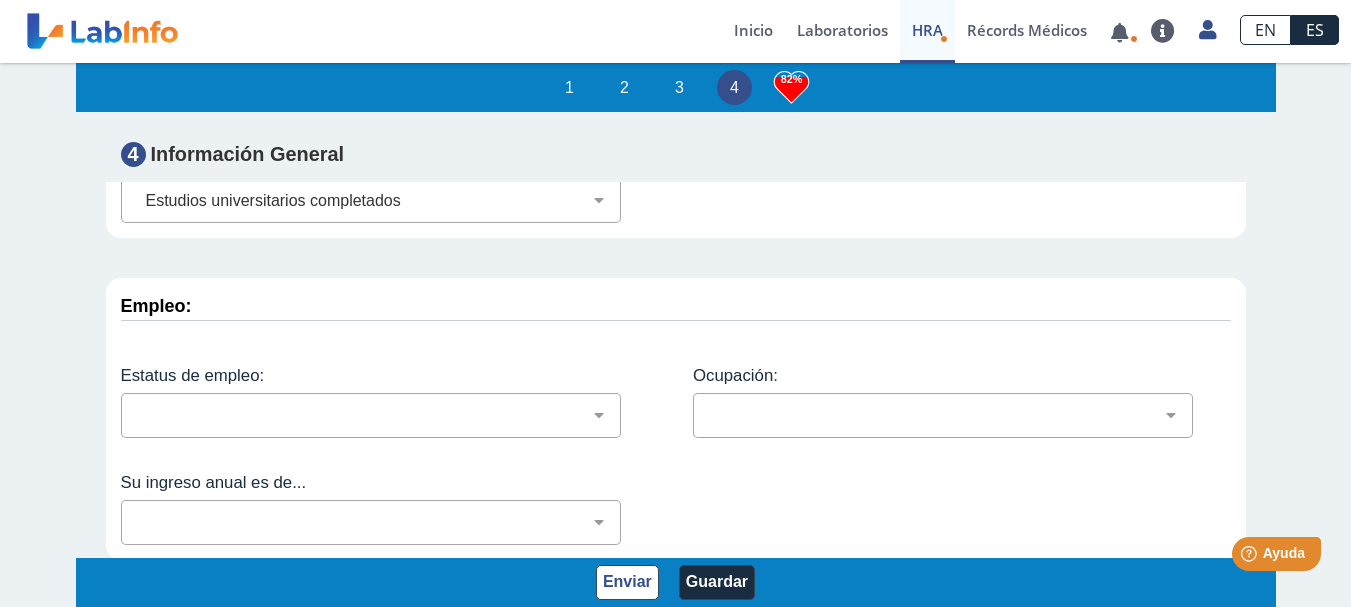 scroll, scrollTop: 8740, scrollLeft: 0, axis: vertical 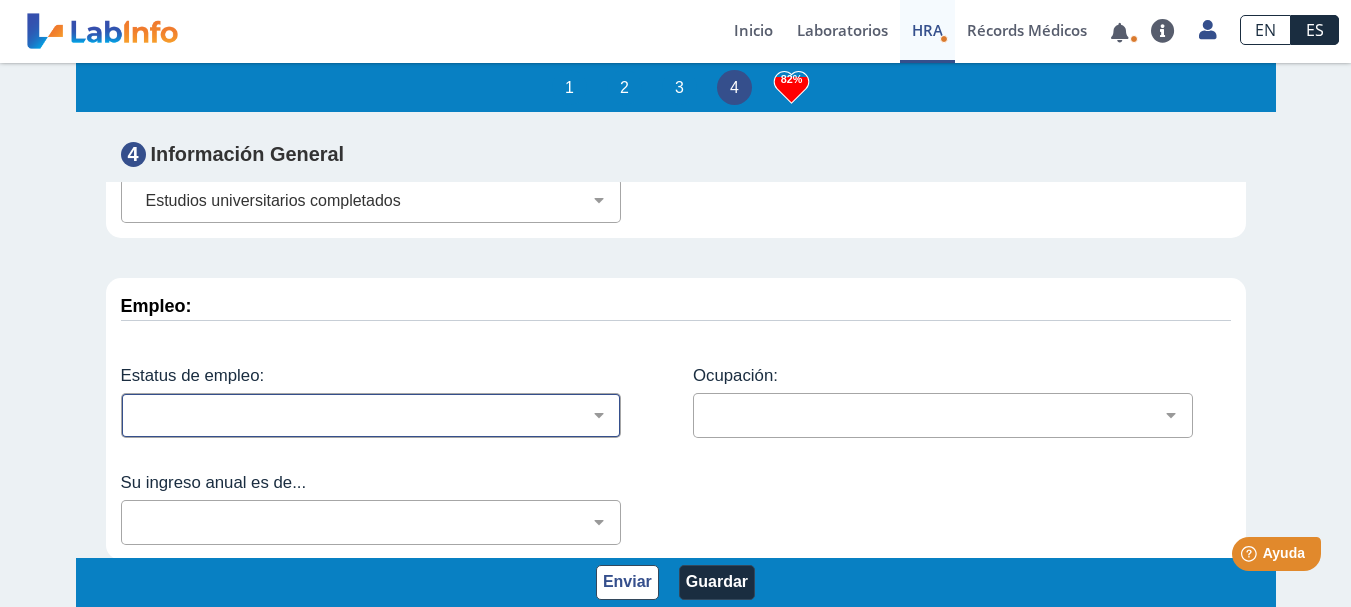 click on "Empleado a tiempo parcial   Empleado a tiempo completo   Servicio profesionales   Sin empleo. Actualmente buscando   Sin empleo. No estoy buscando.   Ama de casa   Estudiante   En la fuerza militar   Retirado   Discapacitado" at bounding box center [379, 415] 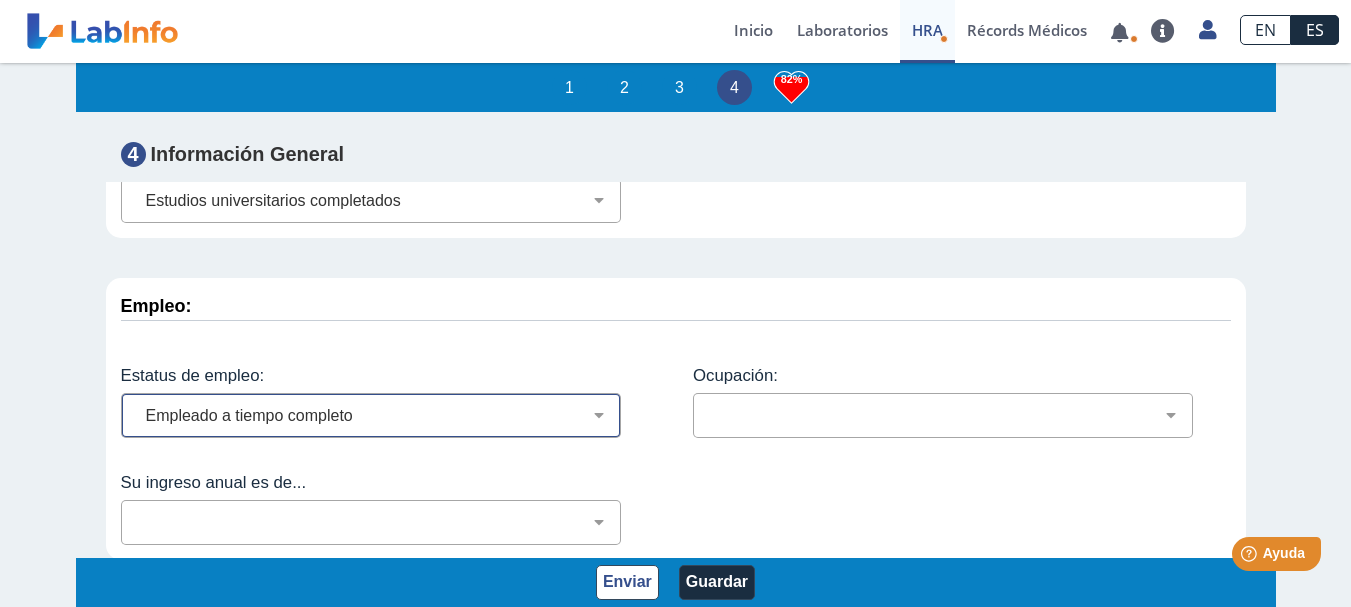 click on "Empleado a tiempo parcial   Empleado a tiempo completo   Servicio profesionales   Sin empleo. Actualmente buscando   Sin empleo. No estoy buscando.   Ama de casa   Estudiante   En la fuerza militar   Retirado   Discapacitado" at bounding box center [379, 415] 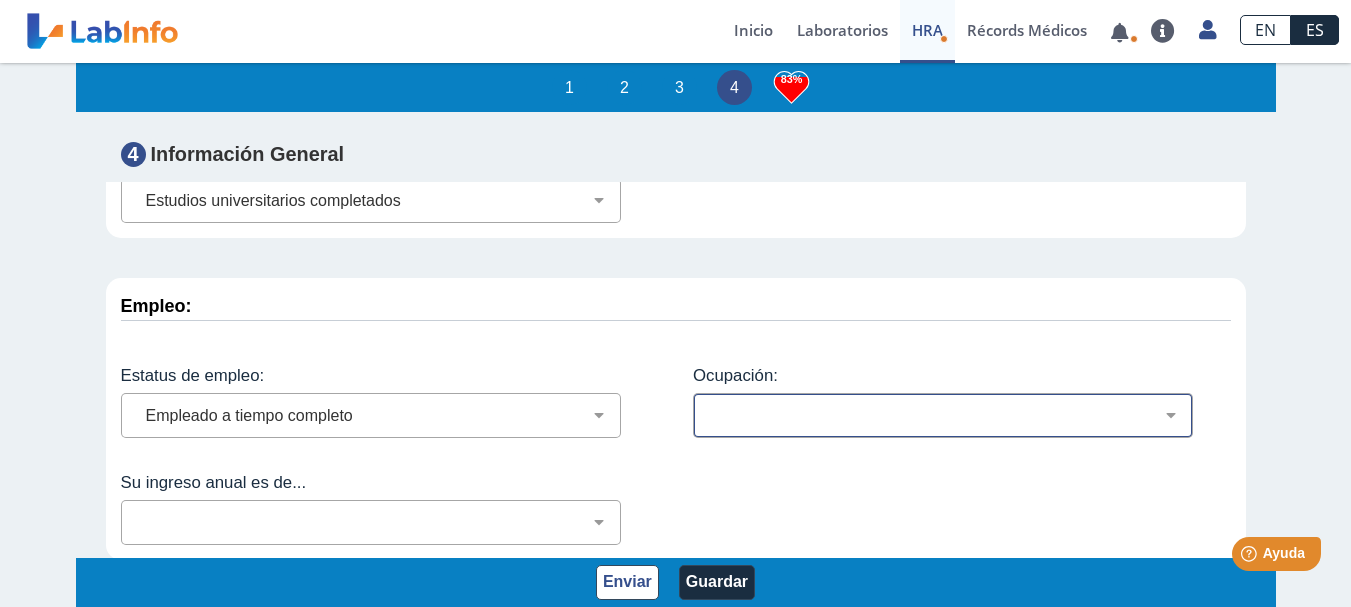 click on "Administración de empresas   Servicios de protección   Instalaciones, Reparaciones o Mantenimiento   Profesional de salud   Mantenimiento de edificios y espacios exteriores   Arquitectura o Ingeniería   Agricultura, Pescadería, Silvicultura   Personal administrativo o de oficina   Producción o Manufactura   Servicios sociales o comunitarios   Ocupaciones en el campo legal   Ciencias naturales   Matemáticas o Ciencia computacional   Servicios alimentarios   Ventas   Gerencia   Construcción   Educación   Artes, diseño o medios de comunicación   Deportes o entretenimiento   Servicios de atención médica   Cuidado personal   Transportación   No está listado   No aplica" at bounding box center [951, 415] 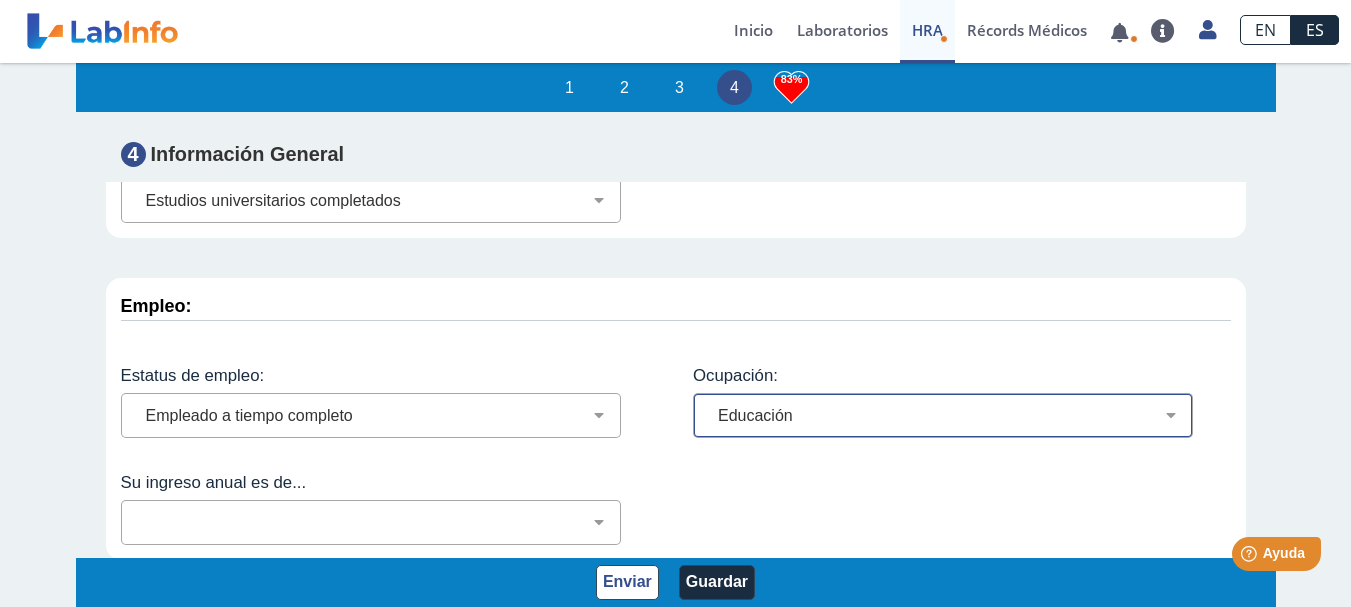 click on "Administración de empresas   Servicios de protección   Instalaciones, Reparaciones o Mantenimiento   Profesional de salud   Mantenimiento de edificios y espacios exteriores   Arquitectura o Ingeniería   Agricultura, Pescadería, Silvicultura   Personal administrativo o de oficina   Producción o Manufactura   Servicios sociales o comunitarios   Ocupaciones en el campo legal   Ciencias naturales   Matemáticas o Ciencia computacional   Servicios alimentarios   Ventas   Gerencia   Construcción   Educación   Artes, diseño o medios de comunicación   Deportes o entretenimiento   Servicios de atención médica   Cuidado personal   Transportación   No está listado   No aplica" at bounding box center [951, 415] 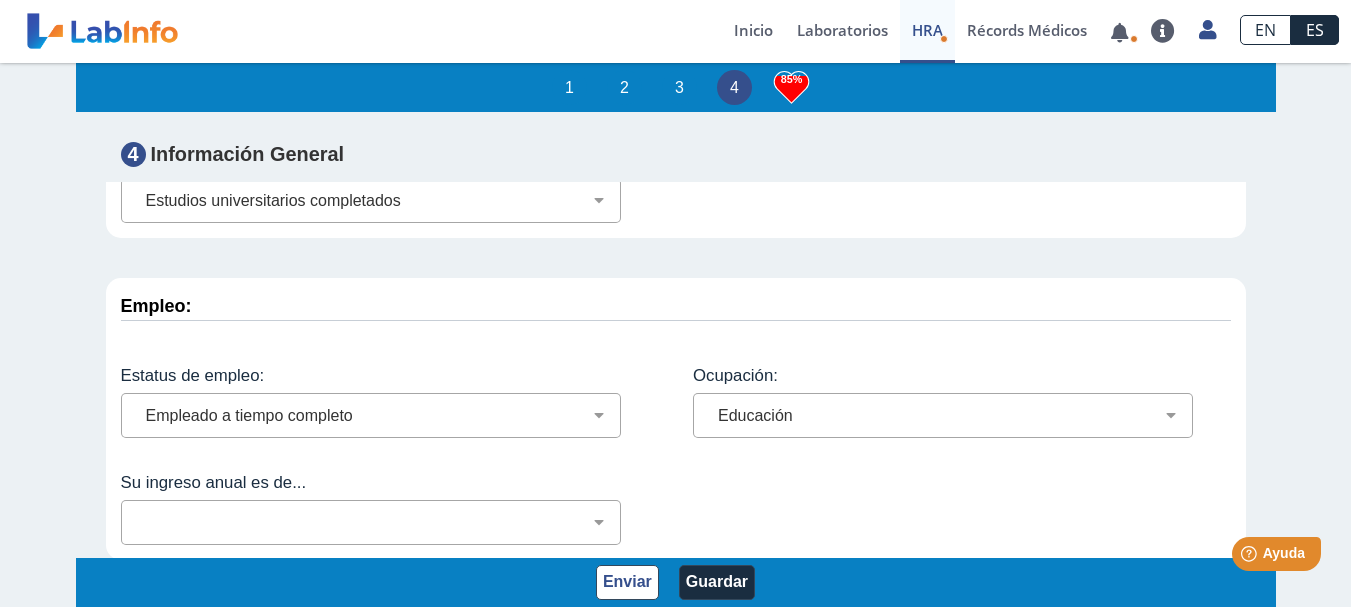 click on "Empleo: Estatus de empleo:  Empleado a tiempo parcial   Empleado a tiempo completo   Servicio profesionales   Sin empleo. Actualmente buscando   Sin empleo. No estoy buscando.   Ama de casa   Estudiante   En la fuerza militar   Retirado   Discapacitado  Ocupación:  Administración de empresas   Servicios de protección   Instalaciones, Reparaciones o Mantenimiento   Profesional de salud   Mantenimiento de edificios y espacios exteriores   Arquitectura o Ingeniería   Agricultura, Pescadería, Silvicultura   Personal administrativo o de oficina   Producción o Manufactura   Servicios sociales o comunitarios   Ocupaciones en el campo legal   Ciencias naturales   Matemáticas o Ciencia computacional   Servicios alimentarios   Ventas   Gerencia   Construcción   Educación   Artes, diseño o medios de comunicación   Deportes o entretenimiento   Servicios de atención médica   Cuidado personal   Transportación   No está listado   No aplica  Su ingreso anual es de...  Menos de $12,000   $12,000-$16,000" at bounding box center (676, 419) 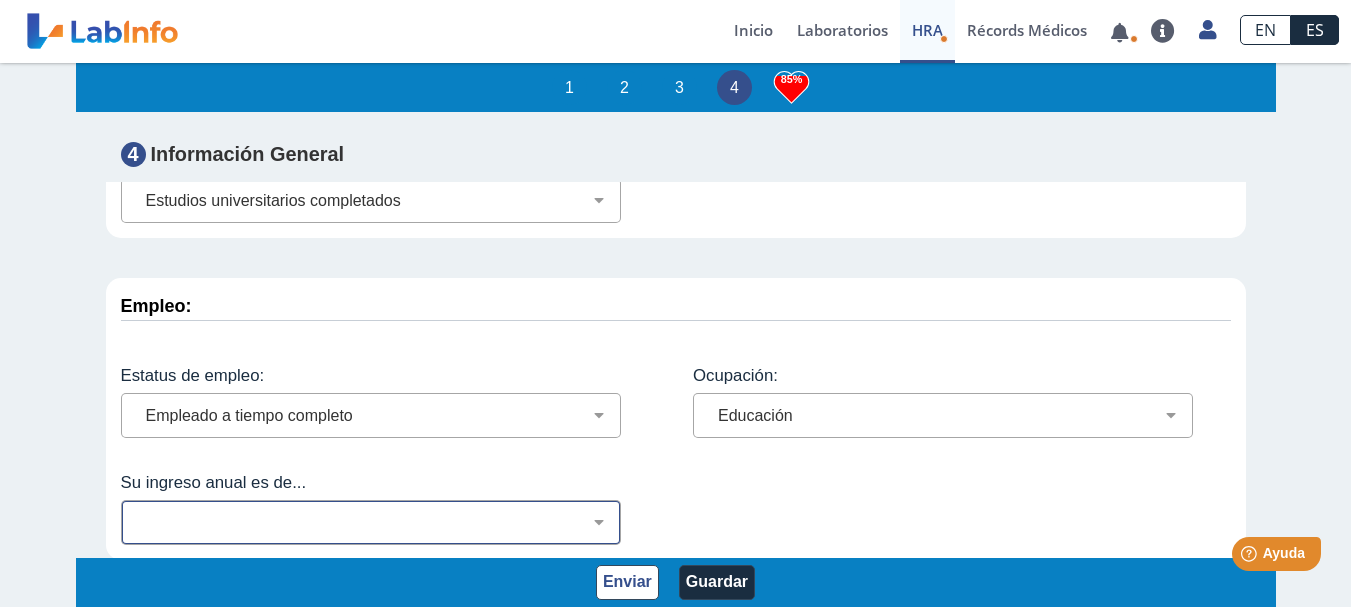 click on "Menos de $12,000   $12,000-$16,000   $16,000-$24,000   $24,000-$30,000   $30,000-$40,000   $40,000-$50,000   $50,000-$60,000   $60,000-$70,000   $70,000-$80,000   $80,000-$90,000   $90,000-$100,000   $100,000-$150,000   $150,000-$250,000   Más de $250,000" at bounding box center (379, 522) 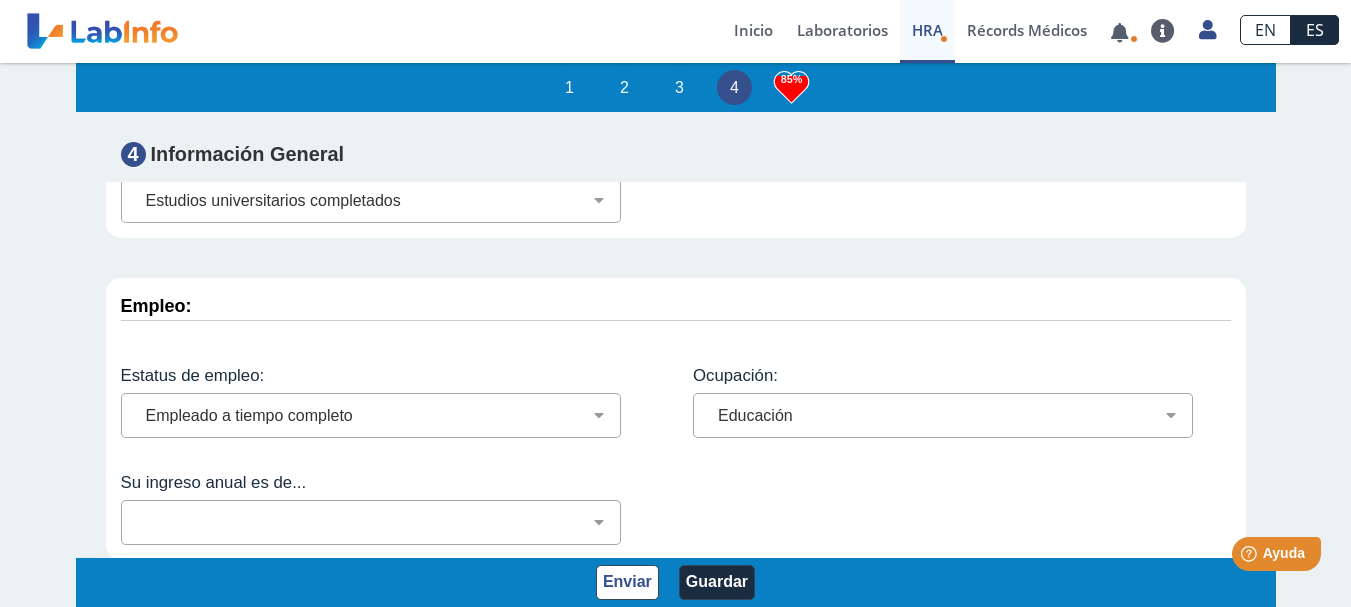select on "5: 147" 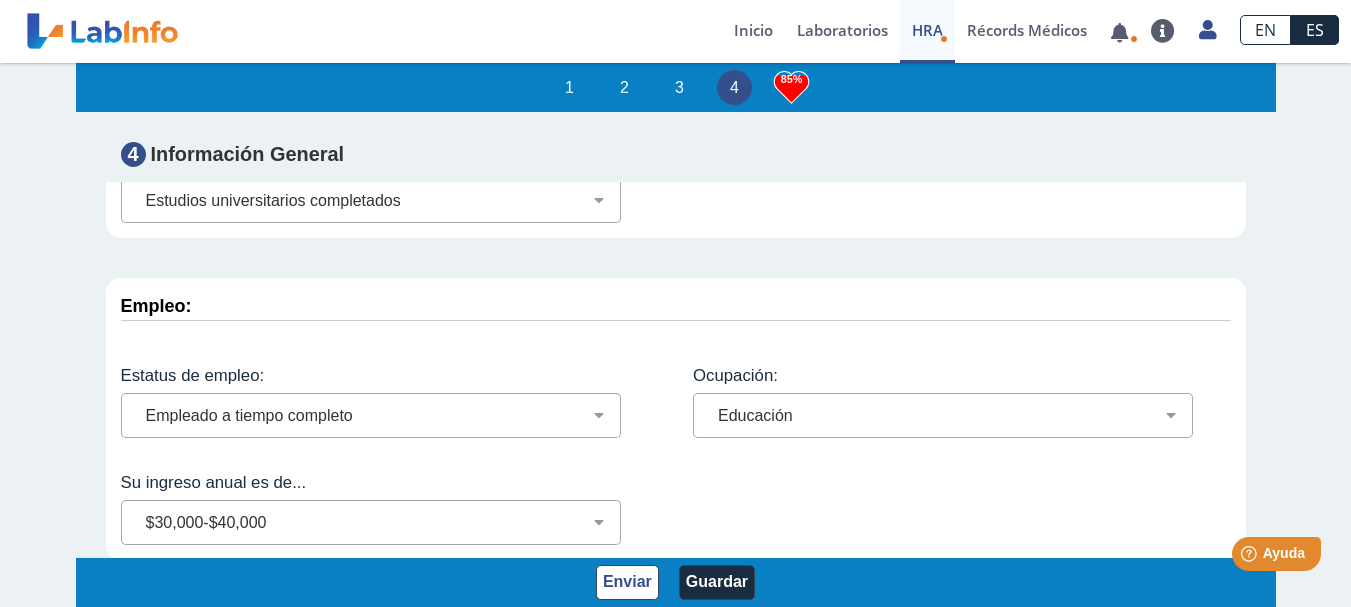 click on "Menos de $12,000   $12,000-$16,000   $16,000-$24,000   $24,000-$30,000   $30,000-$40,000   $40,000-$50,000   $50,000-$60,000   $60,000-$70,000   $70,000-$80,000   $80,000-$90,000   $90,000-$100,000   $100,000-$150,000   $150,000-$250,000   Más de $250,000" at bounding box center [379, 522] 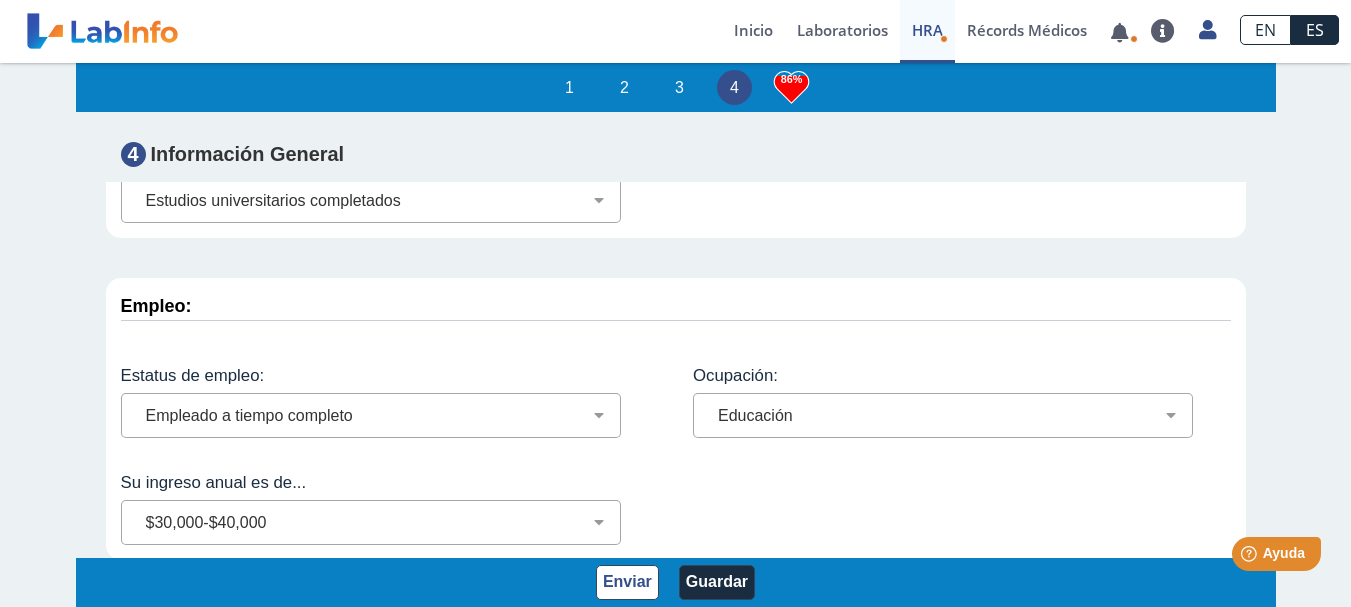 click on "Empleo: Estatus de empleo:  Empleado a tiempo parcial   Empleado a tiempo completo   Servicio profesionales   Sin empleo. Actualmente buscando   Sin empleo. No estoy buscando.   Ama de casa   Estudiante   En la fuerza militar   Retirado   Discapacitado  Ocupación:  Administración de empresas   Servicios de protección   Instalaciones, Reparaciones o Mantenimiento   Profesional de salud   Mantenimiento de edificios y espacios exteriores   Arquitectura o Ingeniería   Agricultura, Pescadería, Silvicultura   Personal administrativo o de oficina   Producción o Manufactura   Servicios sociales o comunitarios   Ocupaciones en el campo legal   Ciencias naturales   Matemáticas o Ciencia computacional   Servicios alimentarios   Ventas   Gerencia   Construcción   Educación   Artes, diseño o medios de comunicación   Deportes o entretenimiento   Servicios de atención médica   Cuidado personal   Transportación   No está listado   No aplica  Su ingreso anual es de...  Menos de $12,000   $12,000-$16,000" at bounding box center (676, 419) 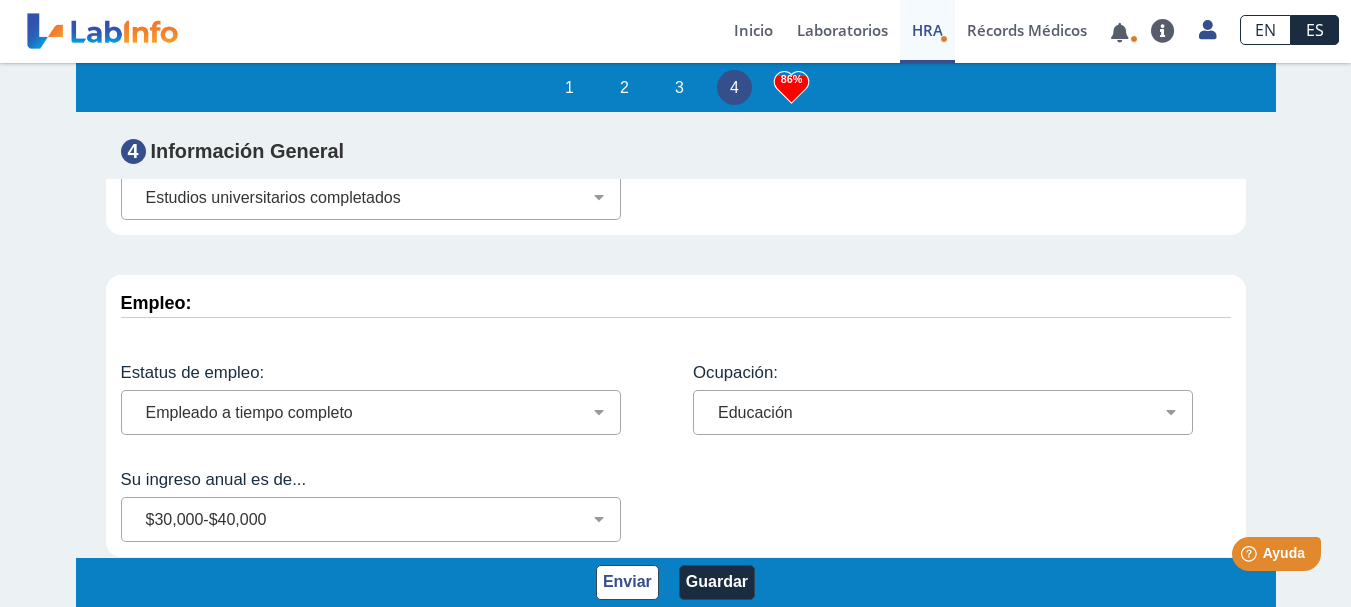 click on "Empleo: Estatus de empleo:  Empleado a tiempo parcial   Empleado a tiempo completo   Servicio profesionales   Sin empleo. Actualmente buscando   Sin empleo. No estoy buscando.   Ama de casa   Estudiante   En la fuerza militar   Retirado   Discapacitado  Ocupación:  Administración de empresas   Servicios de protección   Instalaciones, Reparaciones o Mantenimiento   Profesional de salud   Mantenimiento de edificios y espacios exteriores   Arquitectura o Ingeniería   Agricultura, Pescadería, Silvicultura   Personal administrativo o de oficina   Producción o Manufactura   Servicios sociales o comunitarios   Ocupaciones en el campo legal   Ciencias naturales   Matemáticas o Ciencia computacional   Servicios alimentarios   Ventas   Gerencia   Construcción   Educación   Artes, diseño o medios de comunicación   Deportes o entretenimiento   Servicios de atención médica   Cuidado personal   Transportación   No está listado   No aplica  Su ingreso anual es de...  Menos de $12,000   $12,000-$16,000" at bounding box center (676, 416) 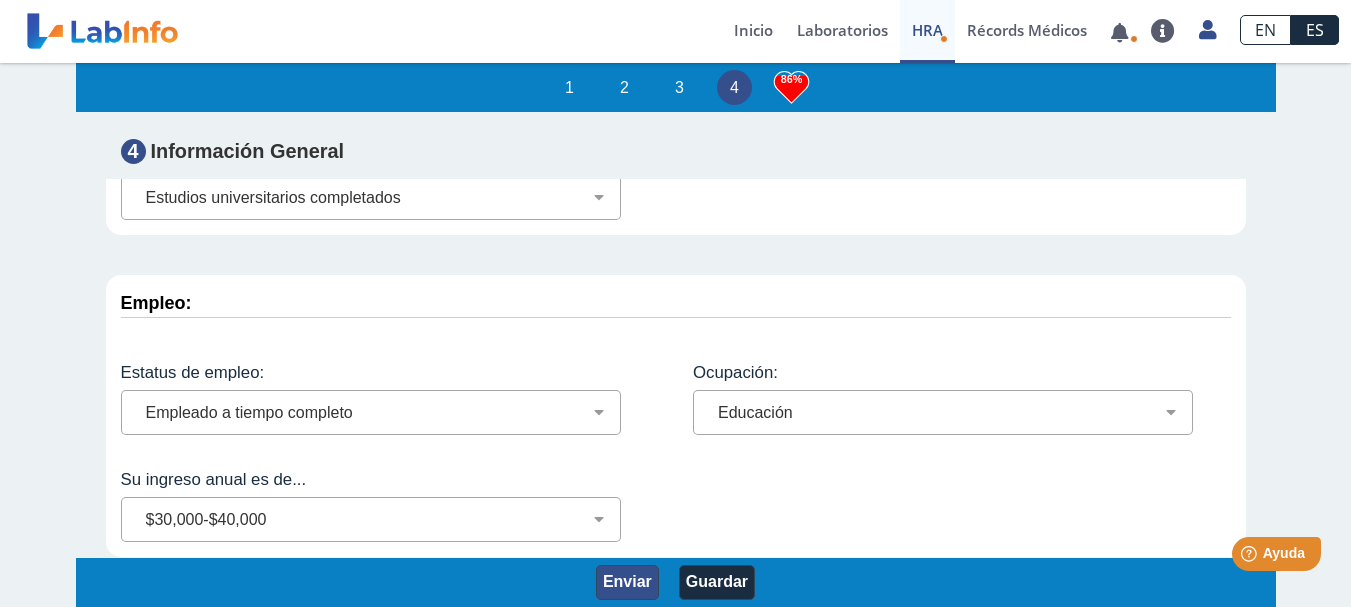 click on "Enviar" 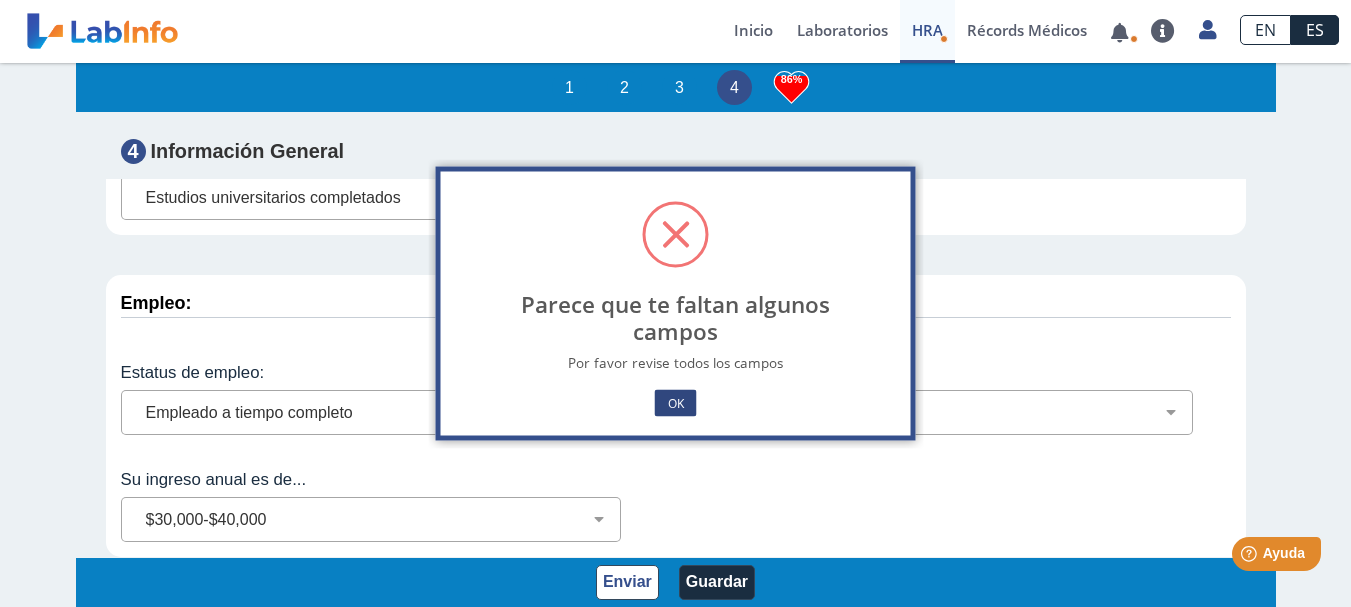click on "OK" at bounding box center (675, 403) 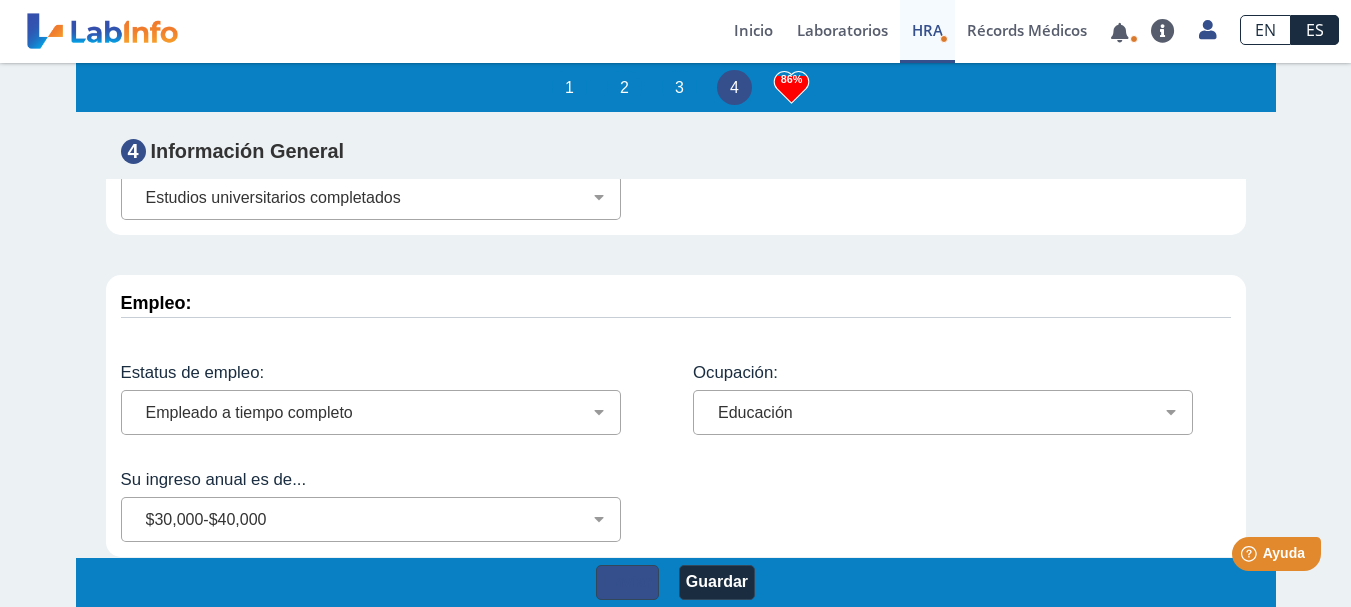 type 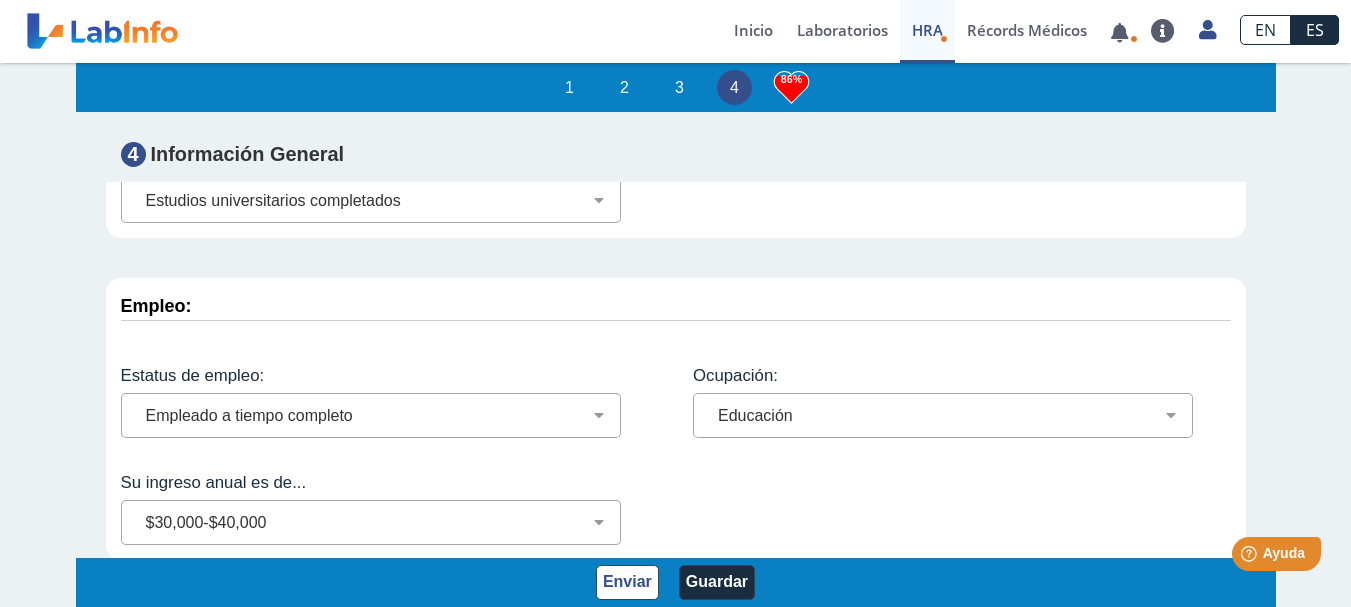 click on "Empleo: Estatus de empleo:  Empleado a tiempo parcial   Empleado a tiempo completo   Servicio profesionales   Sin empleo. Actualmente buscando   Sin empleo. No estoy buscando.   Ama de casa   Estudiante   En la fuerza militar   Retirado   Discapacitado  Ocupación:  Administración de empresas   Servicios de protección   Instalaciones, Reparaciones o Mantenimiento   Profesional de salud   Mantenimiento de edificios y espacios exteriores   Arquitectura o Ingeniería   Agricultura, Pescadería, Silvicultura   Personal administrativo o de oficina   Producción o Manufactura   Servicios sociales o comunitarios   Ocupaciones en el campo legal   Ciencias naturales   Matemáticas o Ciencia computacional   Servicios alimentarios   Ventas   Gerencia   Construcción   Educación   Artes, diseño o medios de comunicación   Deportes o entretenimiento   Servicios de atención médica   Cuidado personal   Transportación   No está listado   No aplica  Su ingreso anual es de...  Menos de $12,000   $12,000-$16,000" at bounding box center (676, 419) 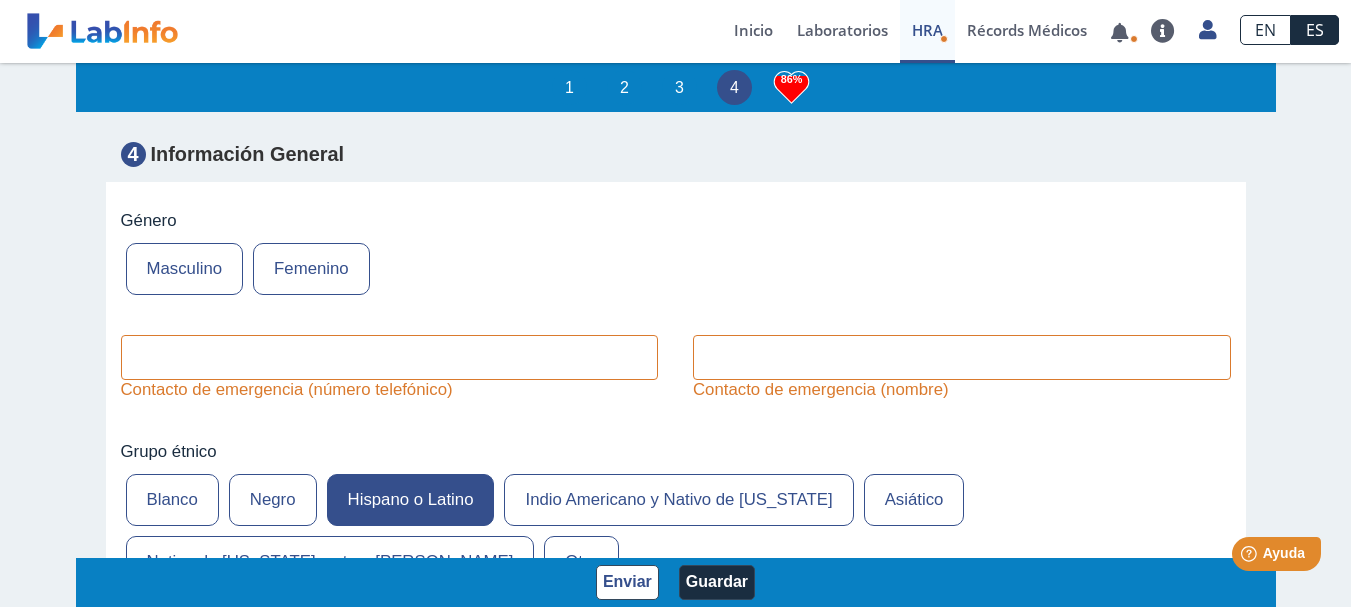 scroll, scrollTop: 7420, scrollLeft: 0, axis: vertical 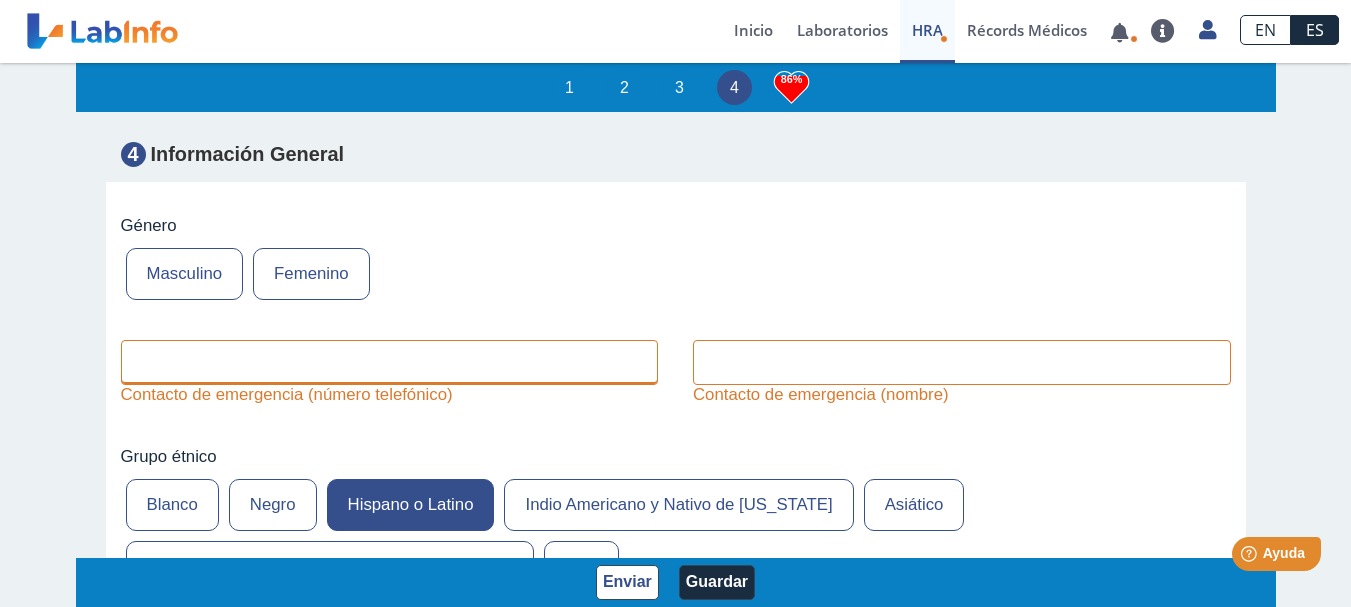 drag, startPoint x: 431, startPoint y: 379, endPoint x: 455, endPoint y: 386, distance: 25 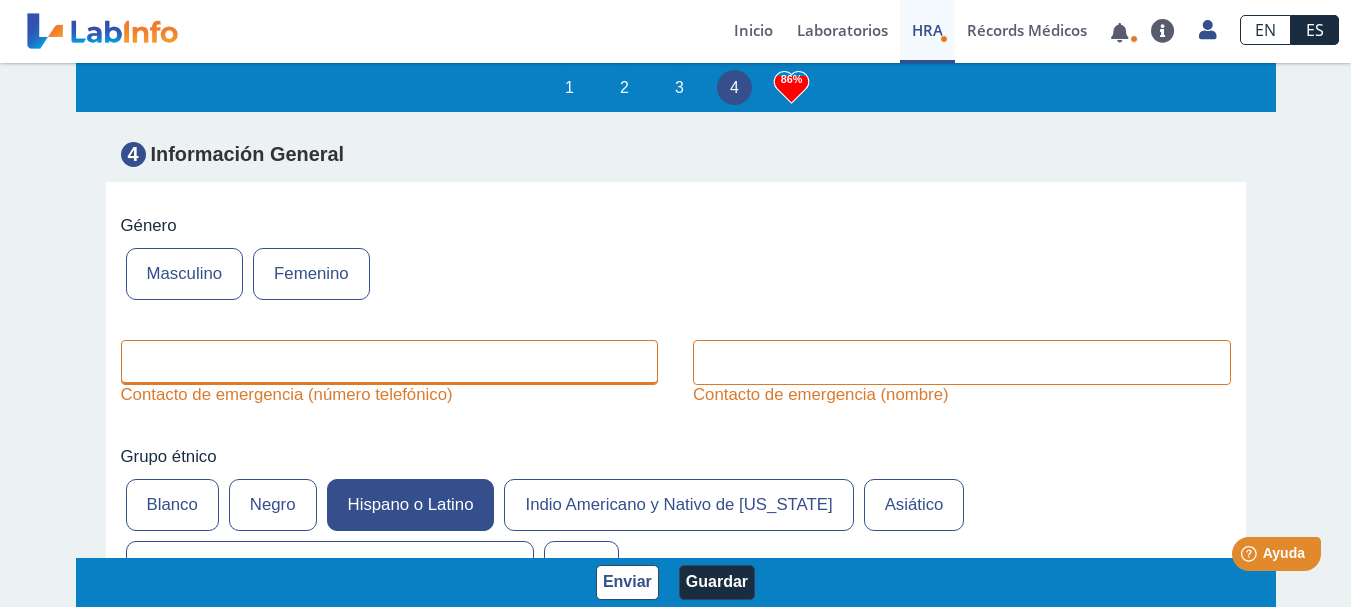 click at bounding box center (390, 362) 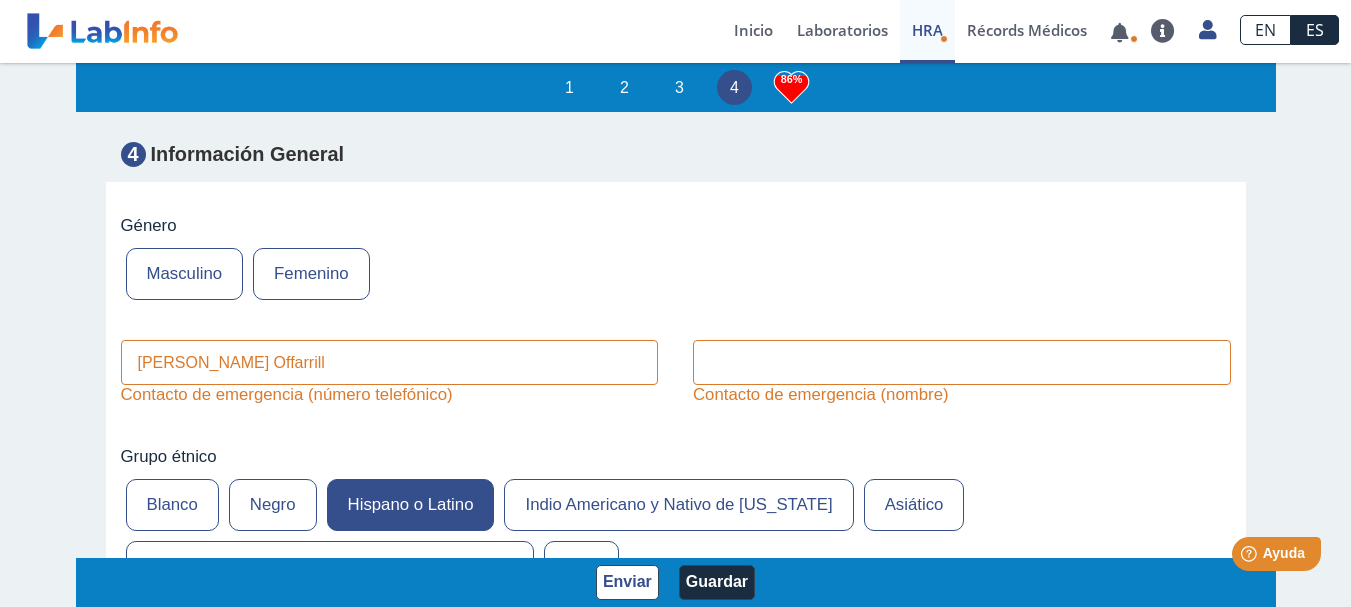type on "[PERSON_NAME] Offarrill" 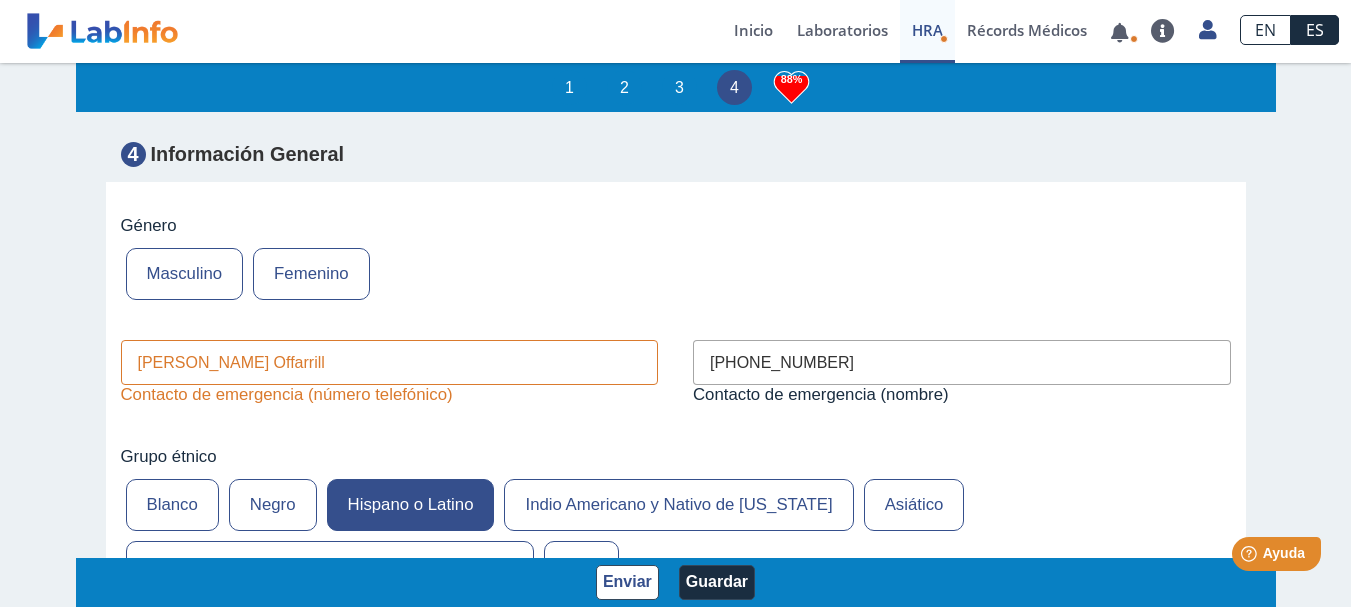 click on "[PHONE_NUMBER]" at bounding box center [962, 362] 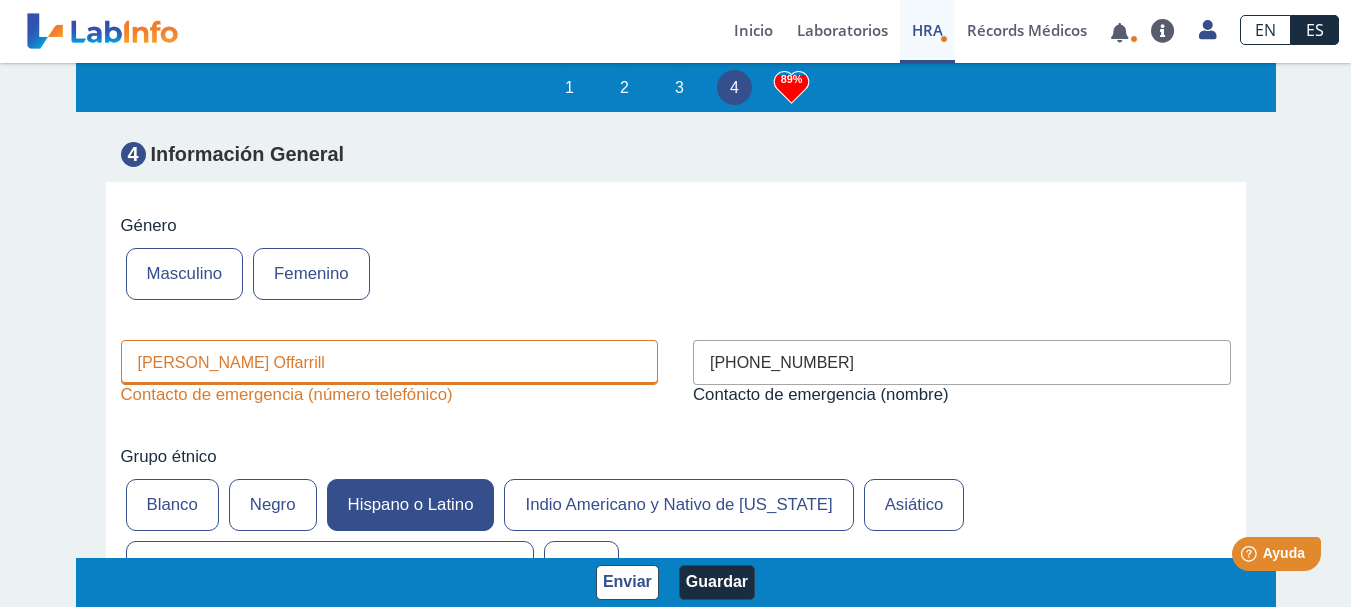 drag, startPoint x: 297, startPoint y: 378, endPoint x: 116, endPoint y: 369, distance: 181.22362 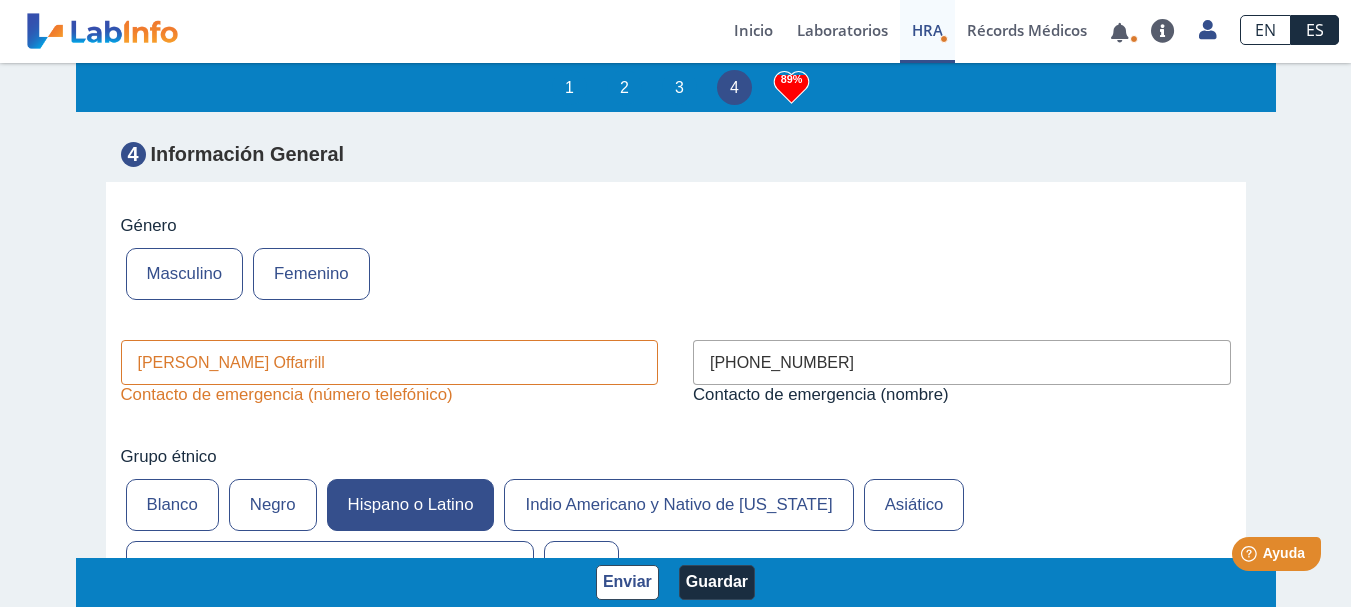click on "[PHONE_NUMBER]" at bounding box center [962, 362] 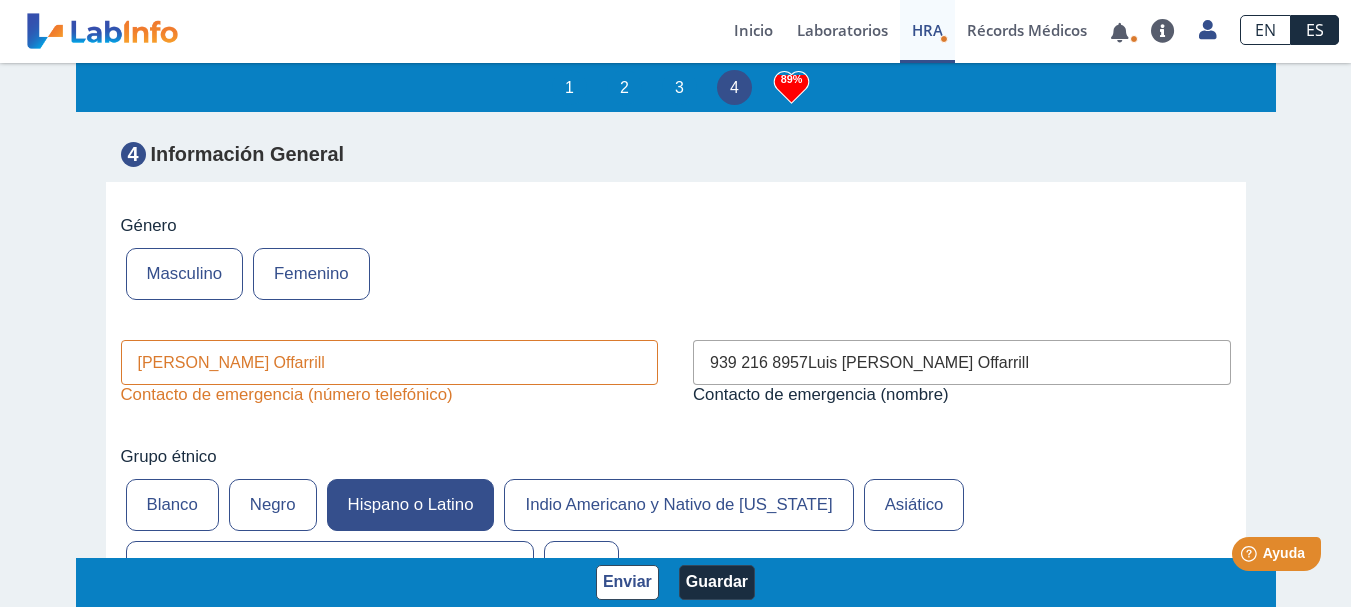 click on "939 216 8957Luis [PERSON_NAME] Offarrill" at bounding box center [962, 362] 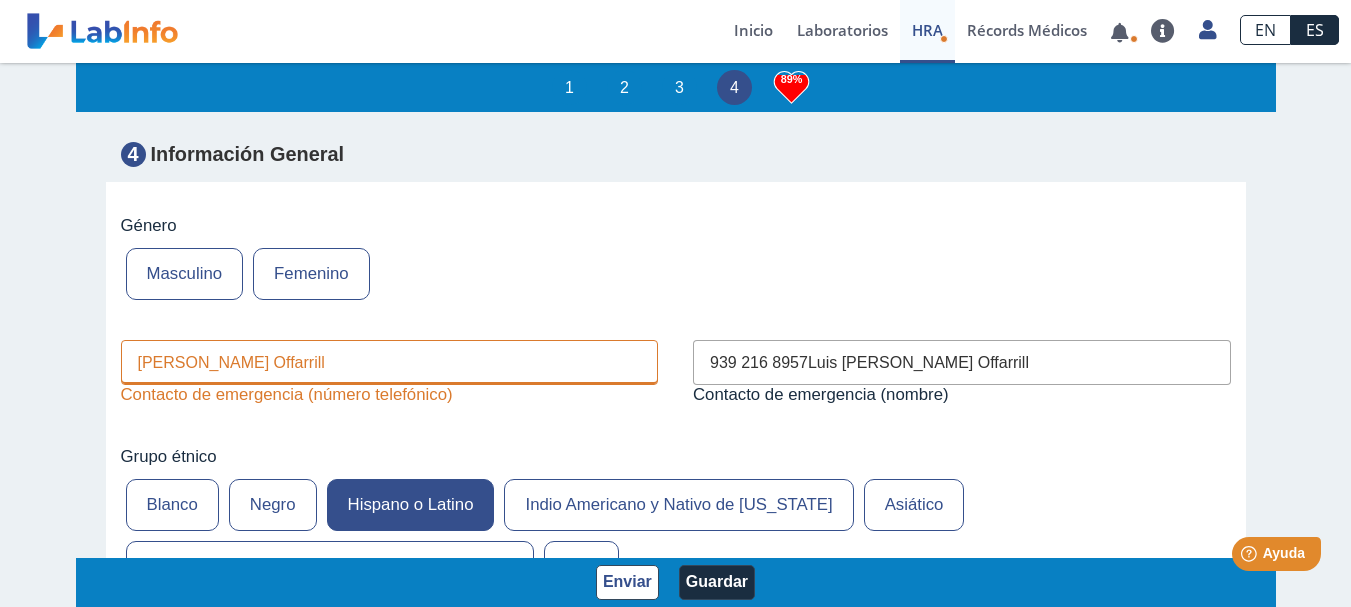 type on "939 216 8957Luis [PERSON_NAME] Offarrill" 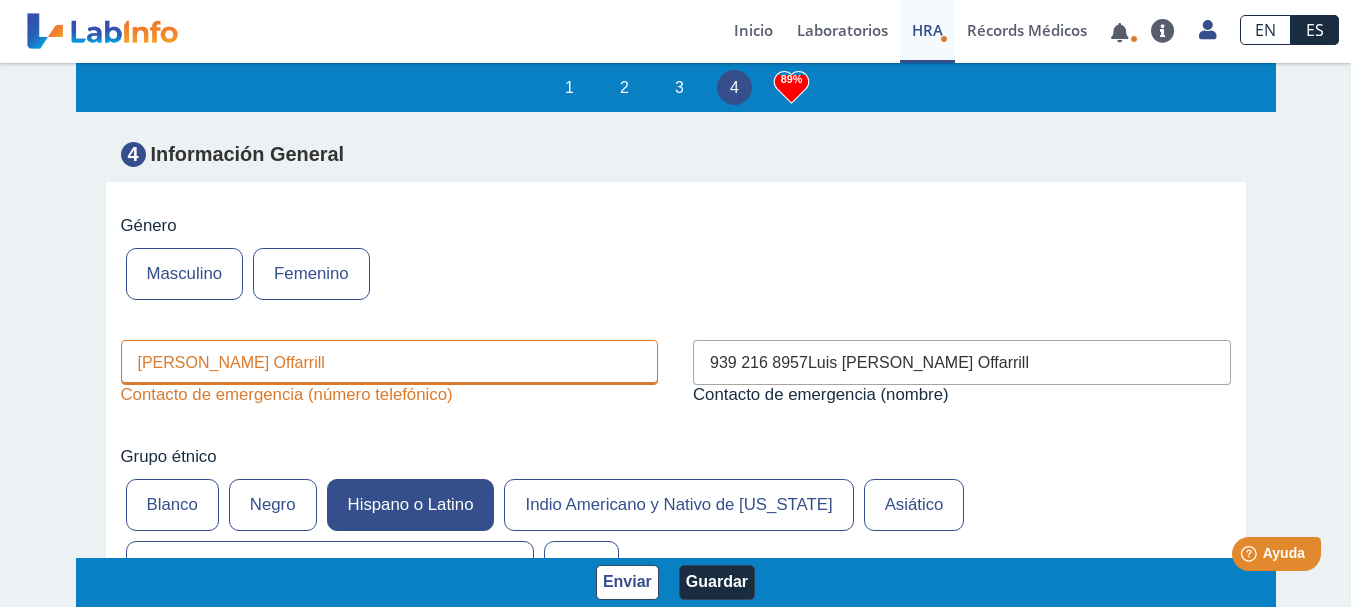 paste on "[PHONE_NUMBER]" 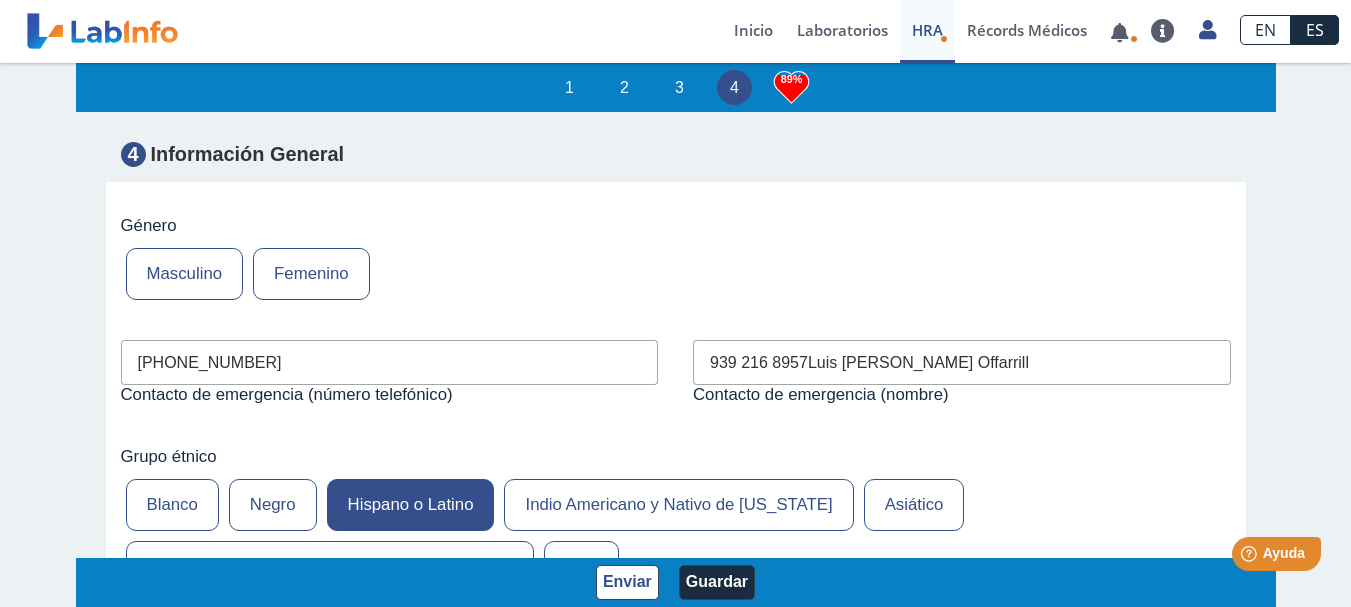 type on "[PHONE_NUMBER]" 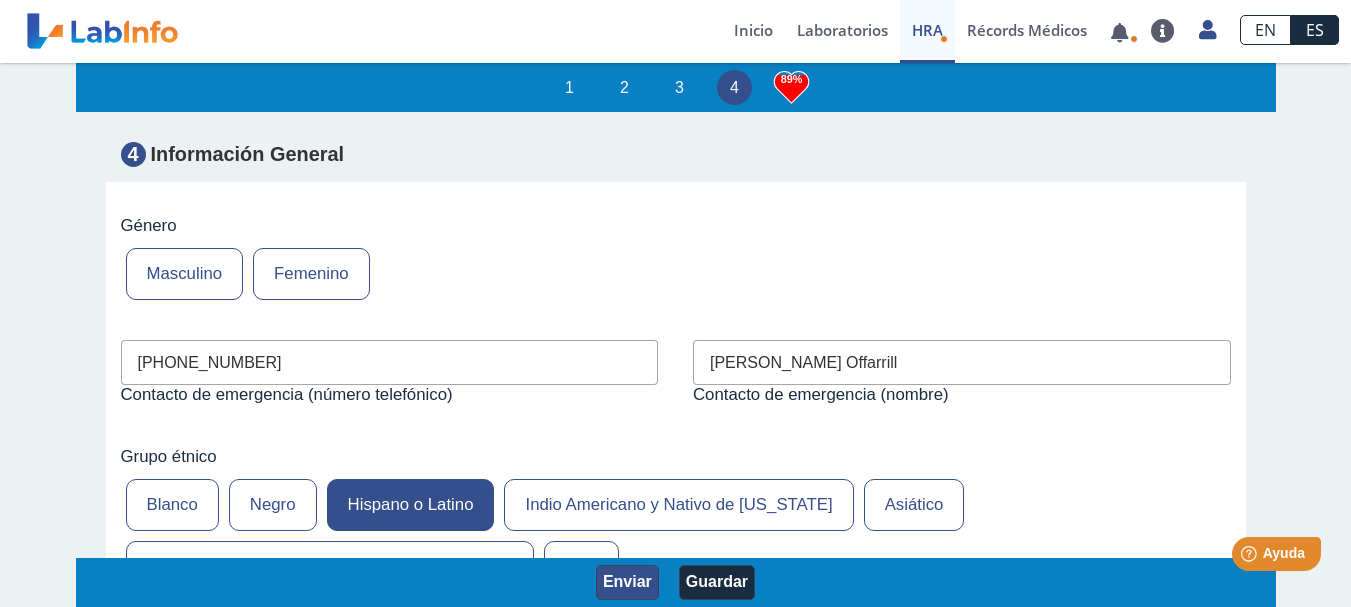 type on "[PERSON_NAME] Offarrill" 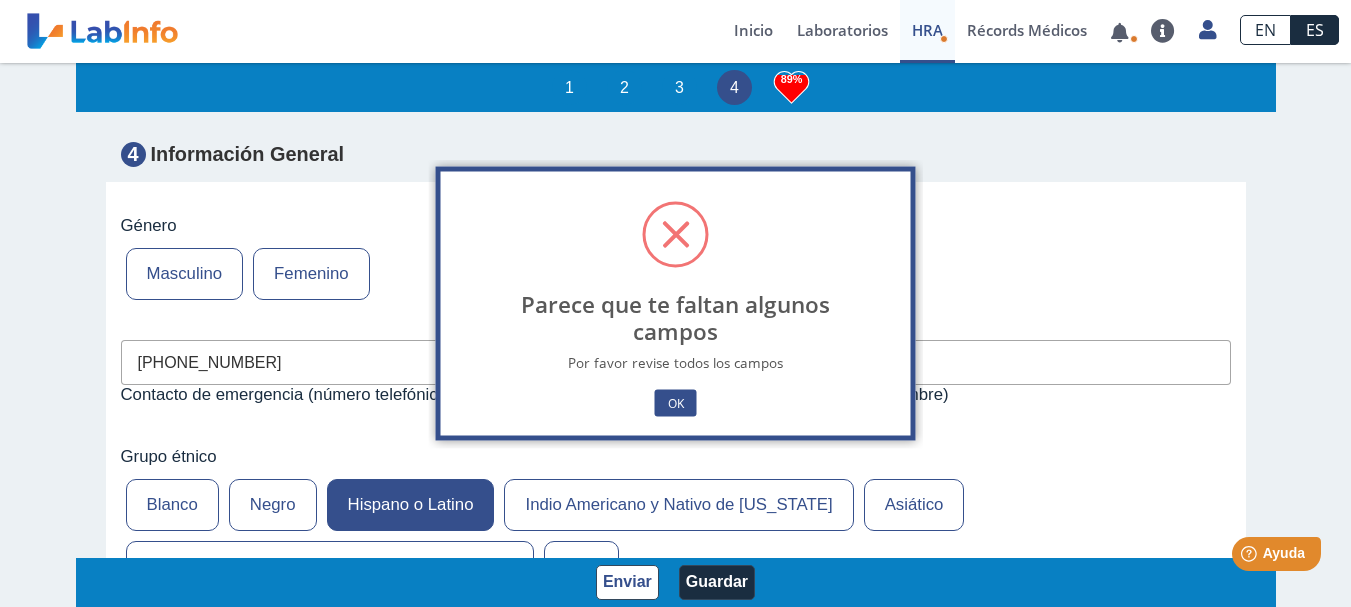click on "Blanco Negro Hispano o Latino Indio Americano y Nativo de [US_STATE] Asiático Nativo de [US_STATE] y otras [PERSON_NAME][GEOGRAPHIC_DATA]" at bounding box center (676, 536) 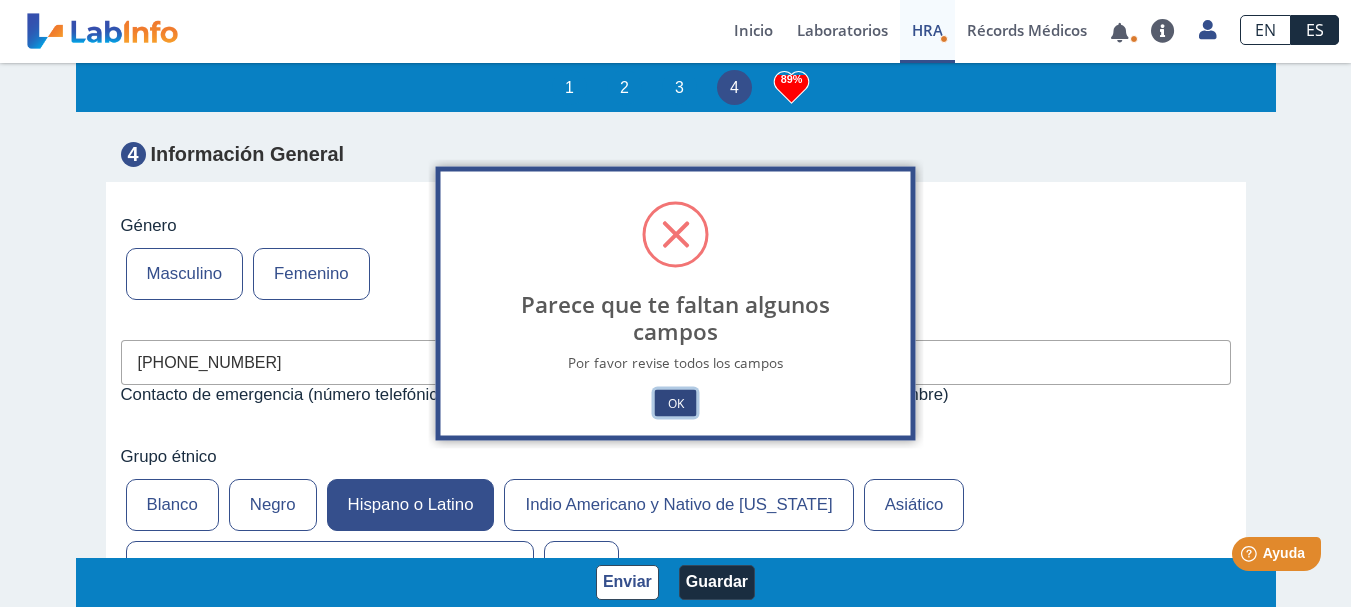 click on "OK" at bounding box center (675, 403) 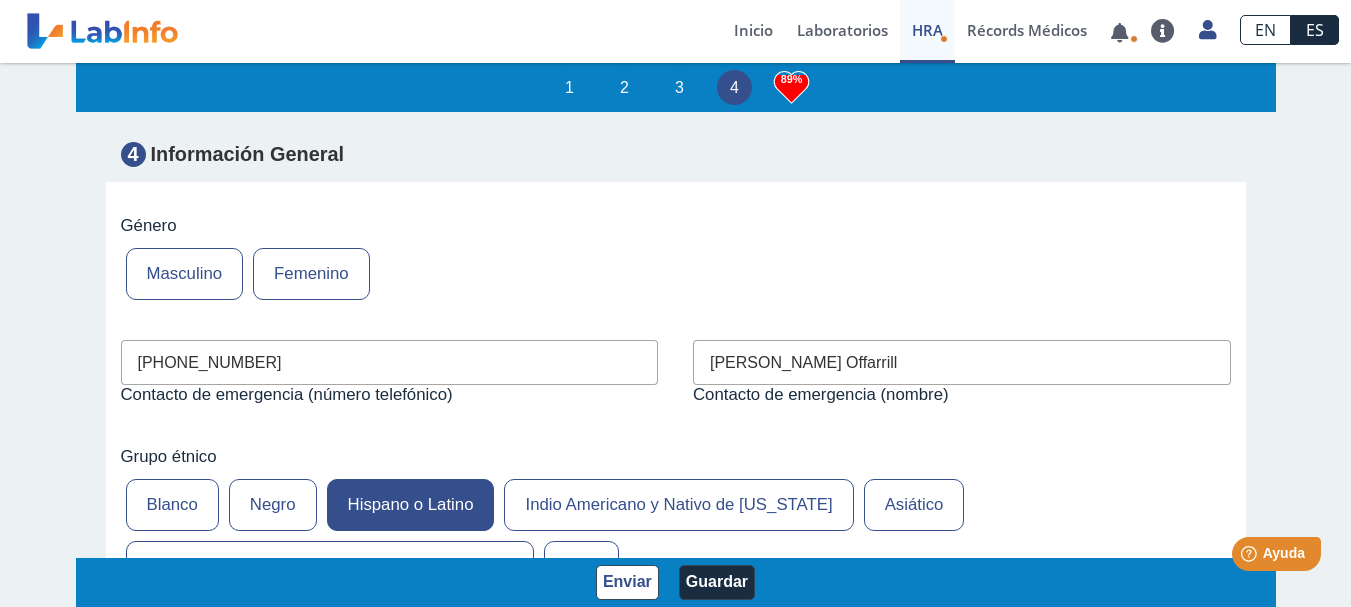 click on "Masculino Femenino" at bounding box center (676, 274) 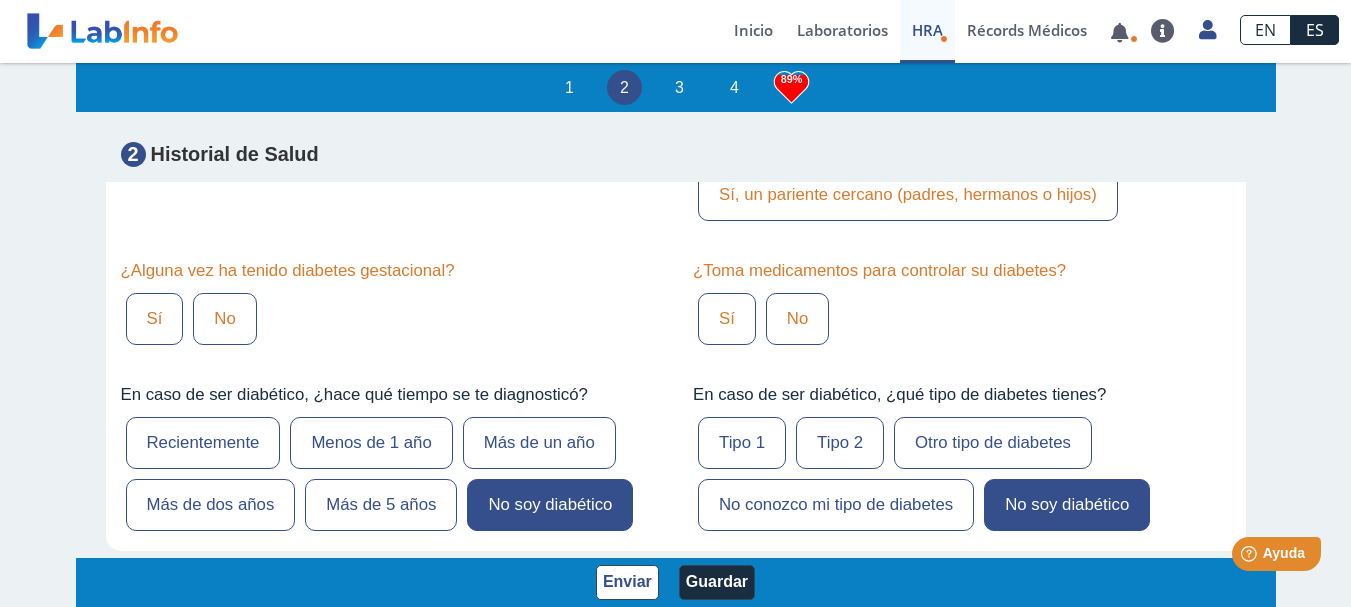 scroll, scrollTop: 4180, scrollLeft: 0, axis: vertical 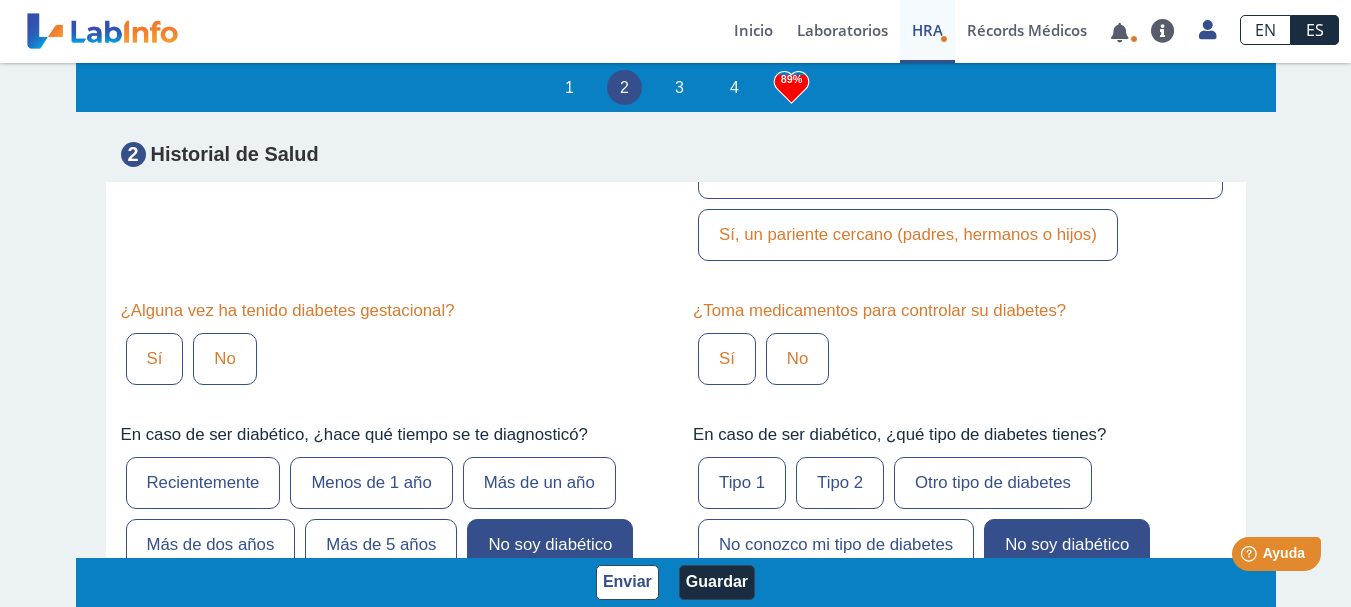 click on "No" at bounding box center [224, 359] 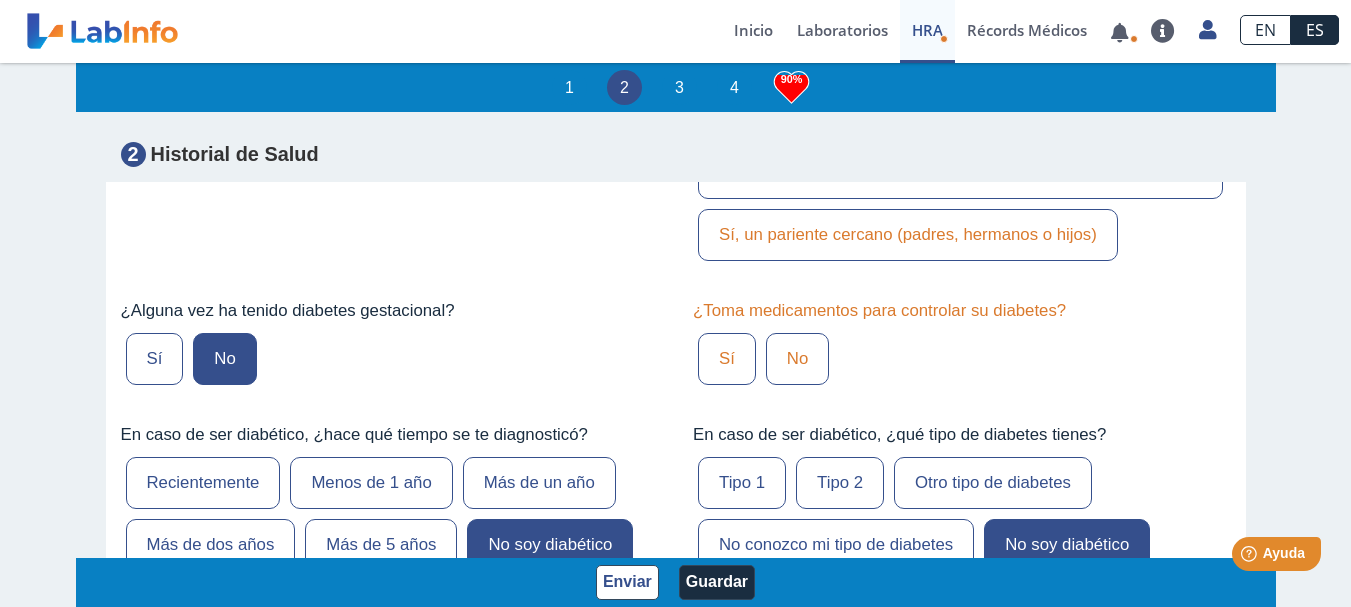click on "No" at bounding box center [797, 359] 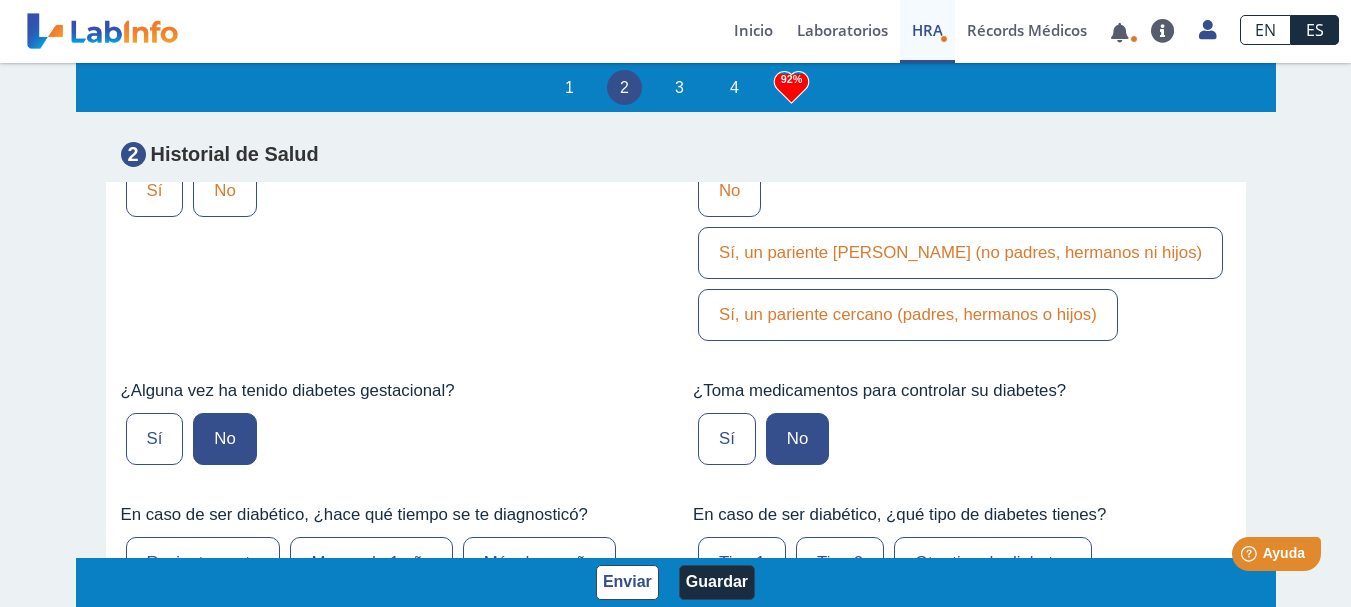 scroll, scrollTop: 4060, scrollLeft: 0, axis: vertical 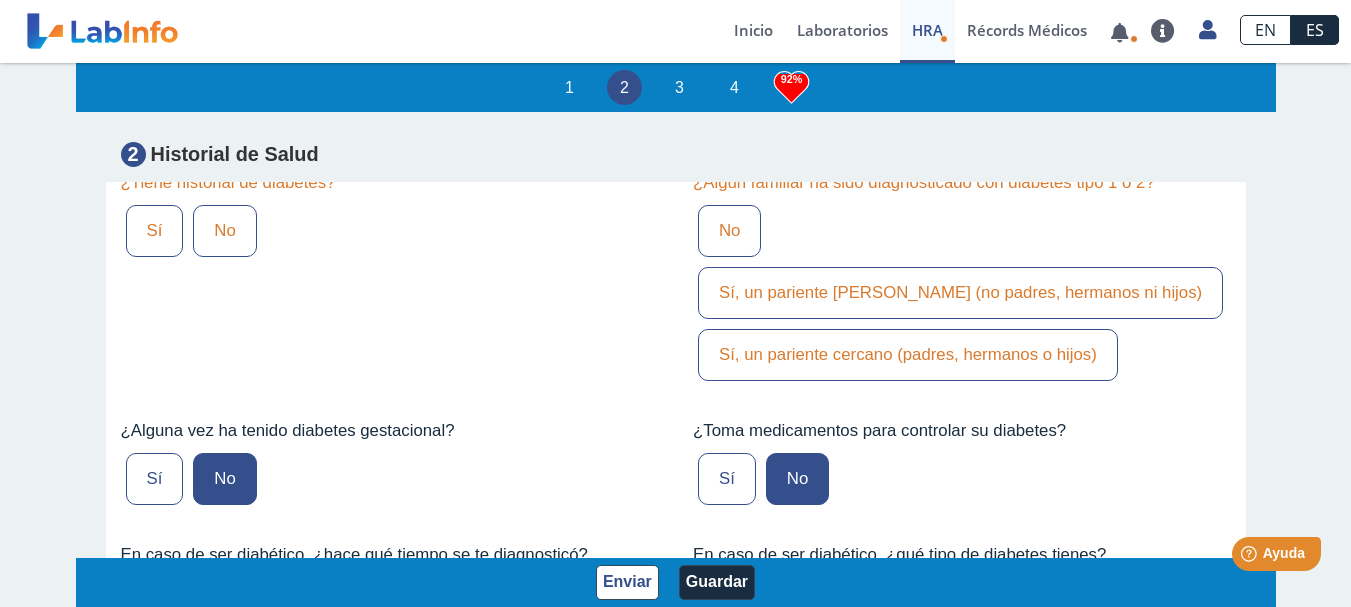 click on "No" at bounding box center (224, 231) 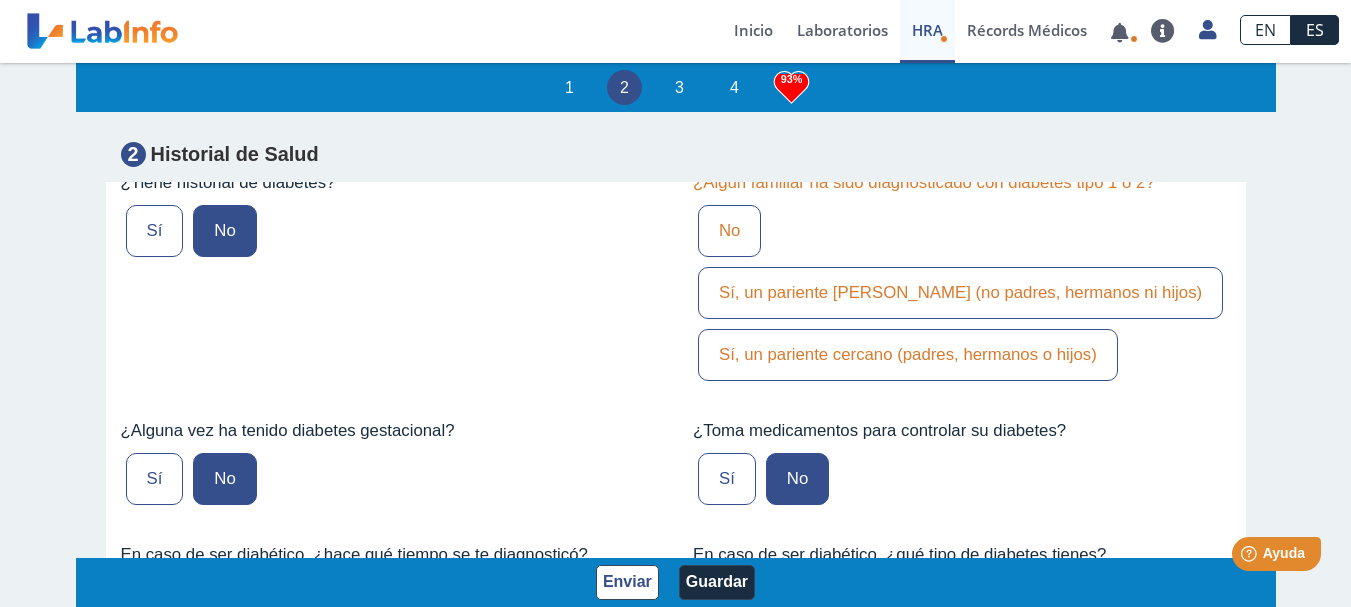 click on "No" at bounding box center (729, 231) 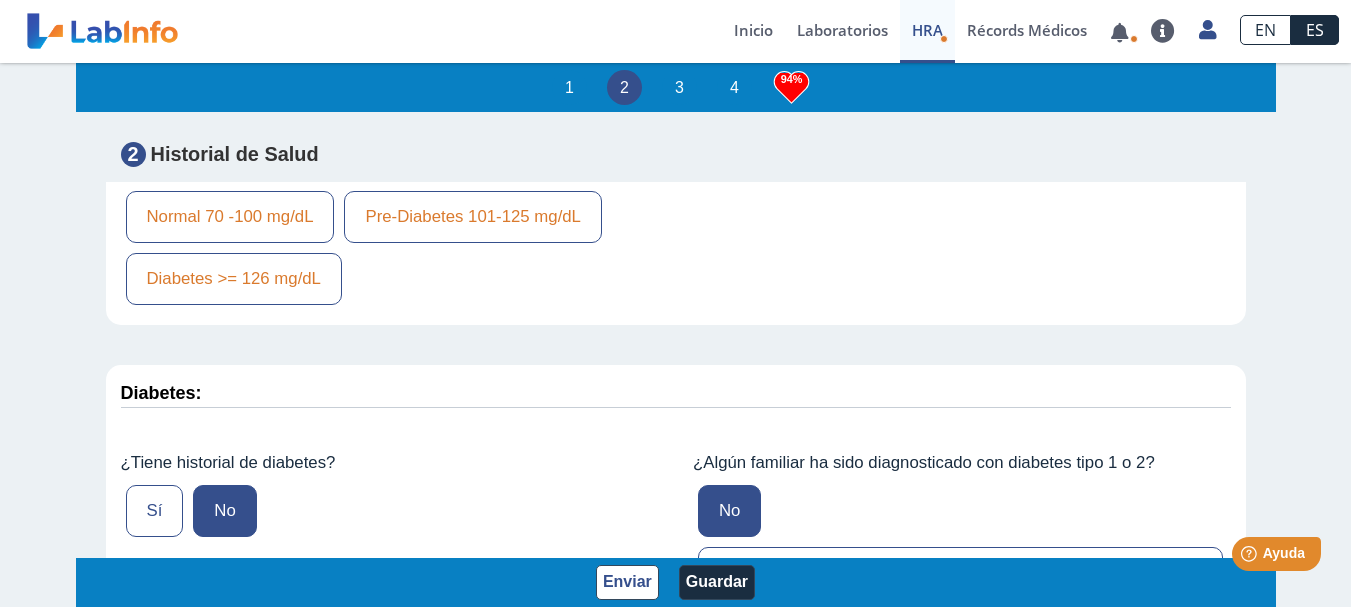 scroll, scrollTop: 3740, scrollLeft: 0, axis: vertical 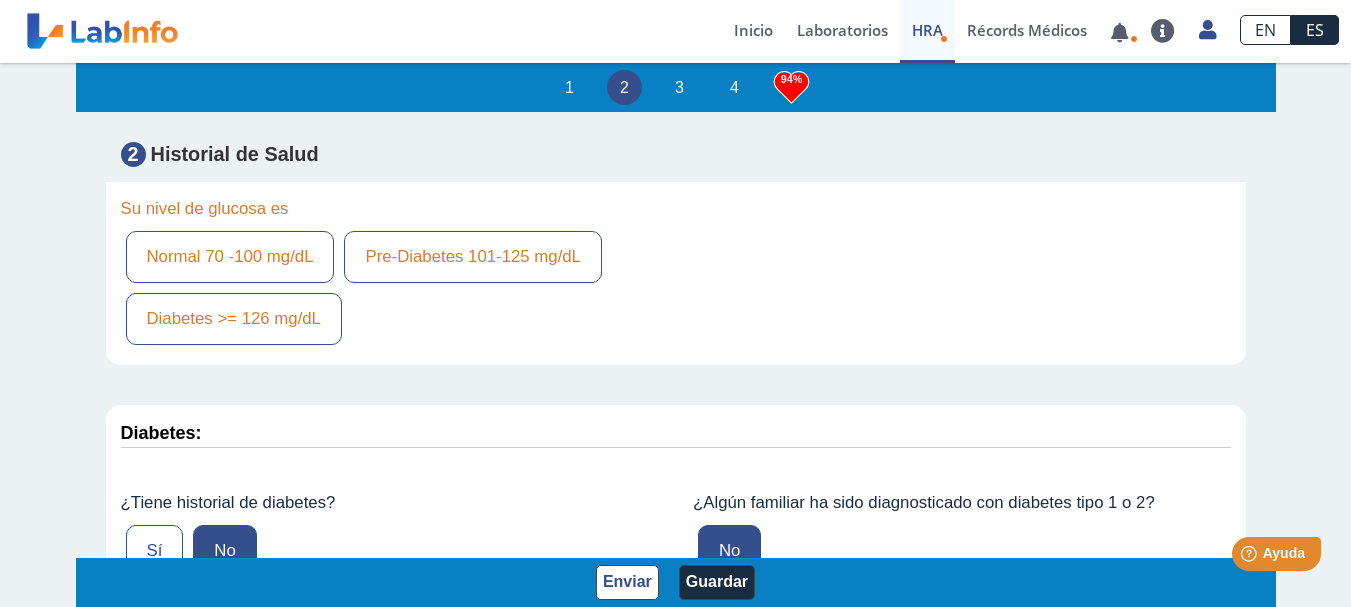 click on "Pre-Diabetes 101-125 mg/dL" at bounding box center [473, 257] 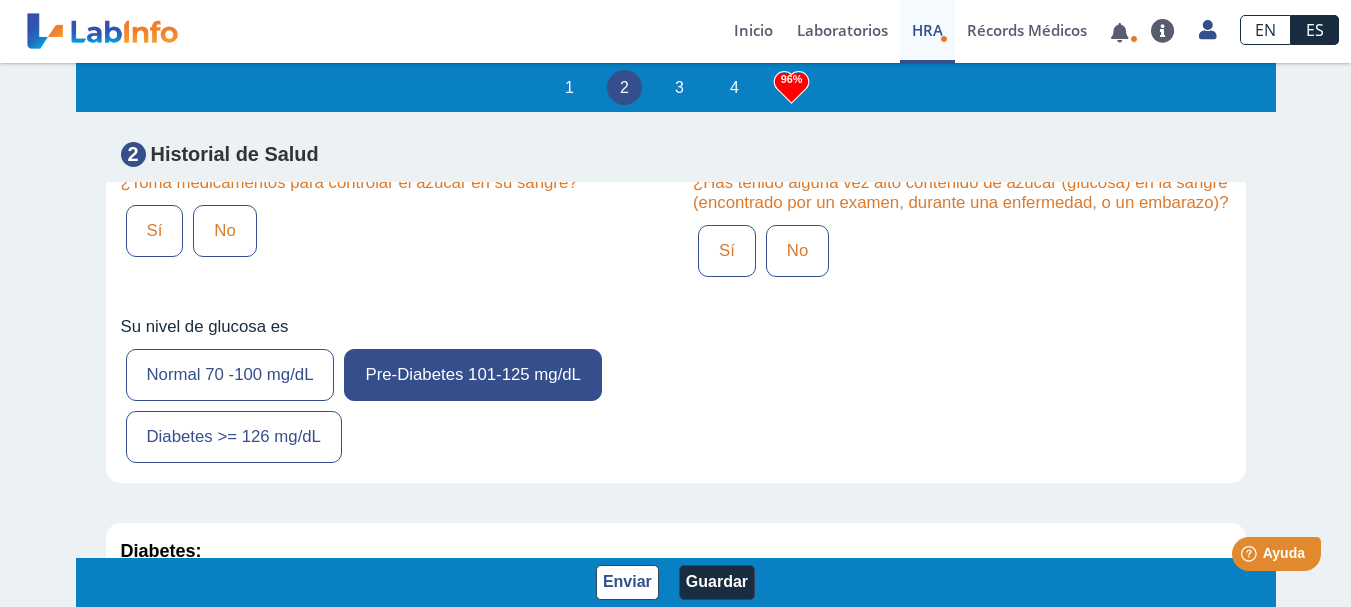 scroll, scrollTop: 3620, scrollLeft: 0, axis: vertical 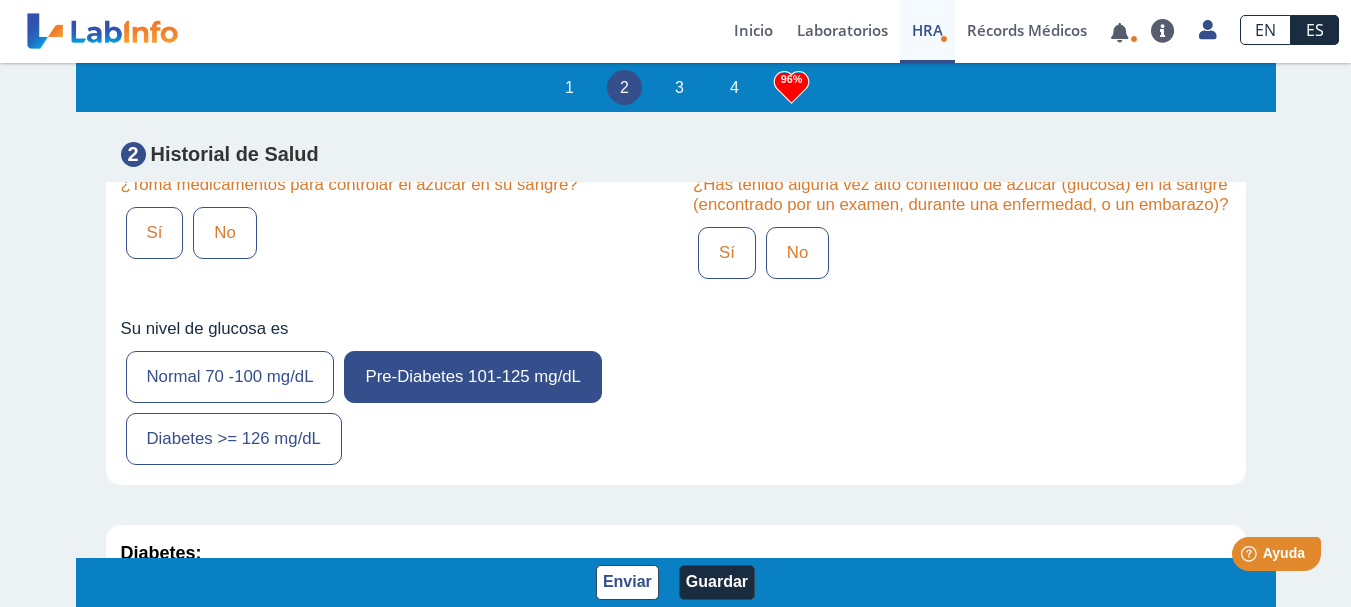 click on "No" at bounding box center [224, 233] 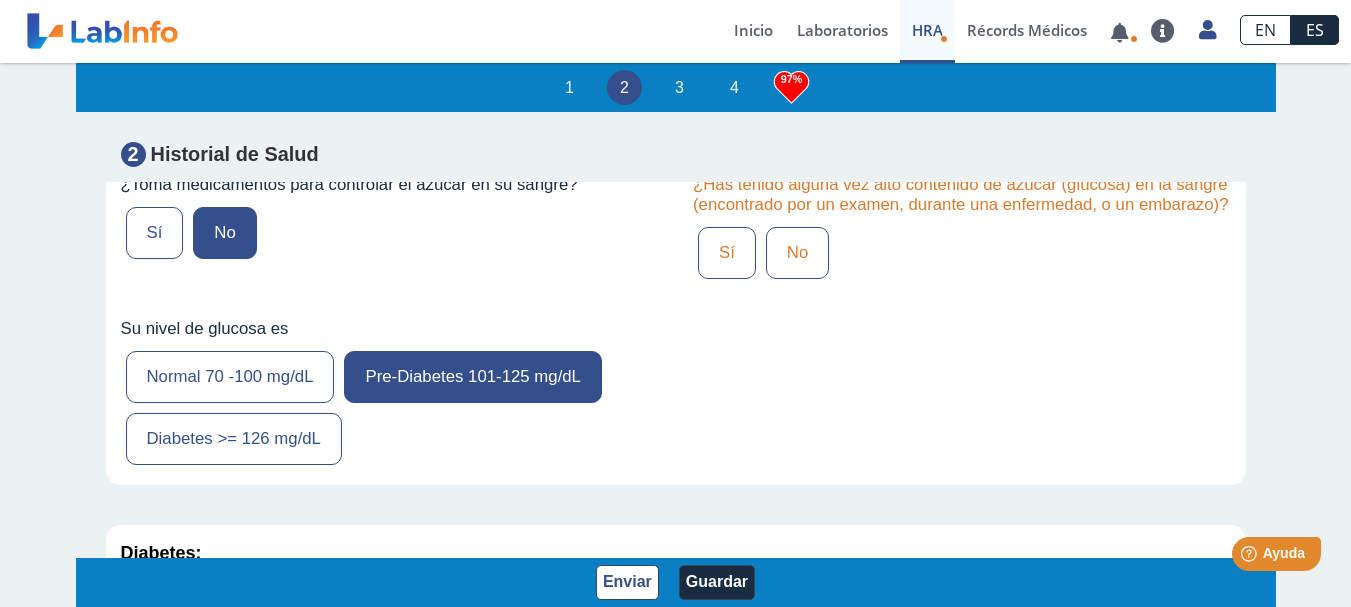 click on "Sí" at bounding box center (727, 253) 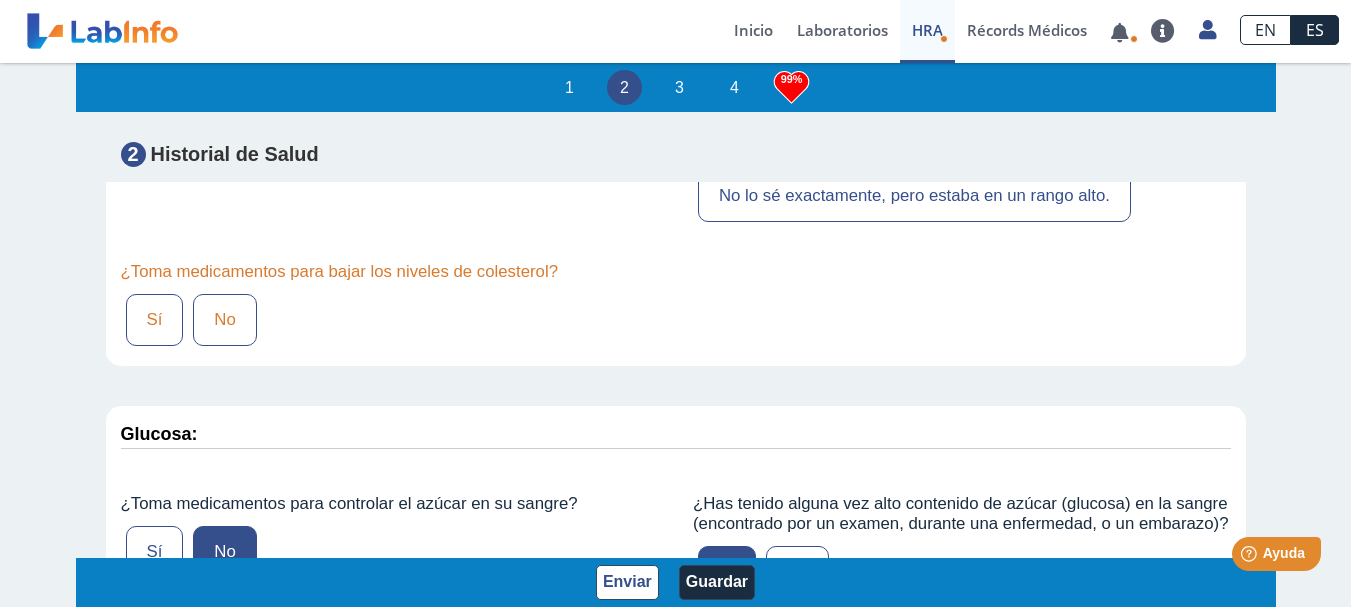 scroll, scrollTop: 3300, scrollLeft: 0, axis: vertical 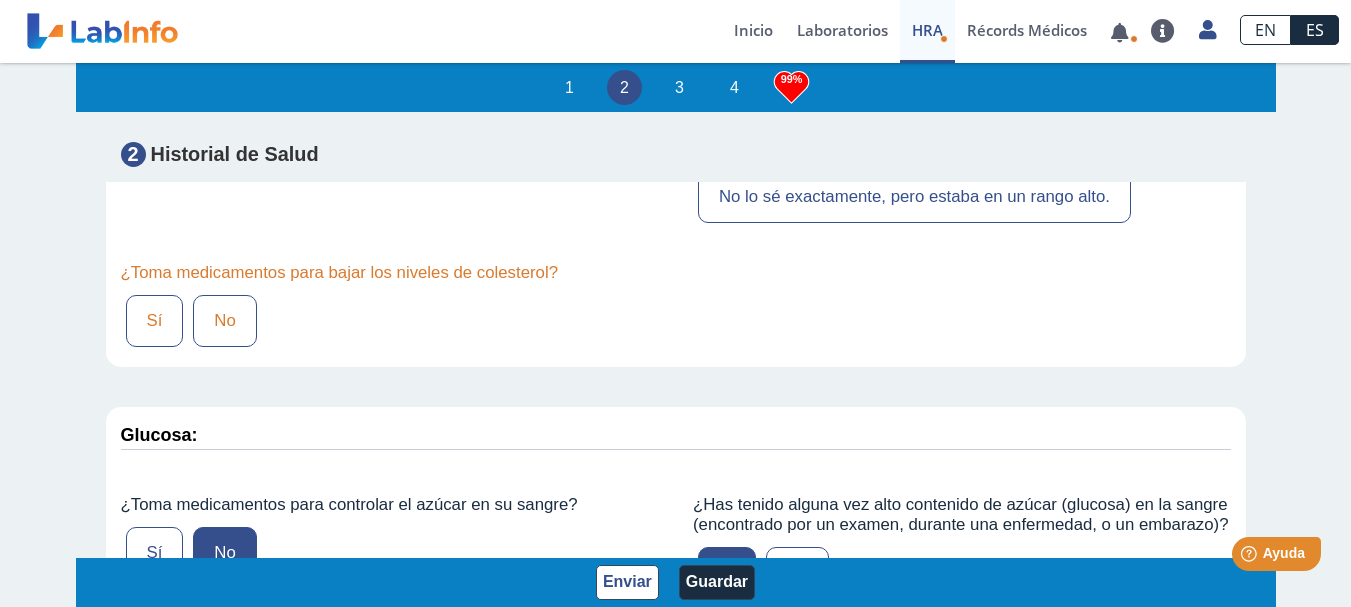 click on "Sí" at bounding box center [155, 321] 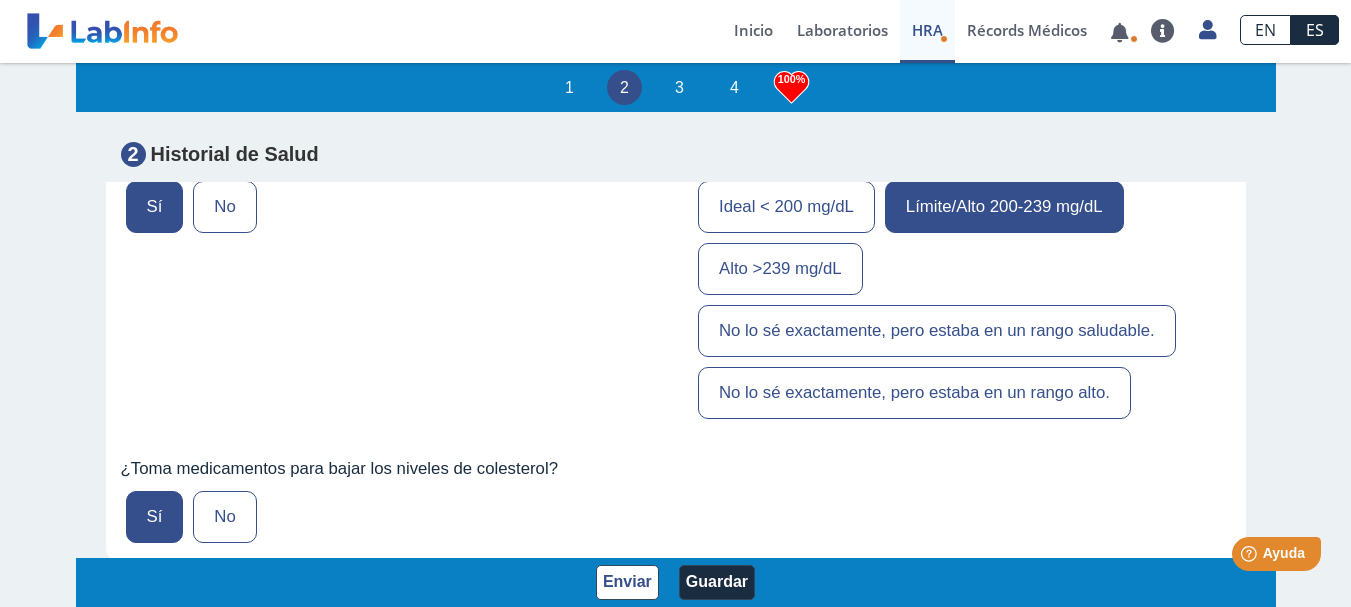 scroll, scrollTop: 3100, scrollLeft: 0, axis: vertical 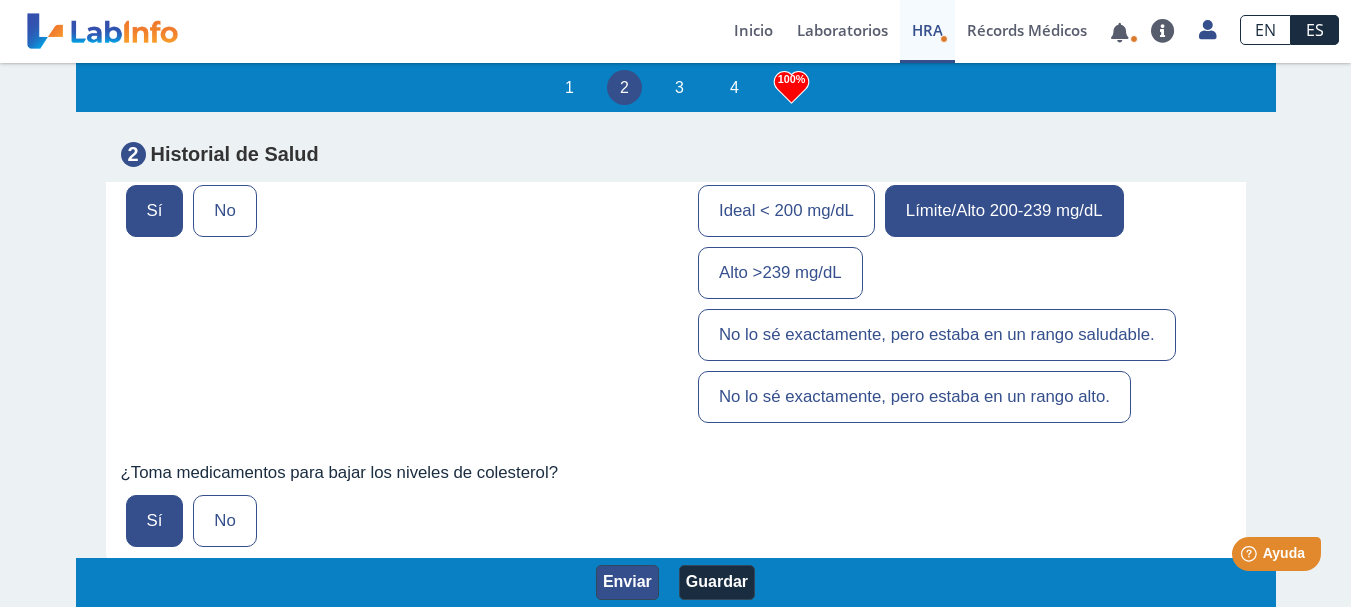 click on "Enviar" 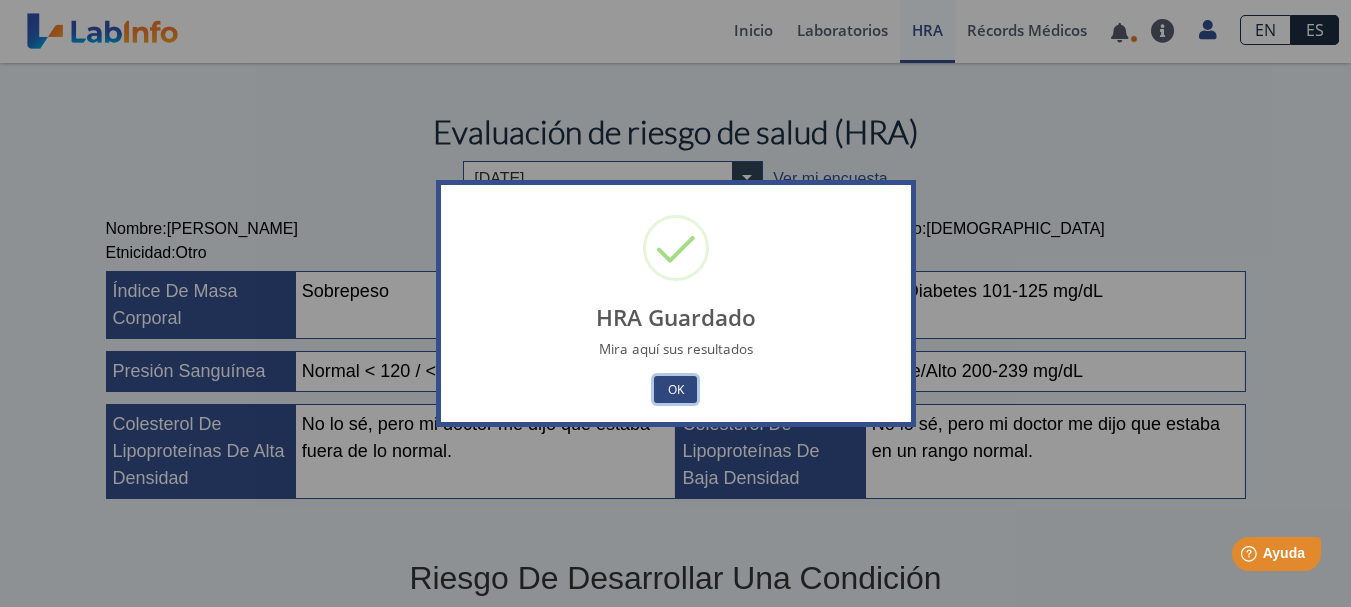 click on "OK" at bounding box center [675, 389] 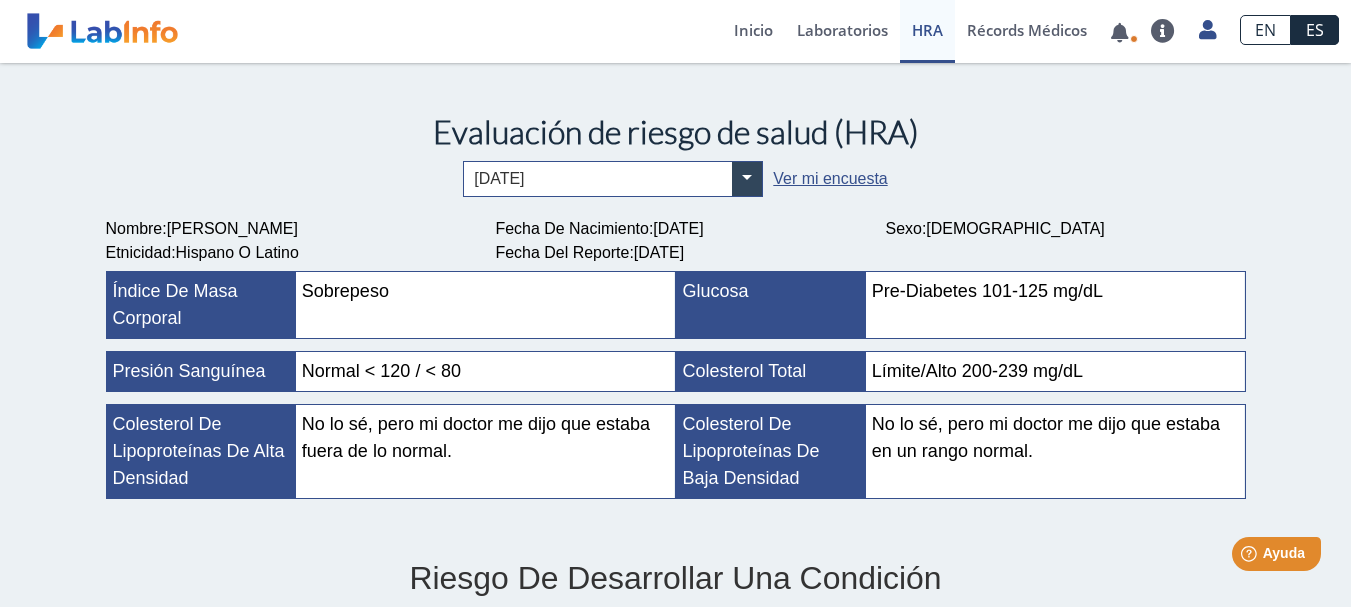 click on "Evaluación de riesgo de salud (HRA) × [DATE] Ver mi encuesta Nombre :  [PERSON_NAME] Fecha de Nacimiento :  [DEMOGRAPHIC_DATA] Sexo :   [DEMOGRAPHIC_DATA]  Etnicidad :   Hispano o Latino  Fecha del Reporte :  [DATE] Índice de masa corporal Sobrepeso Glucosa Pre-Diabetes 101-125 mg/dL Presión sanguínea Normal < 120 / < 80 Colesterol total Límite/Alto 200-239 mg/dL Colesterol de lipoproteínas de alta densidad No lo sé, pero mi doctor me dijo que estaba fuera de lo normal. Colesterol de lipoproteínas de baja densidad No lo sé, pero mi doctor me dijo que estaba en un rango normal. Riesgo de desarrollar una condición (en los próximos 10 años) CHD STROKE DIABETES Risk Percentage 0% 10% 20% 30% 40% 50% 60% 70% 80% 90% 100% 0 0.1 0.2 0.3 0.4 0.5 0.6 0.7 0.8 0.9 1 Inherent Risk Modifiable Risk Factores de riesgo modificables [MEDICAL_DATA] (CHD) 29.6% 70.4% 0 Risk Percentage -5% 0% 5% 10% 15% 20% 25% 30% 35% 40% 45% 50% 55% 0 0.1 0.2 0.3 0.4 0.5 0.6 0.7 0.8 0.9 1 Diabetes Blood pressure HDLC 0" 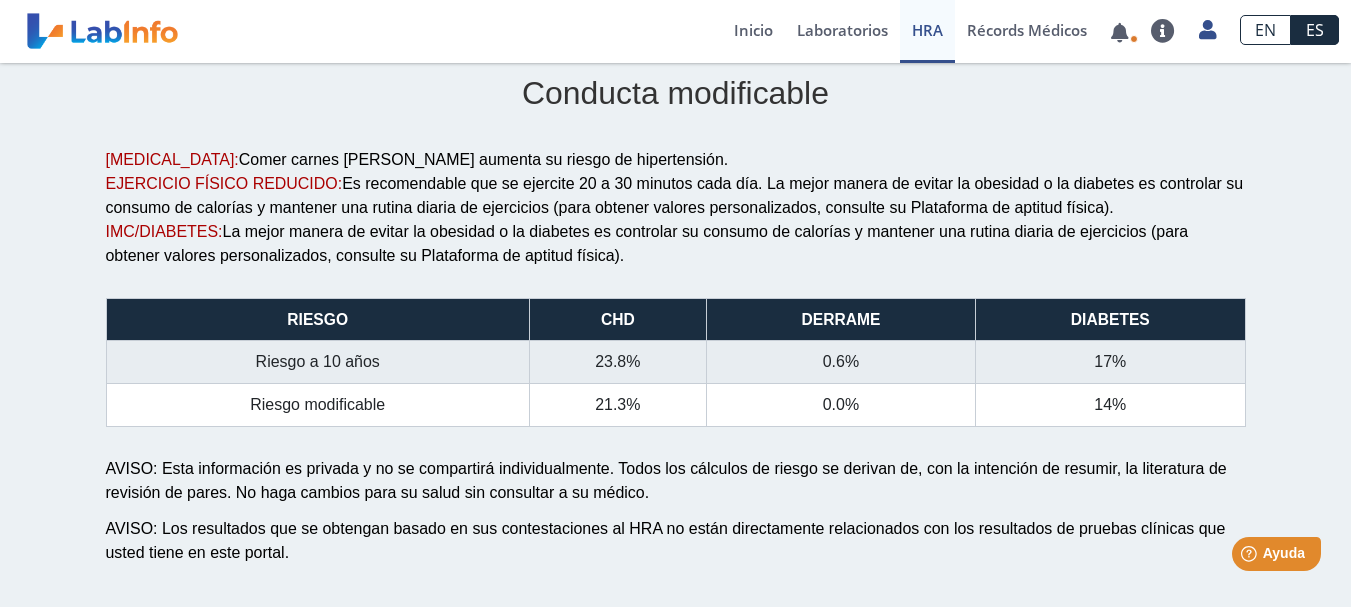 scroll, scrollTop: 1520, scrollLeft: 0, axis: vertical 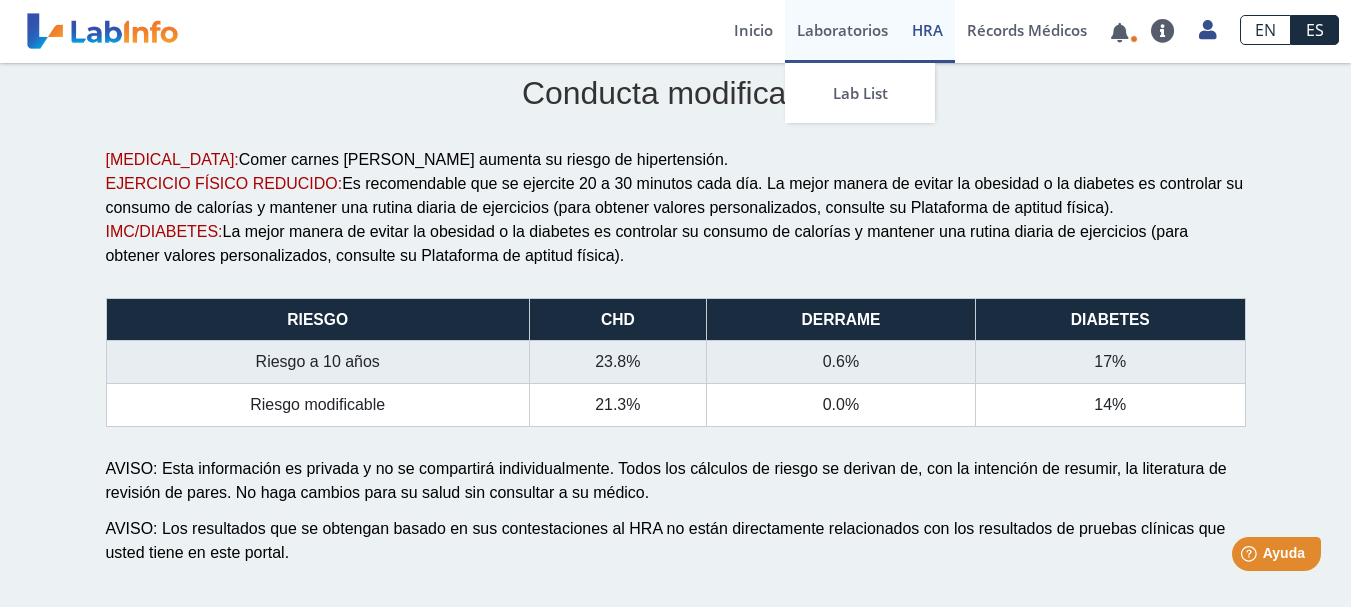 click on "Laboratorios" at bounding box center [842, 31] 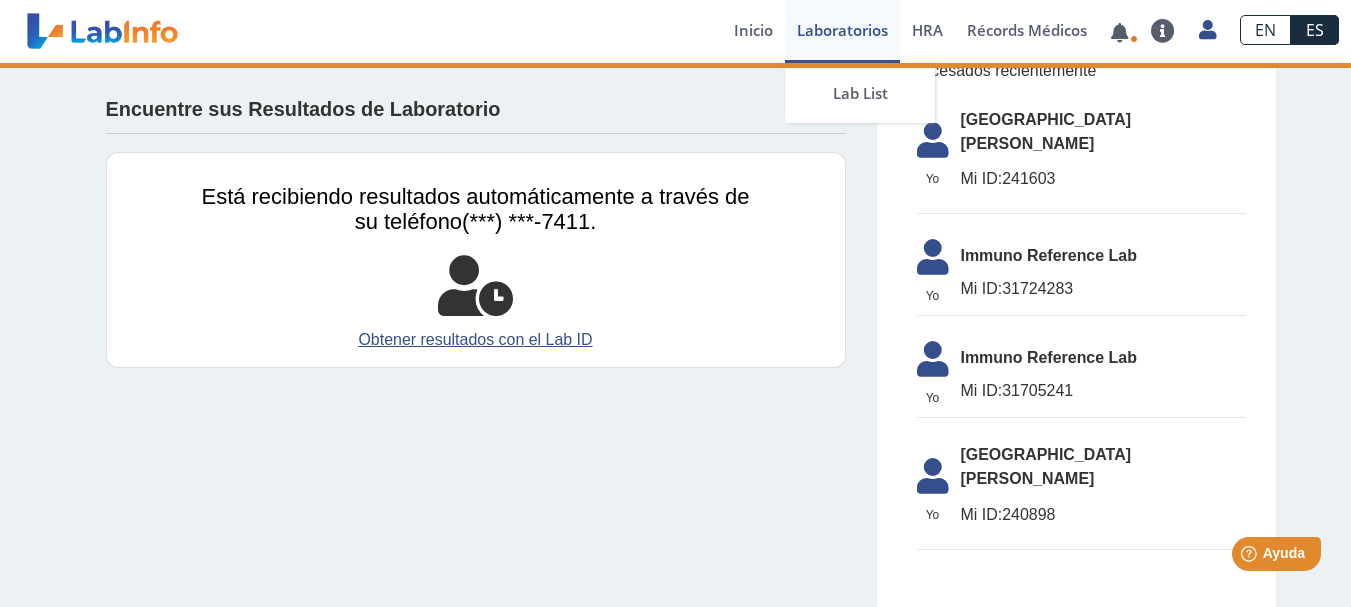 scroll, scrollTop: 34, scrollLeft: 0, axis: vertical 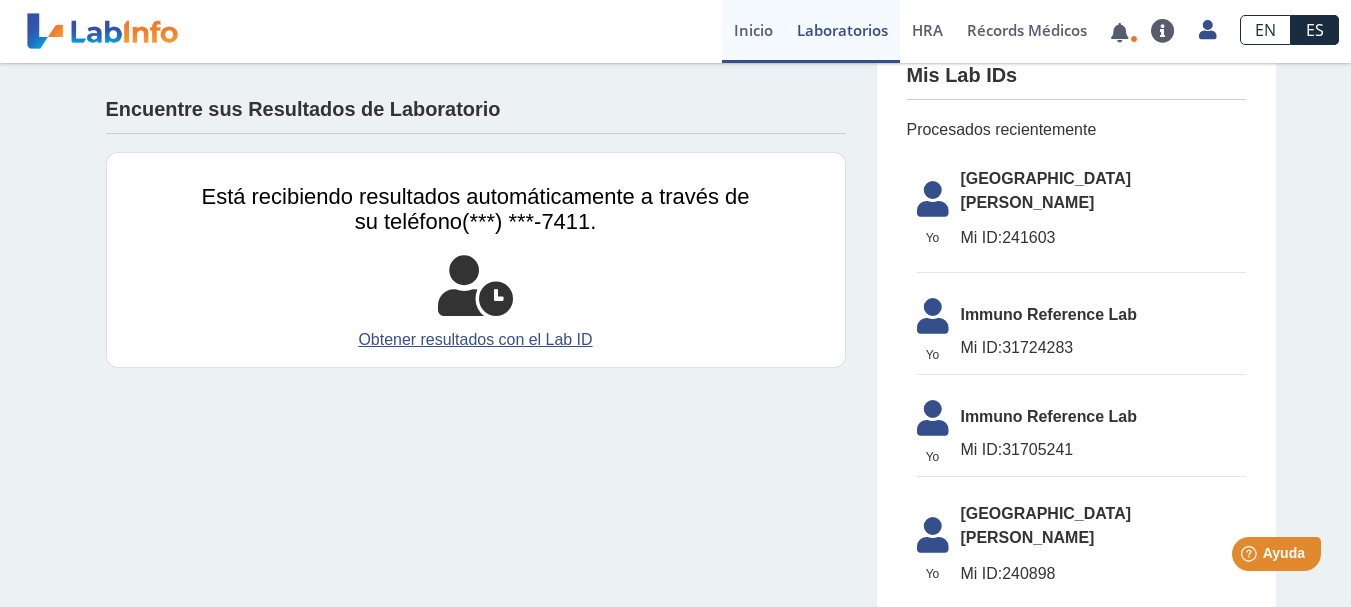 click on "Inicio" at bounding box center [753, 31] 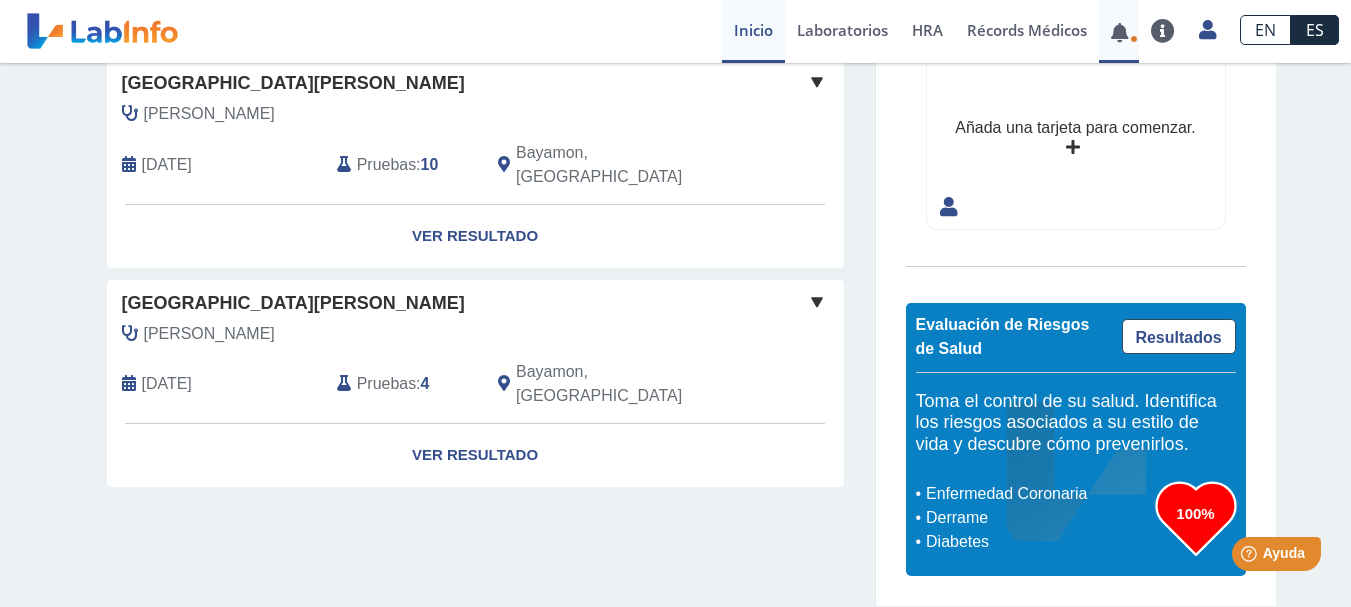 click at bounding box center [1119, 32] 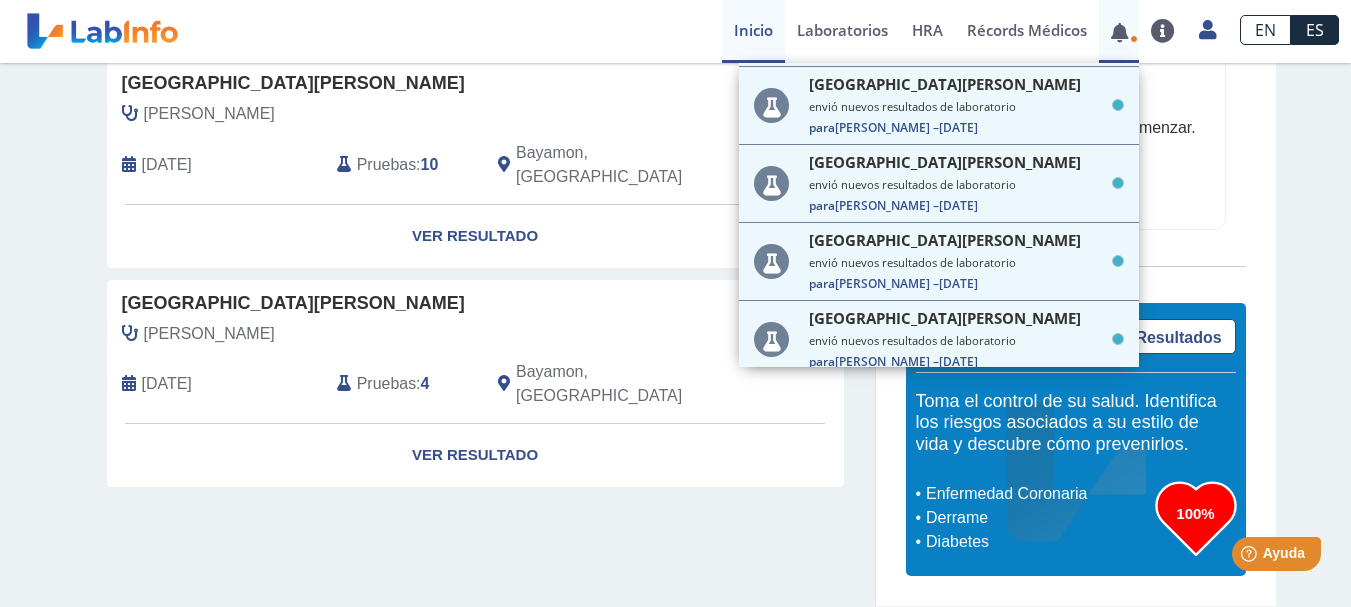 scroll, scrollTop: 397, scrollLeft: 0, axis: vertical 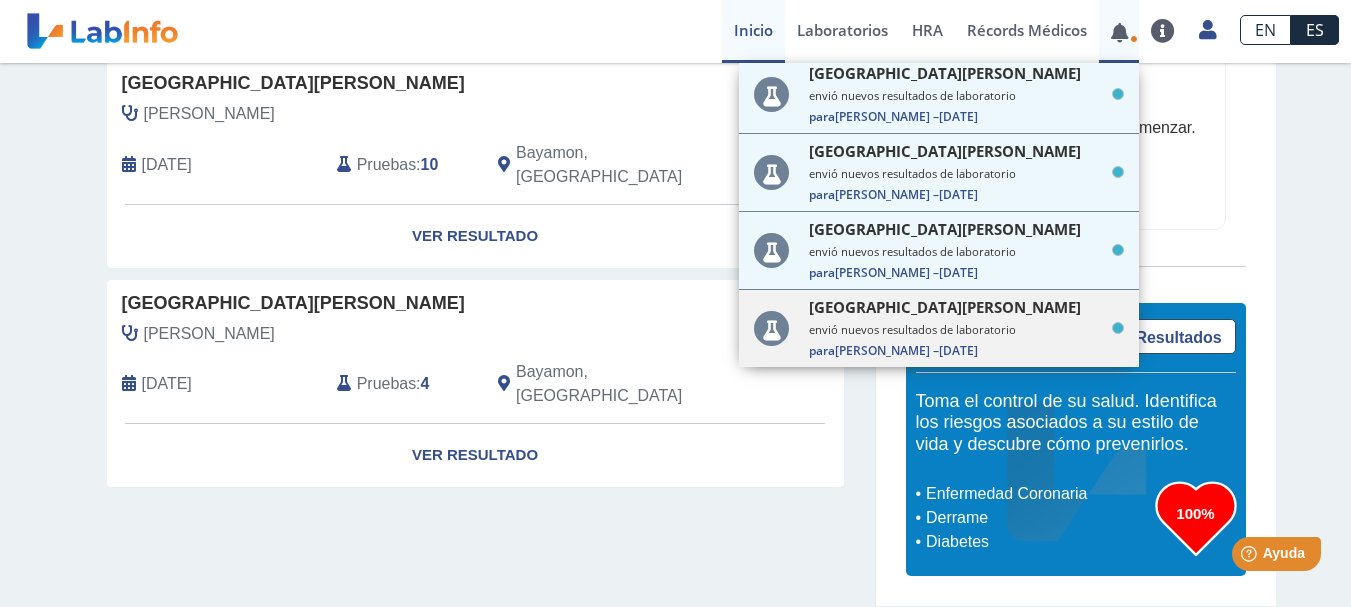 click on "Metro [PERSON_NAME] Clinic Bayamon  envió nuevos resultados de laboratorio Para  [PERSON_NAME] –  [DATE]" at bounding box center [966, 328] 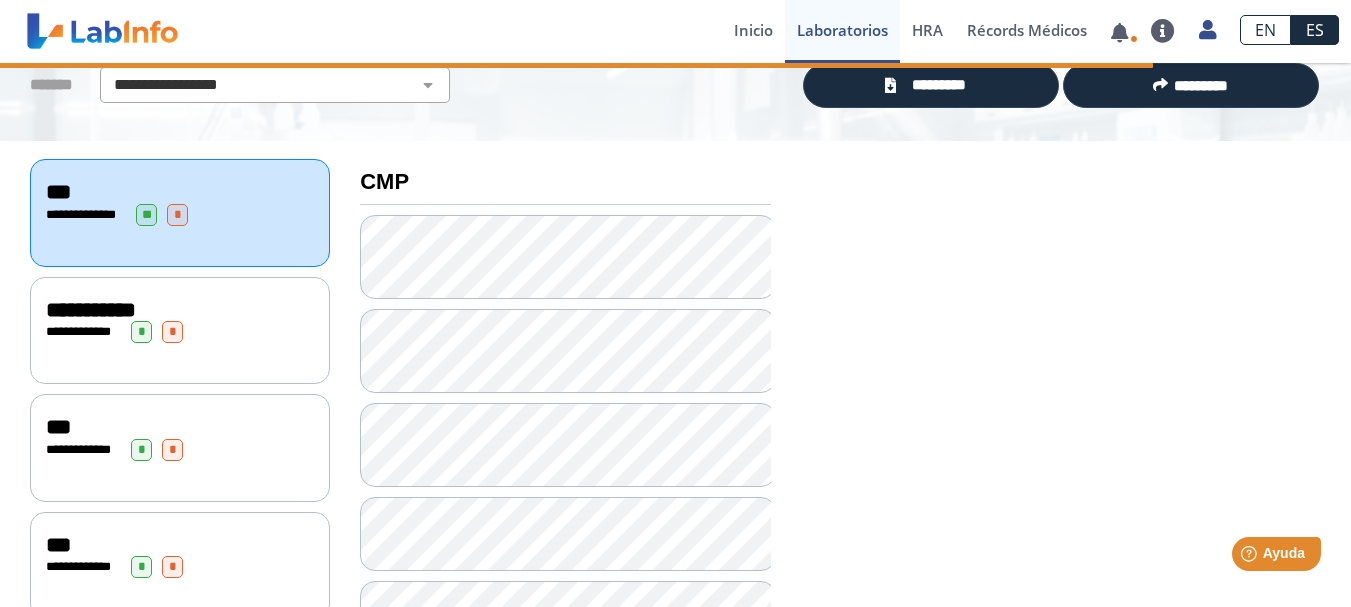 scroll, scrollTop: 1520, scrollLeft: 0, axis: vertical 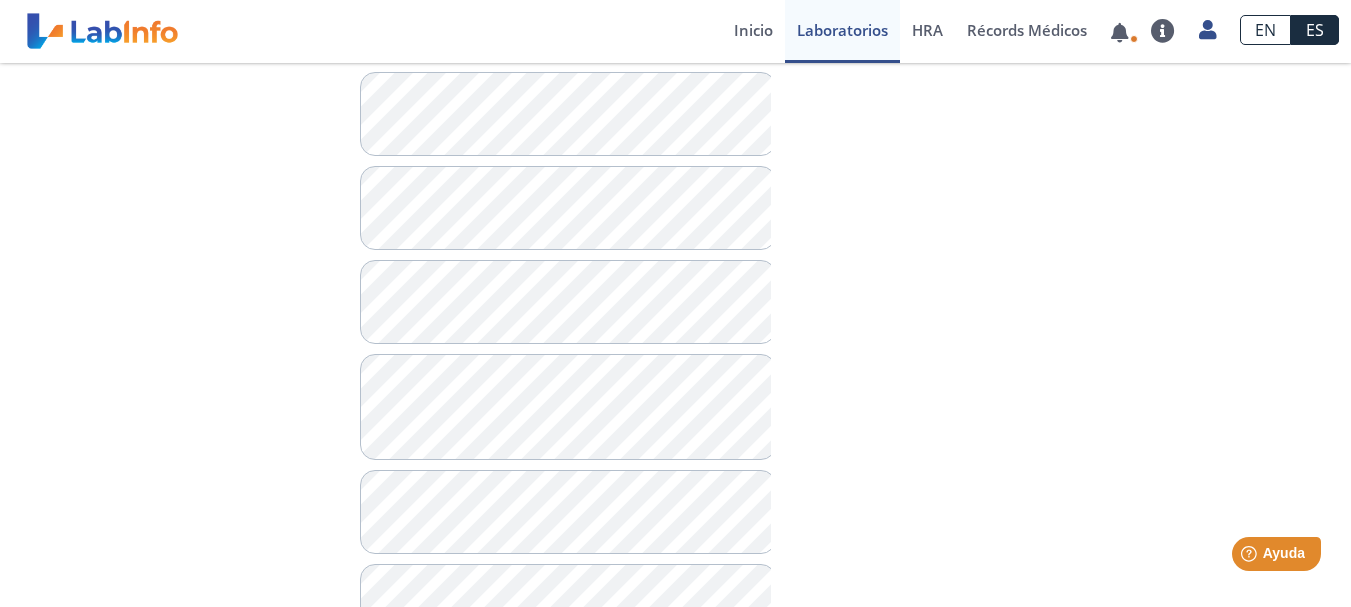 click on "**********" 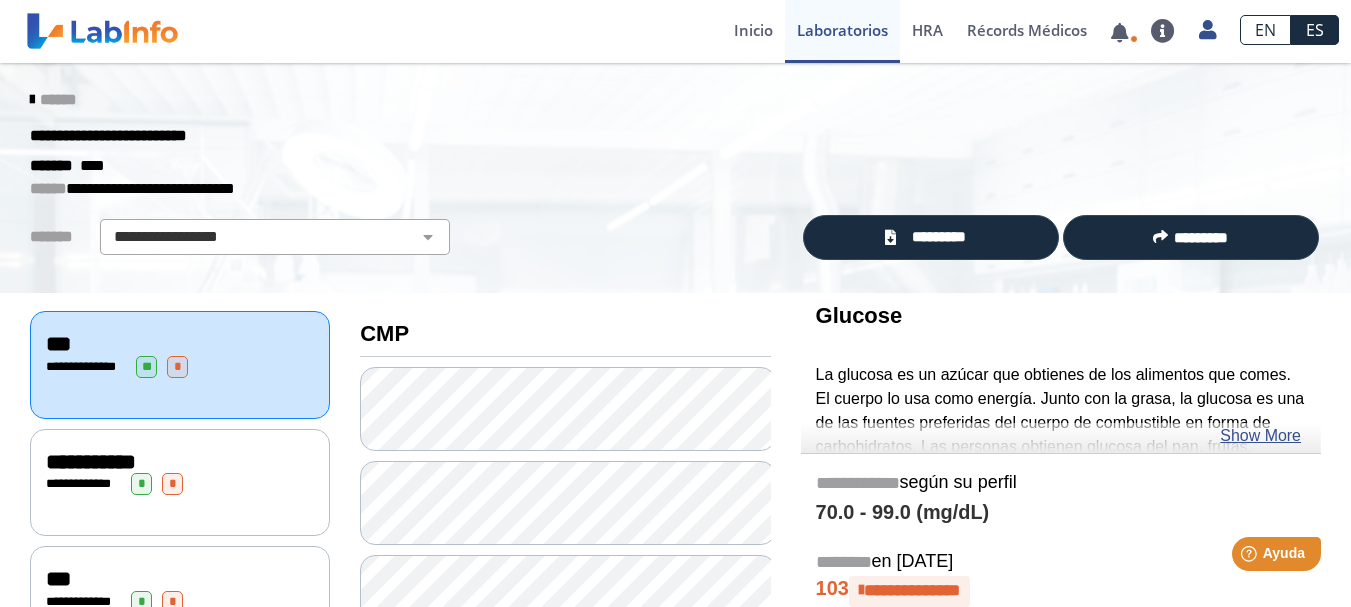 scroll, scrollTop: 0, scrollLeft: 0, axis: both 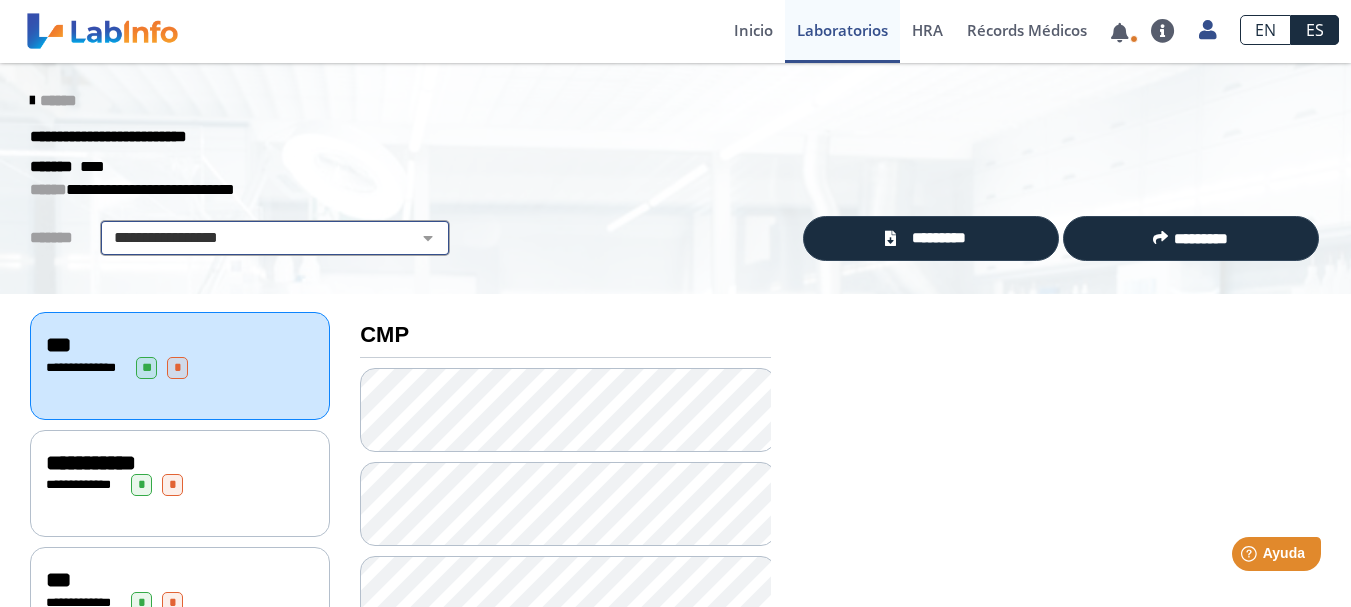 click on "**********" 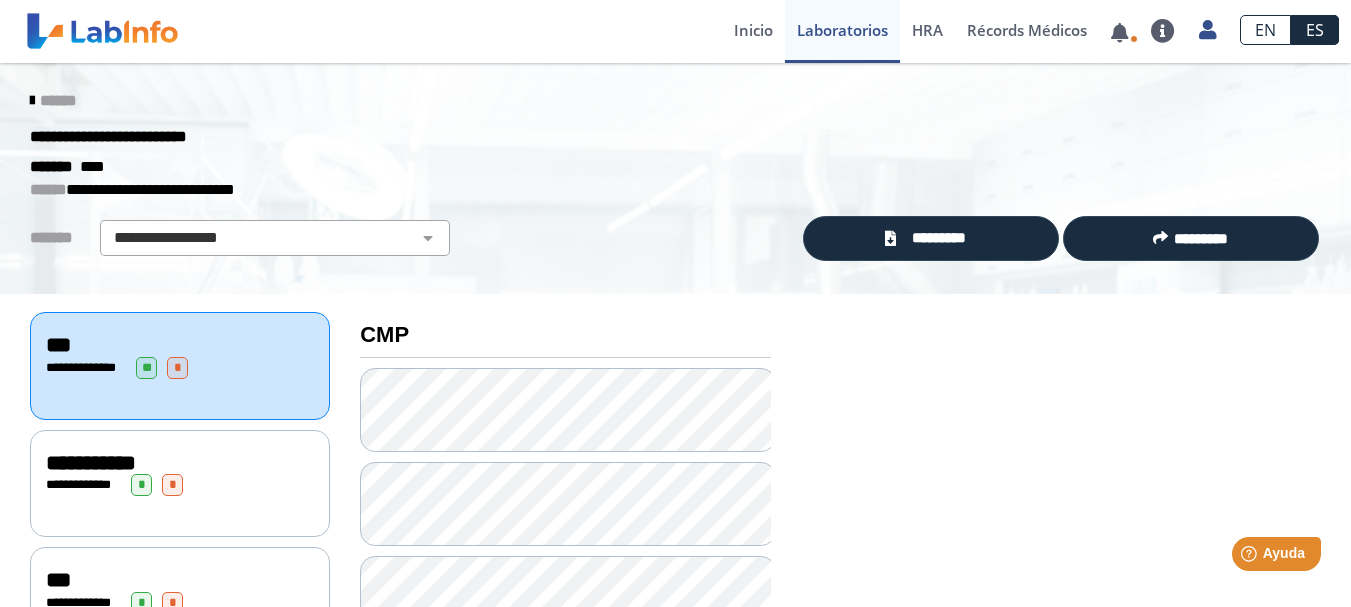 click on "******" 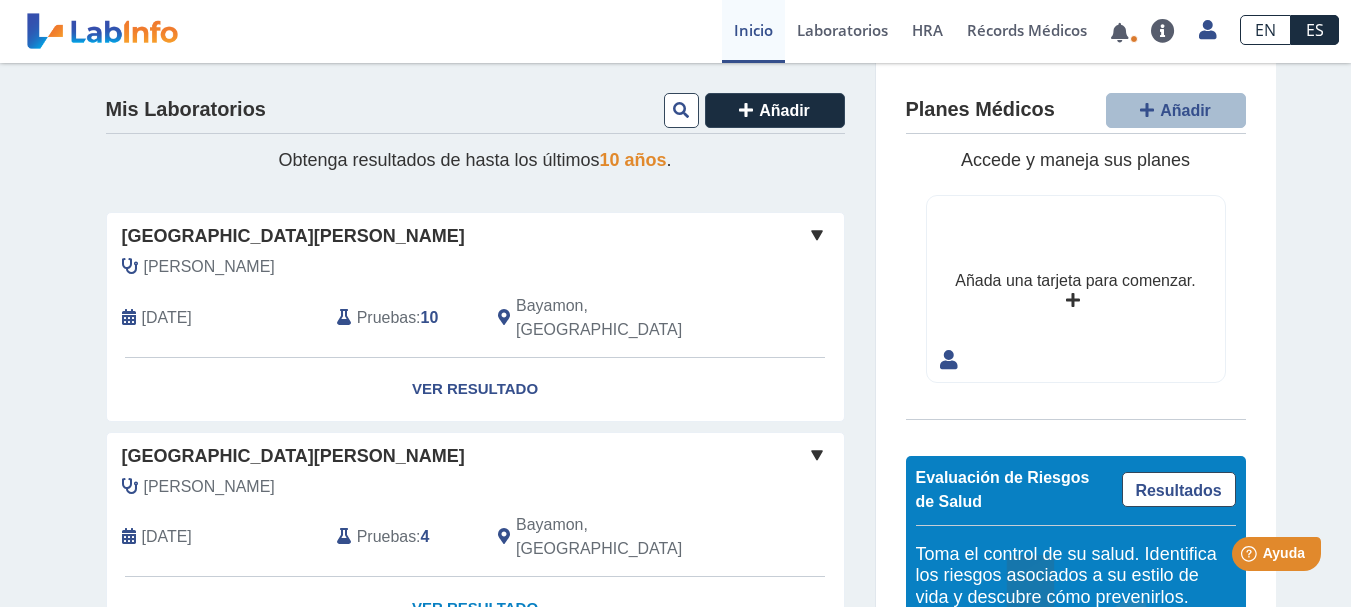 click on "Ver Resultado" 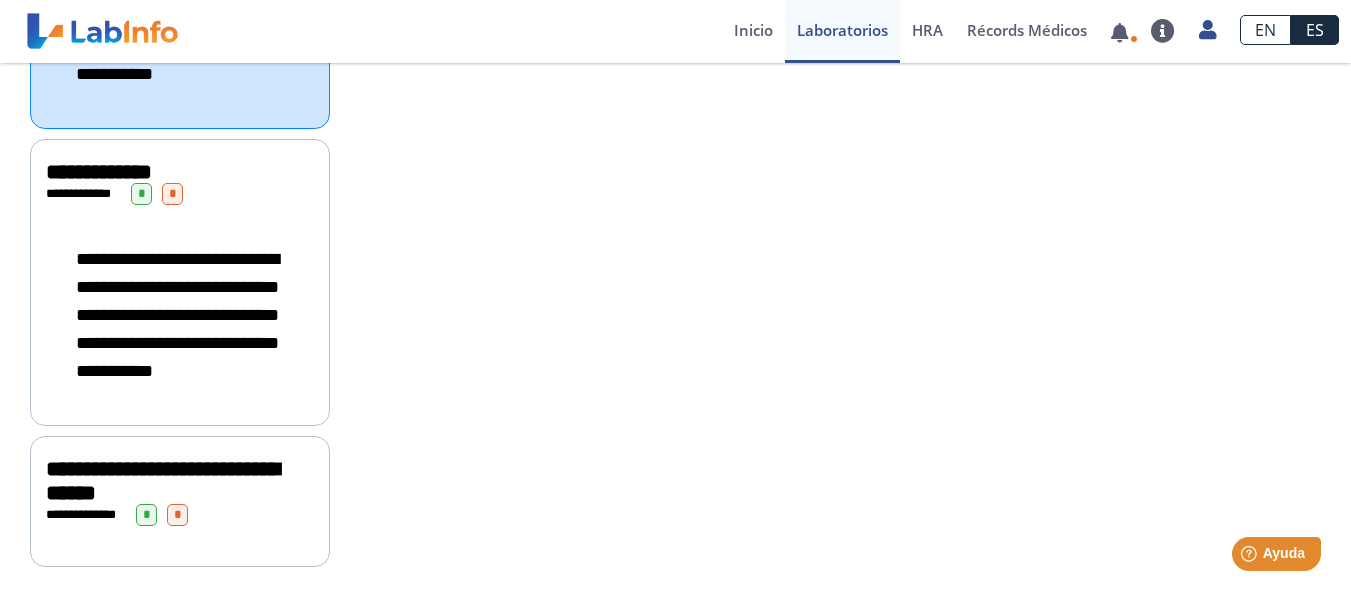 scroll, scrollTop: 507, scrollLeft: 0, axis: vertical 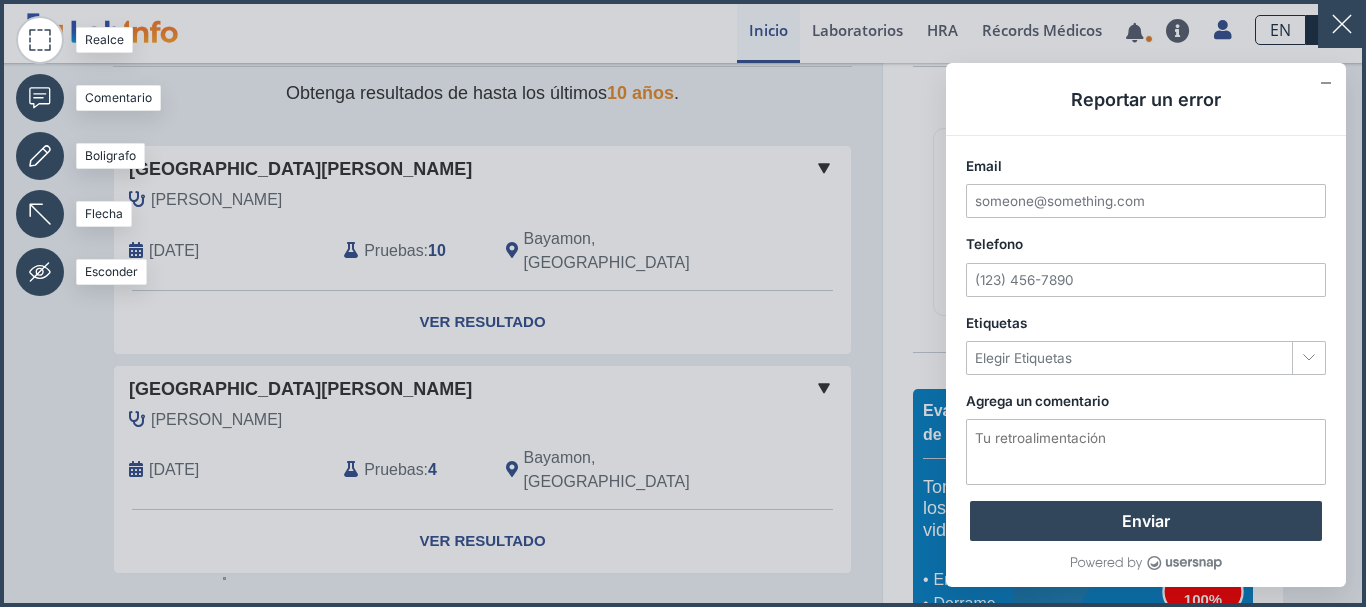 click 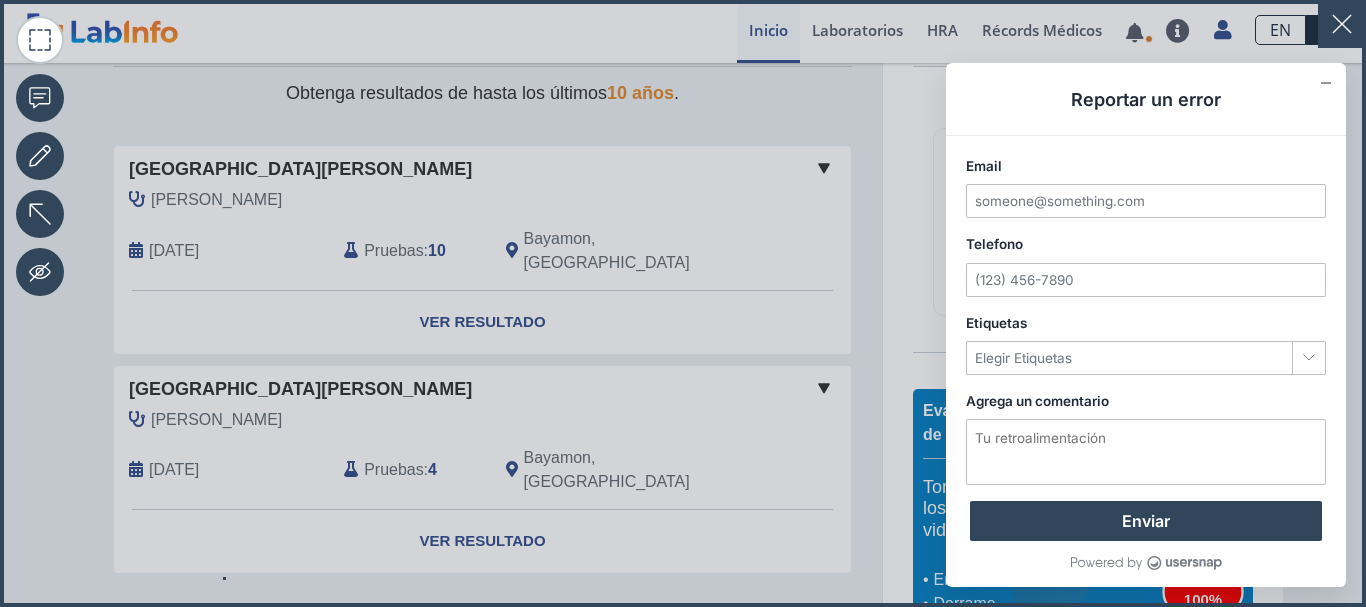 click 